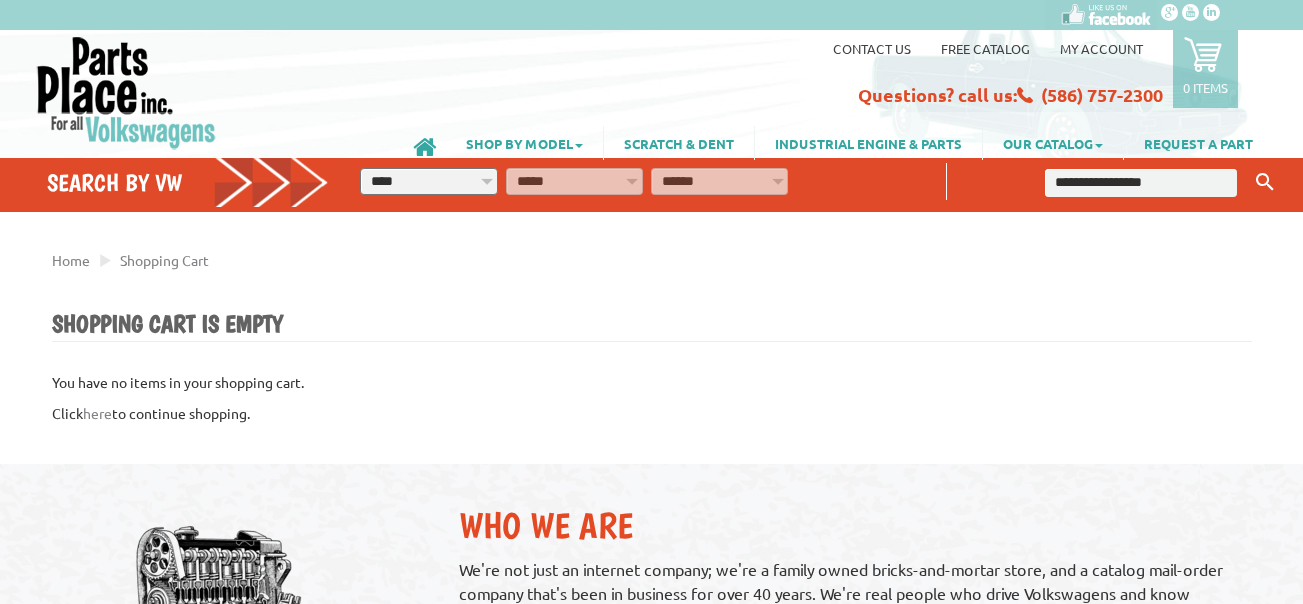 scroll, scrollTop: 0, scrollLeft: 0, axis: both 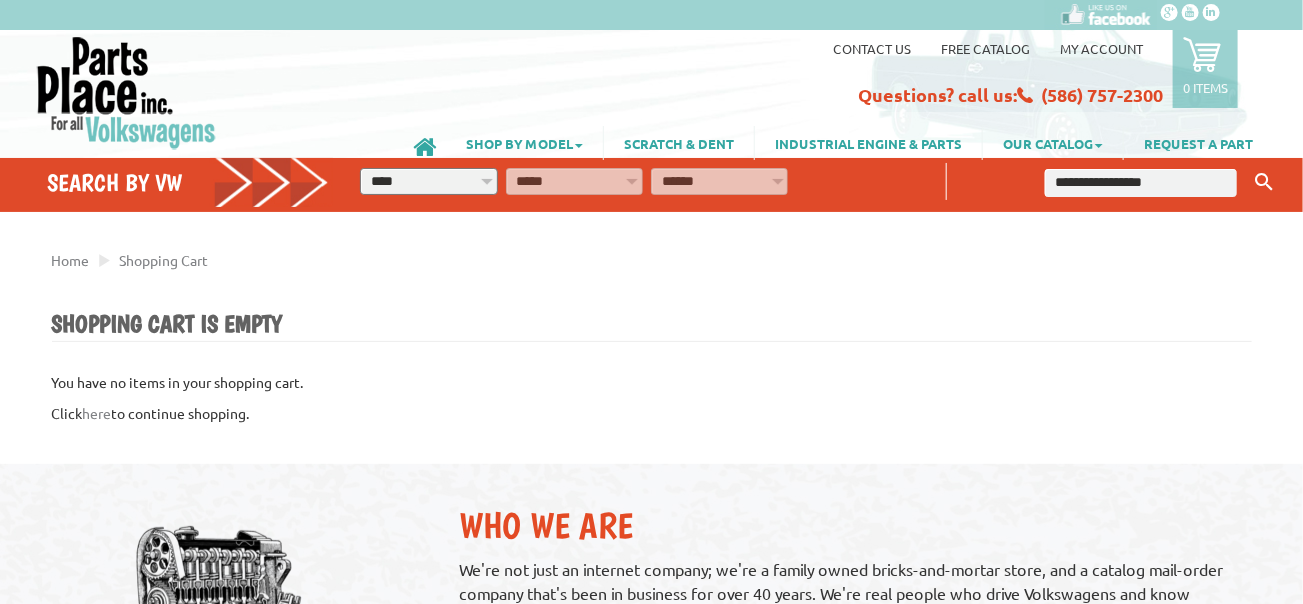 click on "**********" at bounding box center [428, 181] 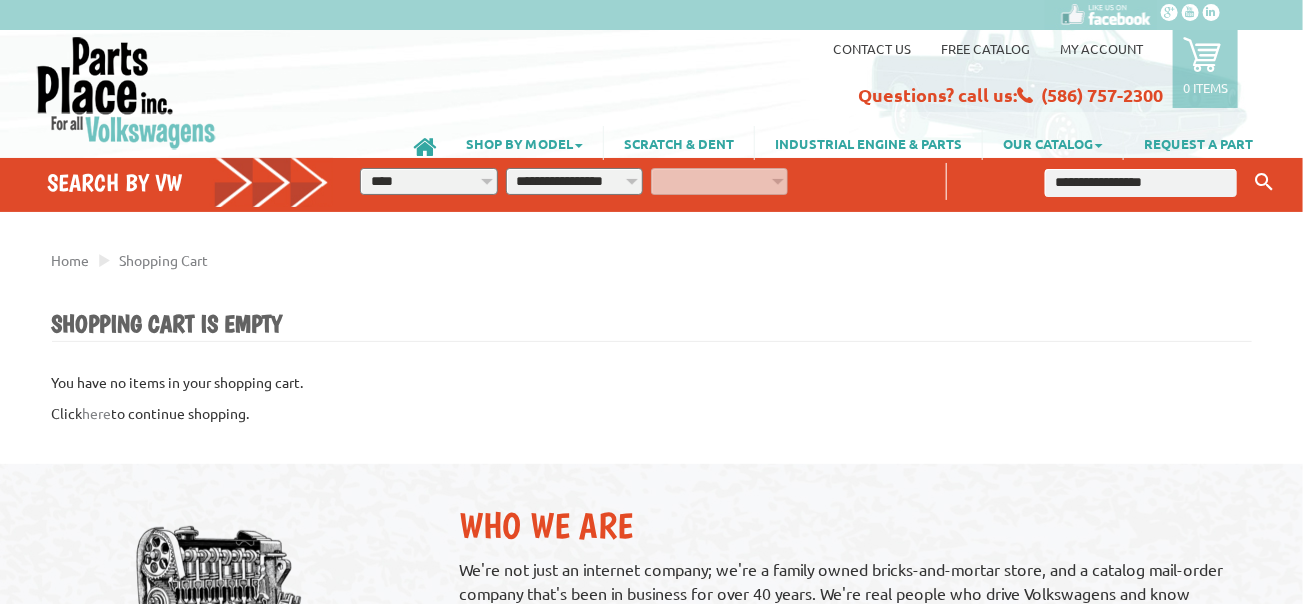 click on "**********" at bounding box center (574, 181) 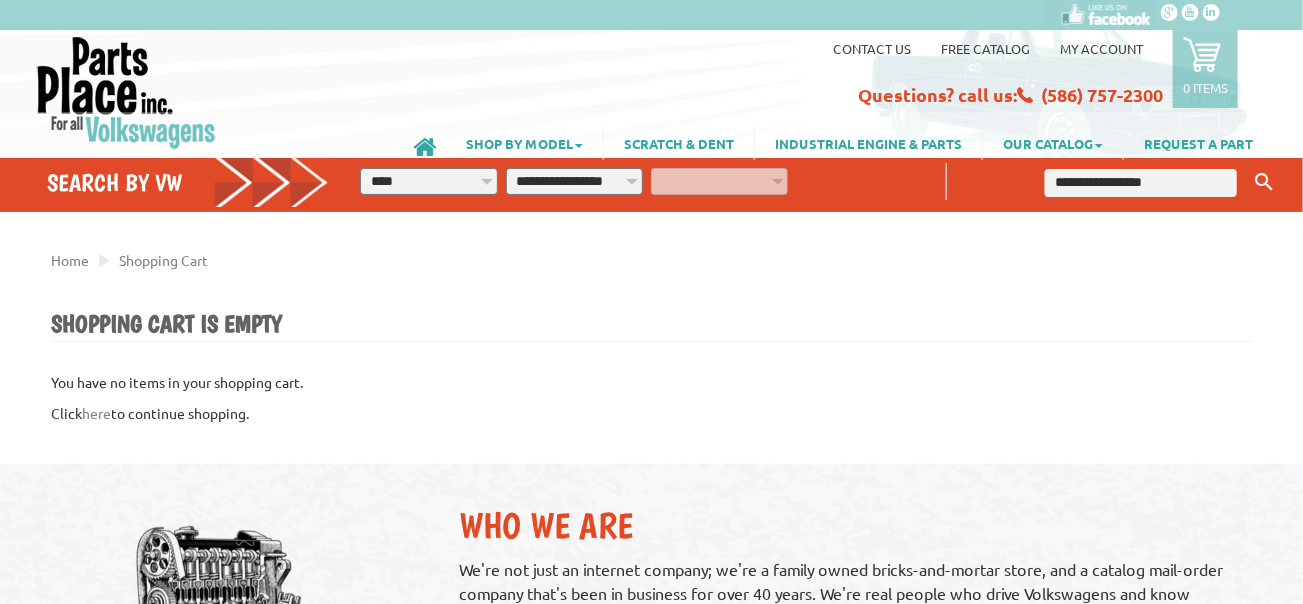 select on "*********" 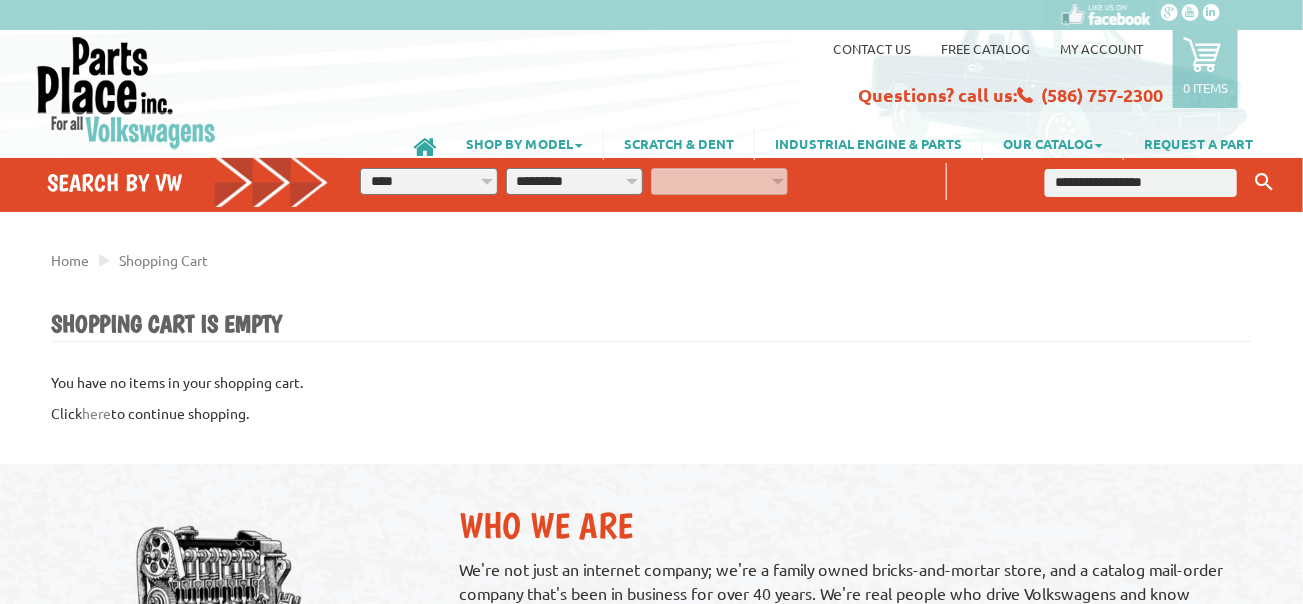 click on "**********" at bounding box center [574, 181] 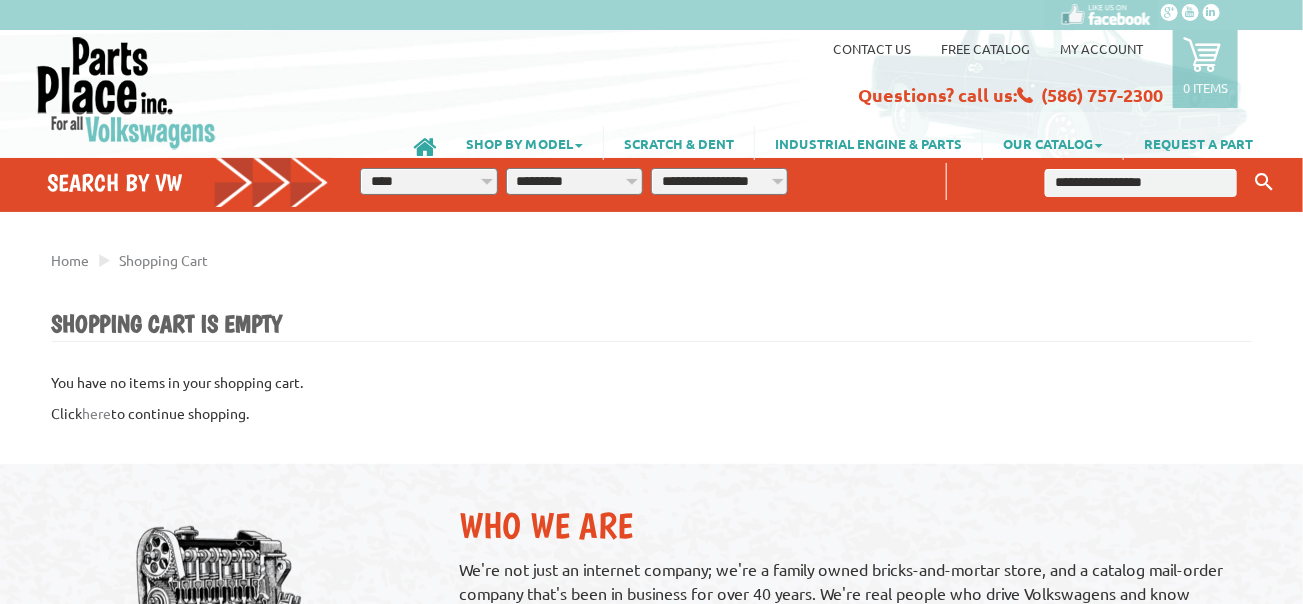 click on "**********" at bounding box center [719, 181] 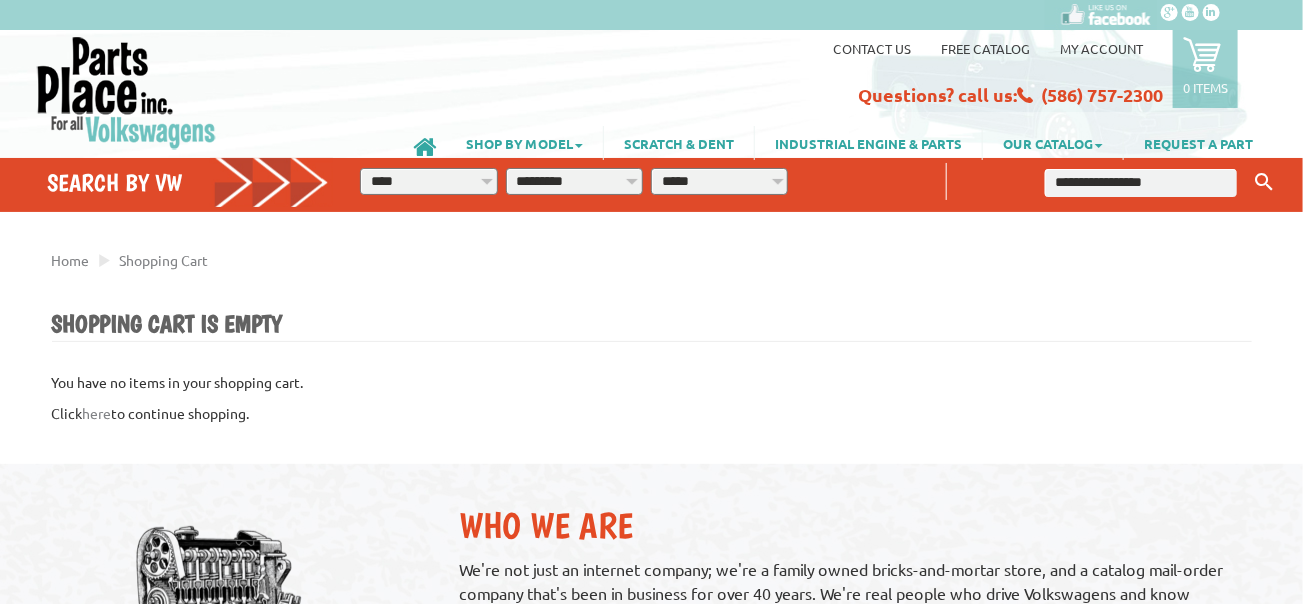 click on "**********" at bounding box center (719, 181) 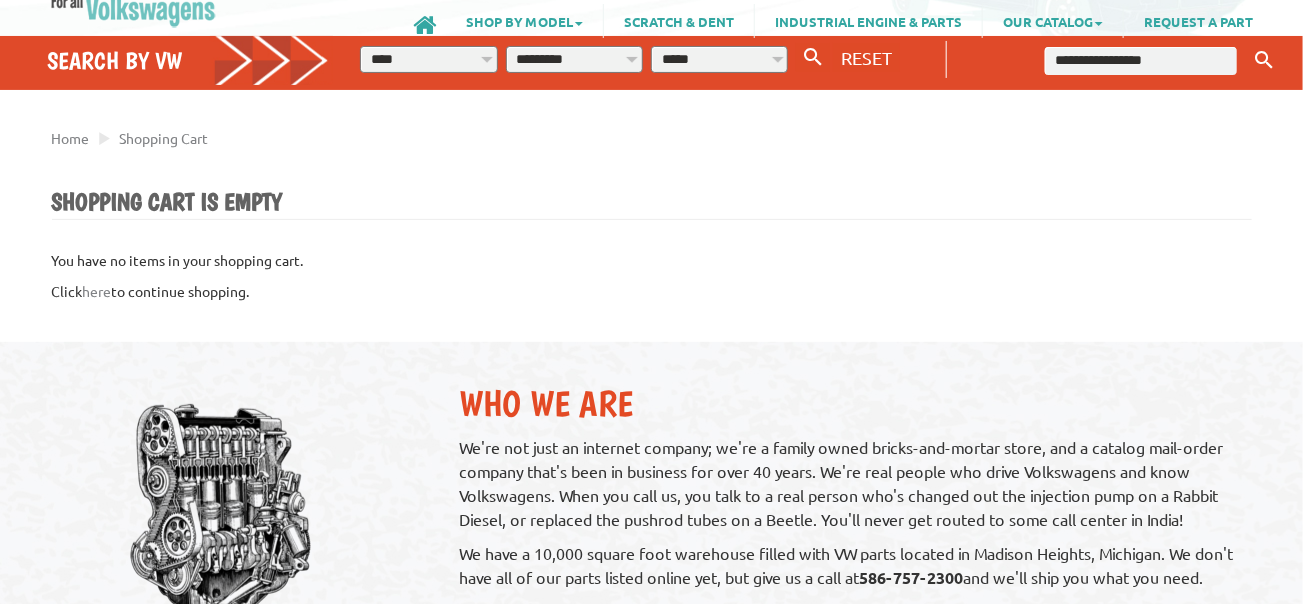 scroll, scrollTop: 0, scrollLeft: 0, axis: both 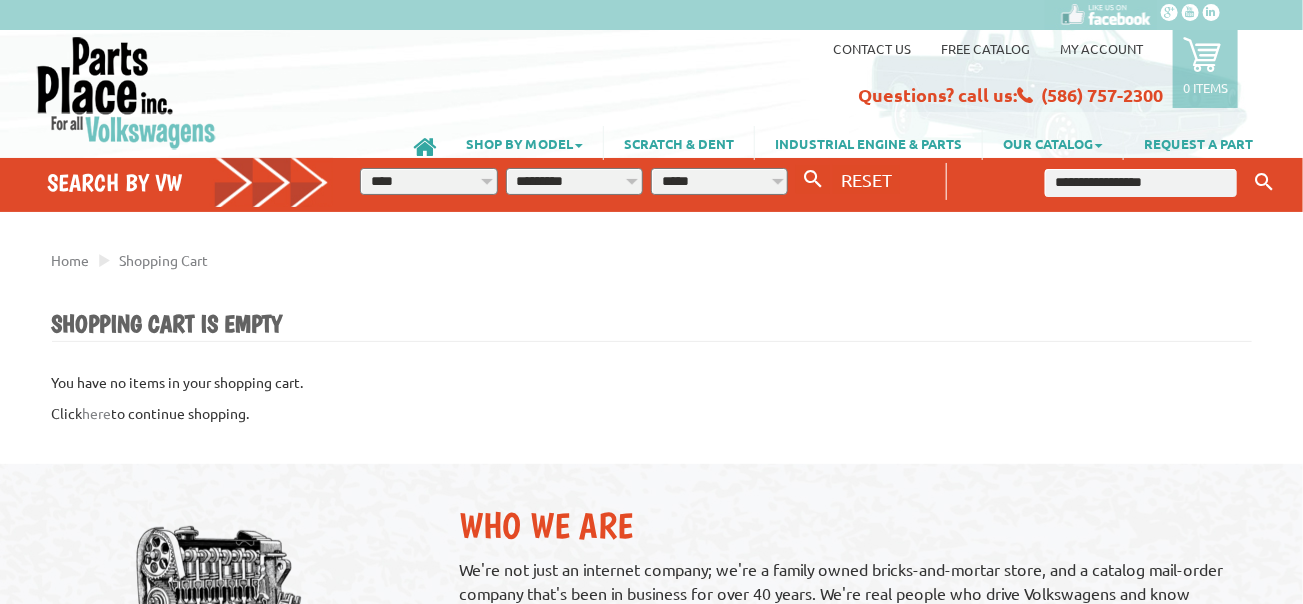 click at bounding box center (1141, 183) 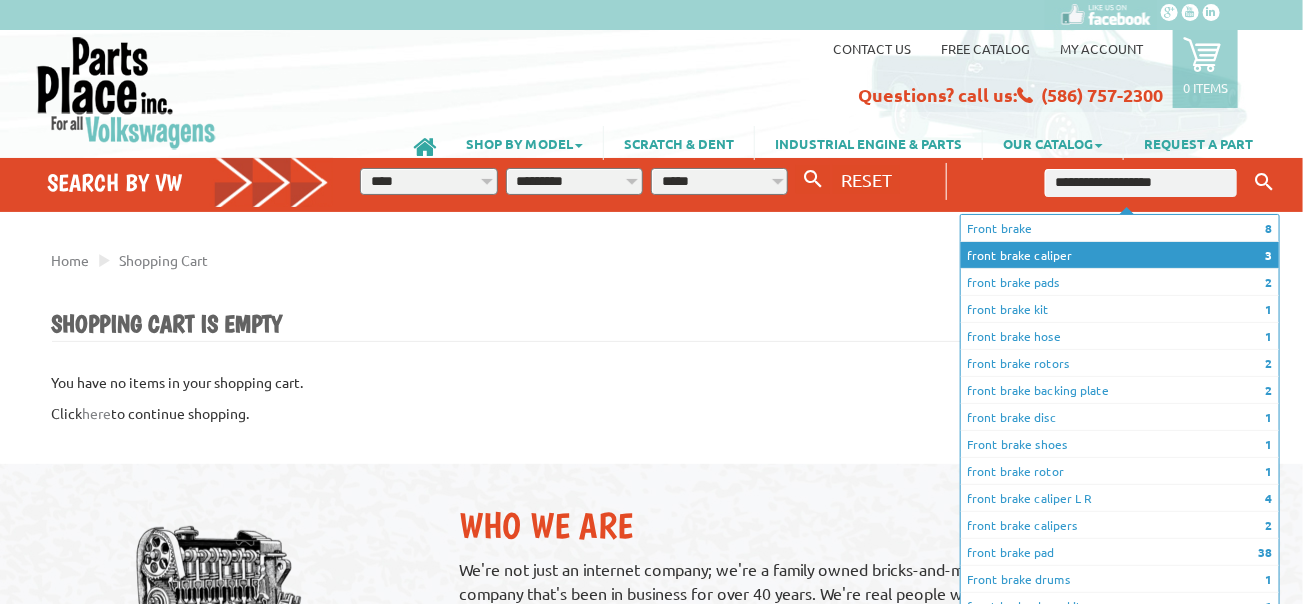 click on "3 front brake caliper" at bounding box center [1120, 255] 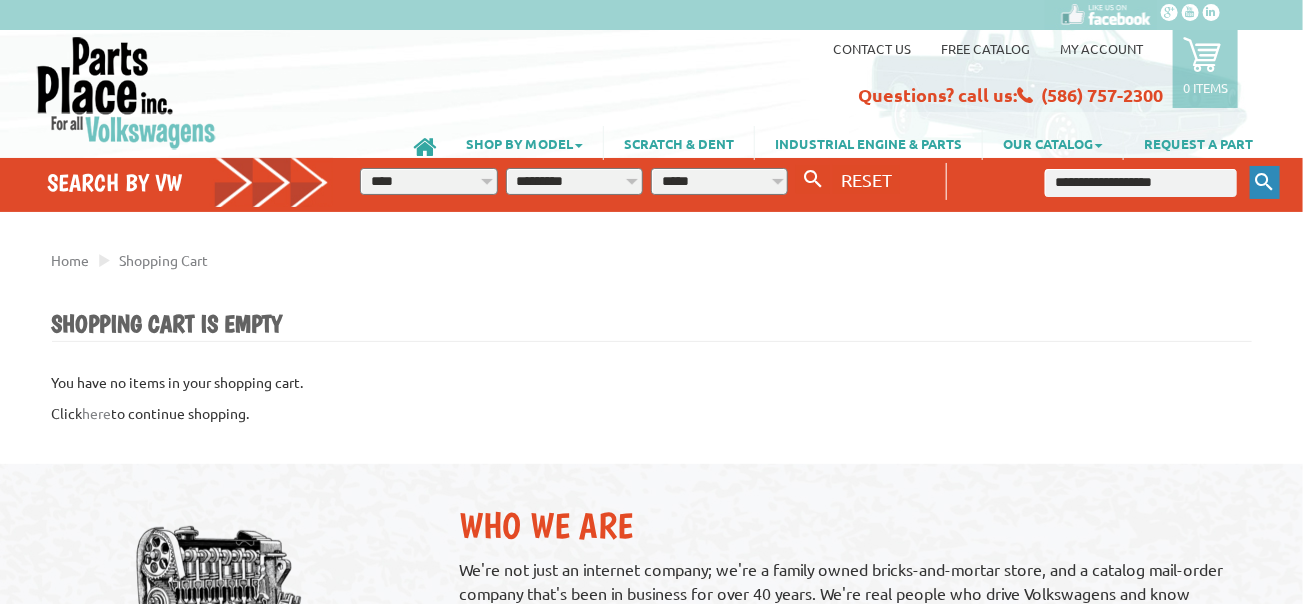 click on "Keyword Search" at bounding box center [1265, 182] 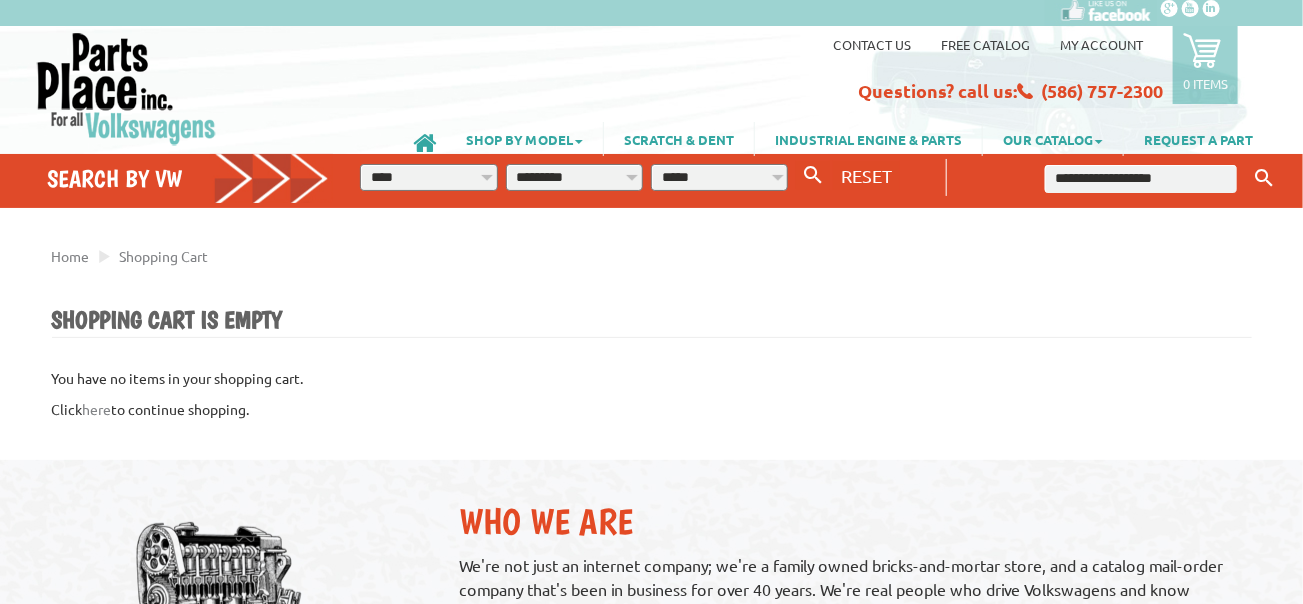 scroll, scrollTop: 0, scrollLeft: 0, axis: both 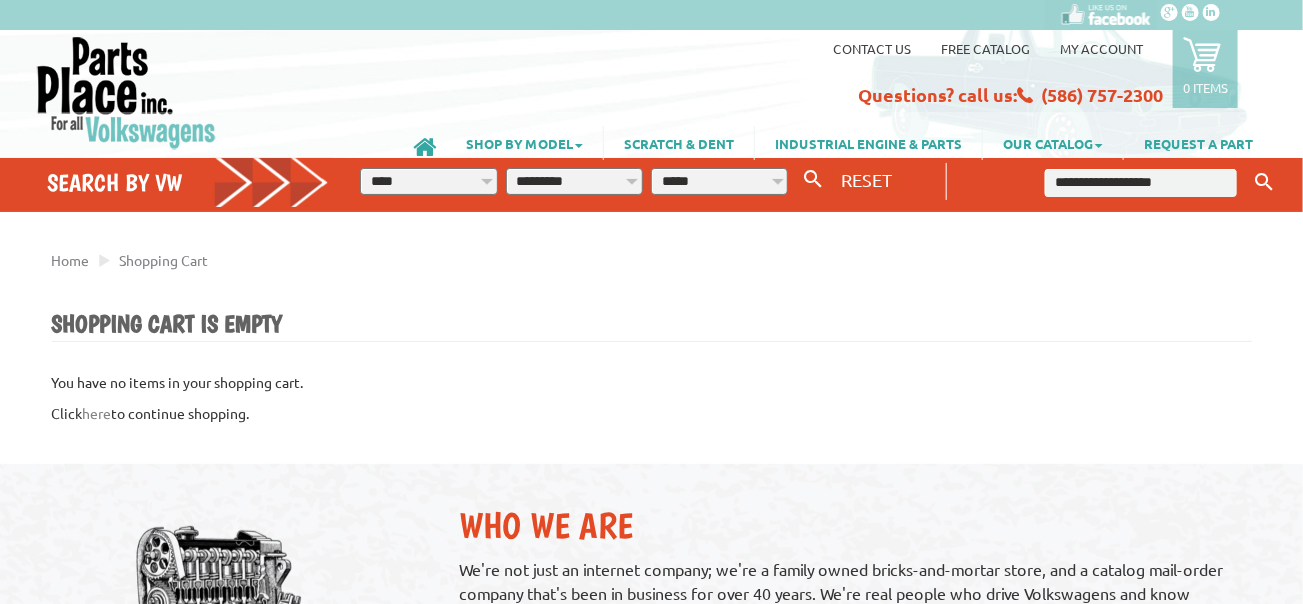 click on "**********" at bounding box center [1141, 183] 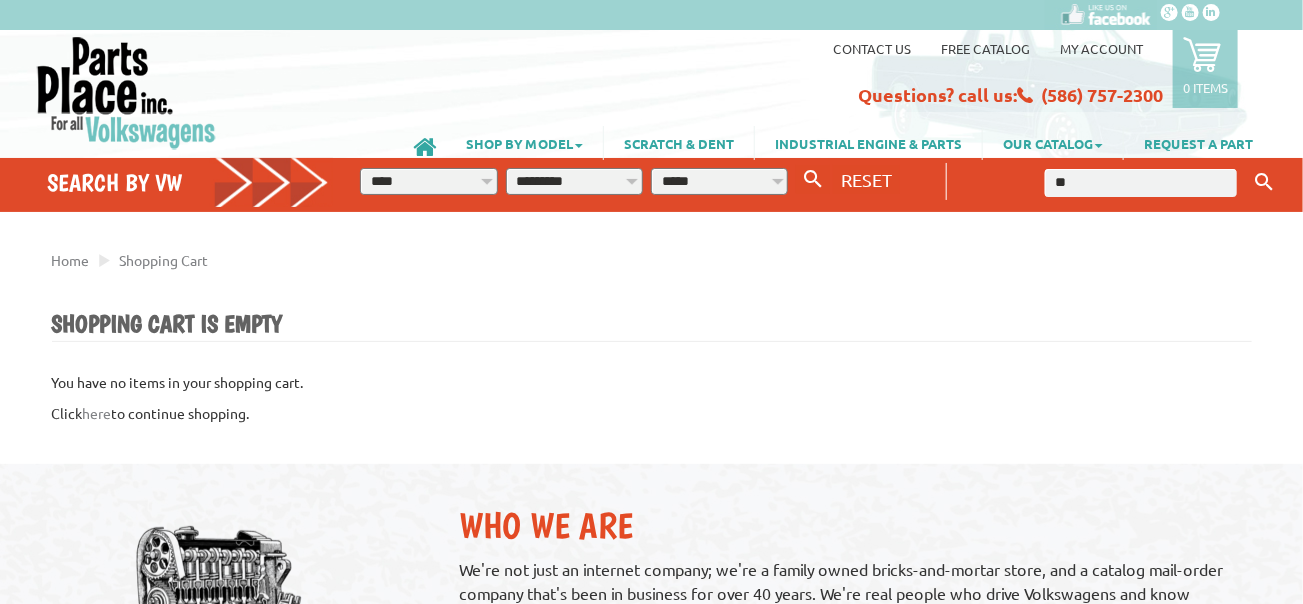 type on "*" 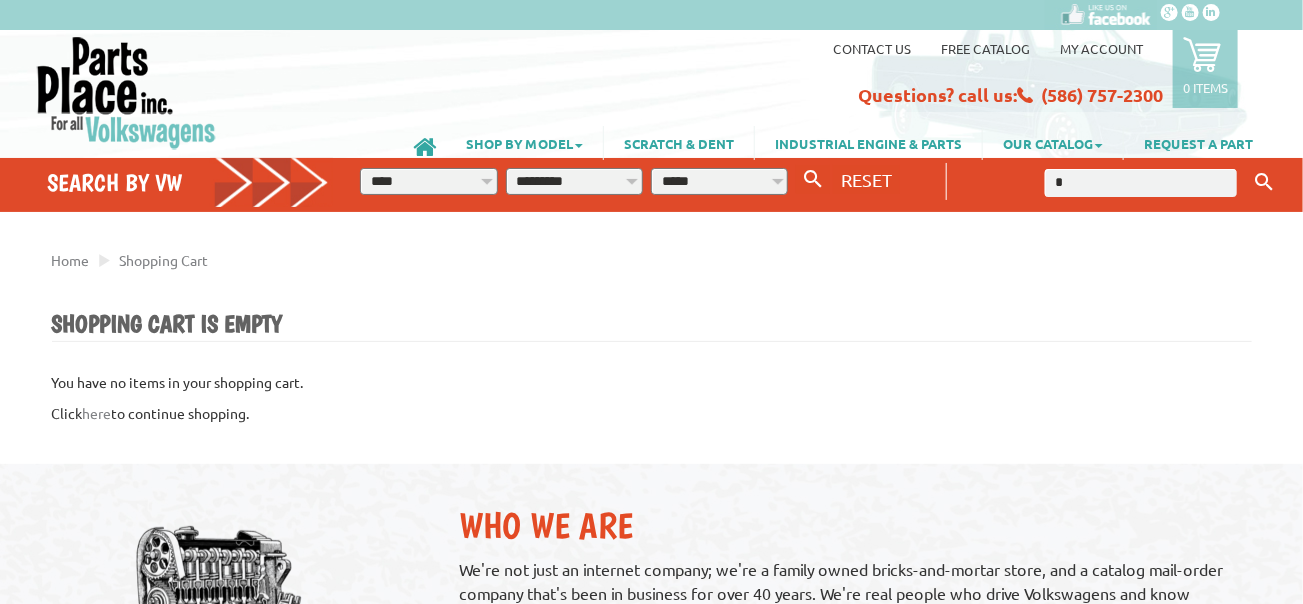 type on "**" 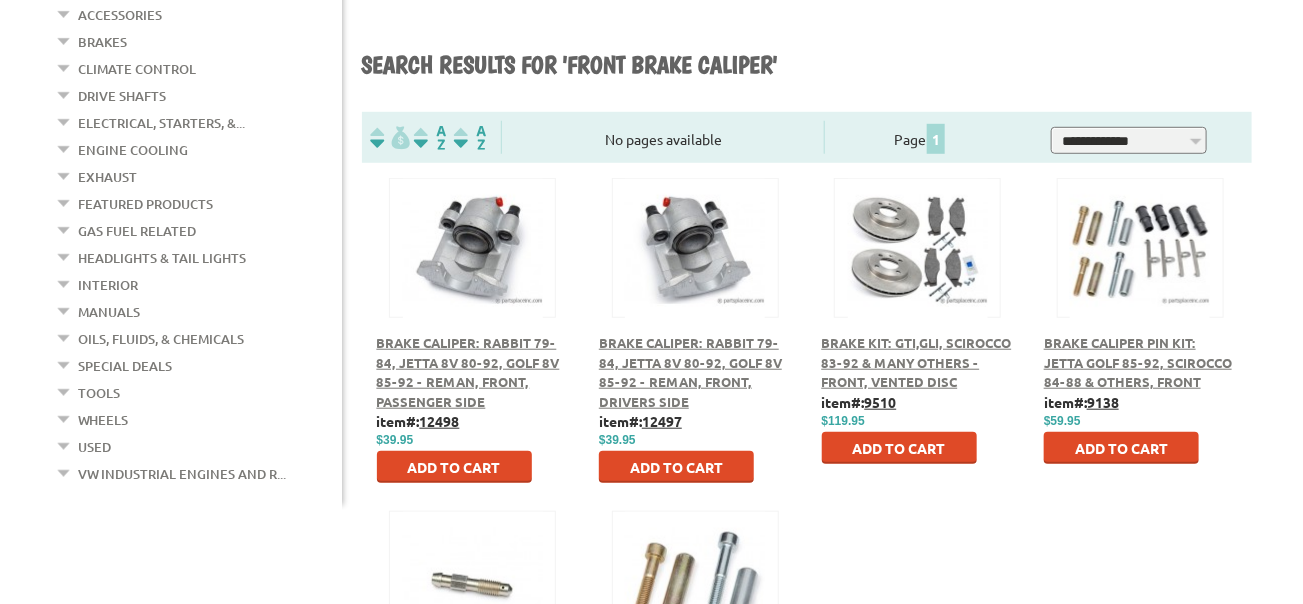 scroll, scrollTop: 499, scrollLeft: 0, axis: vertical 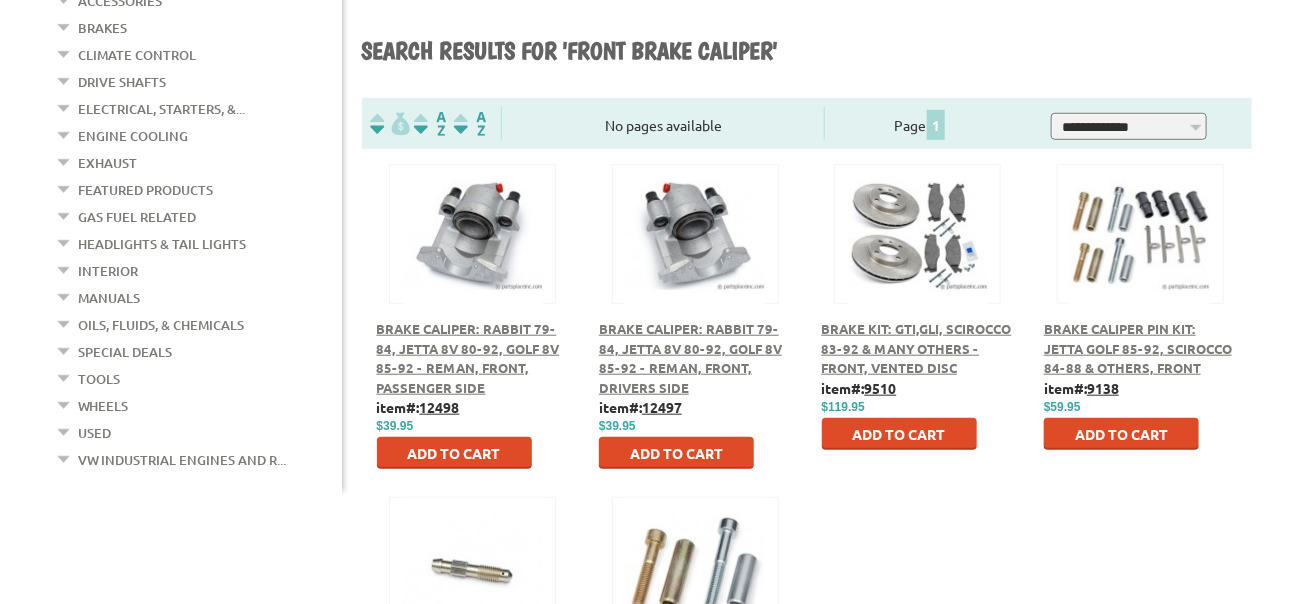 click on "Add to Cart" at bounding box center (454, 453) 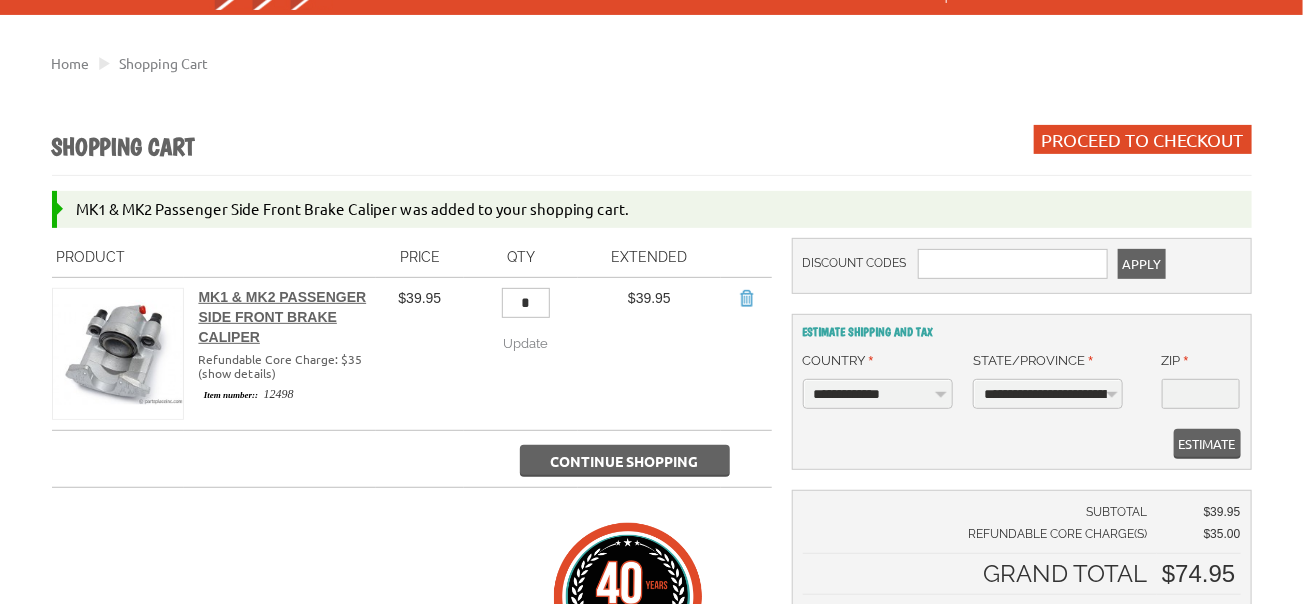 scroll, scrollTop: 200, scrollLeft: 0, axis: vertical 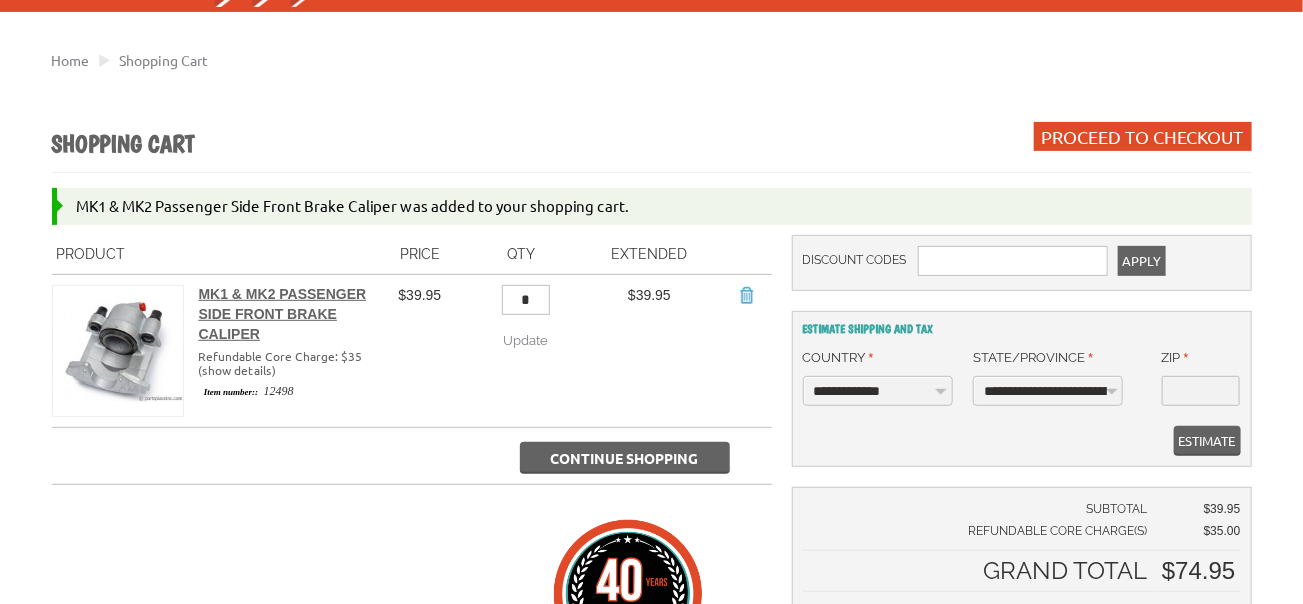 click on "*" at bounding box center [526, 300] 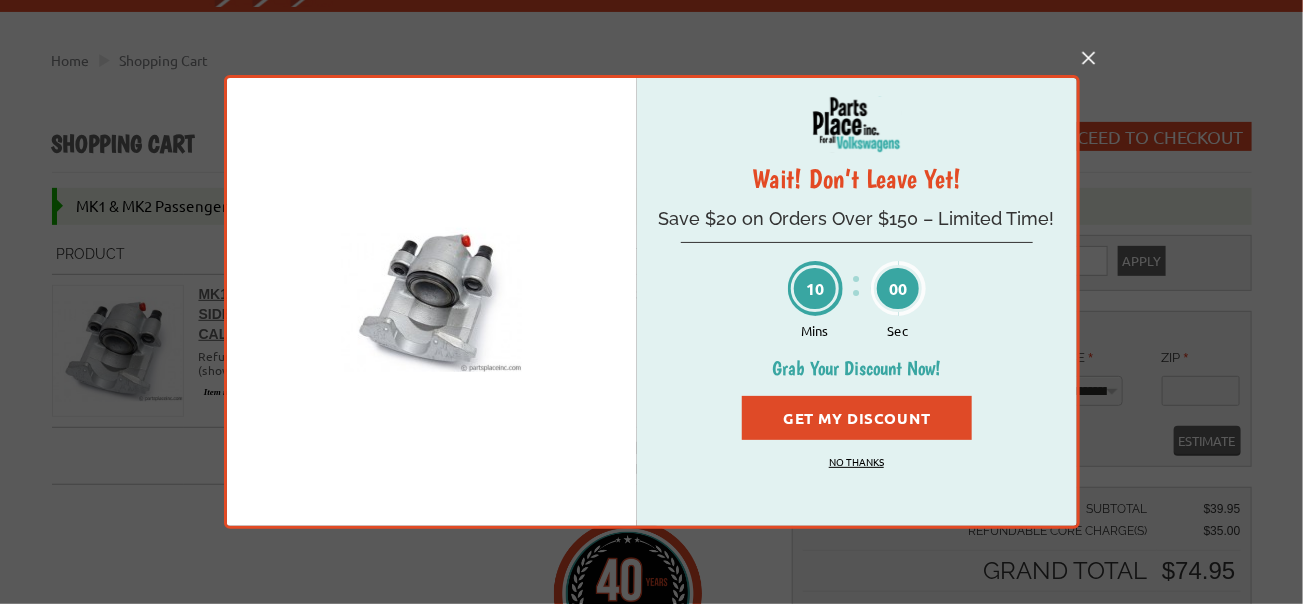type on "*" 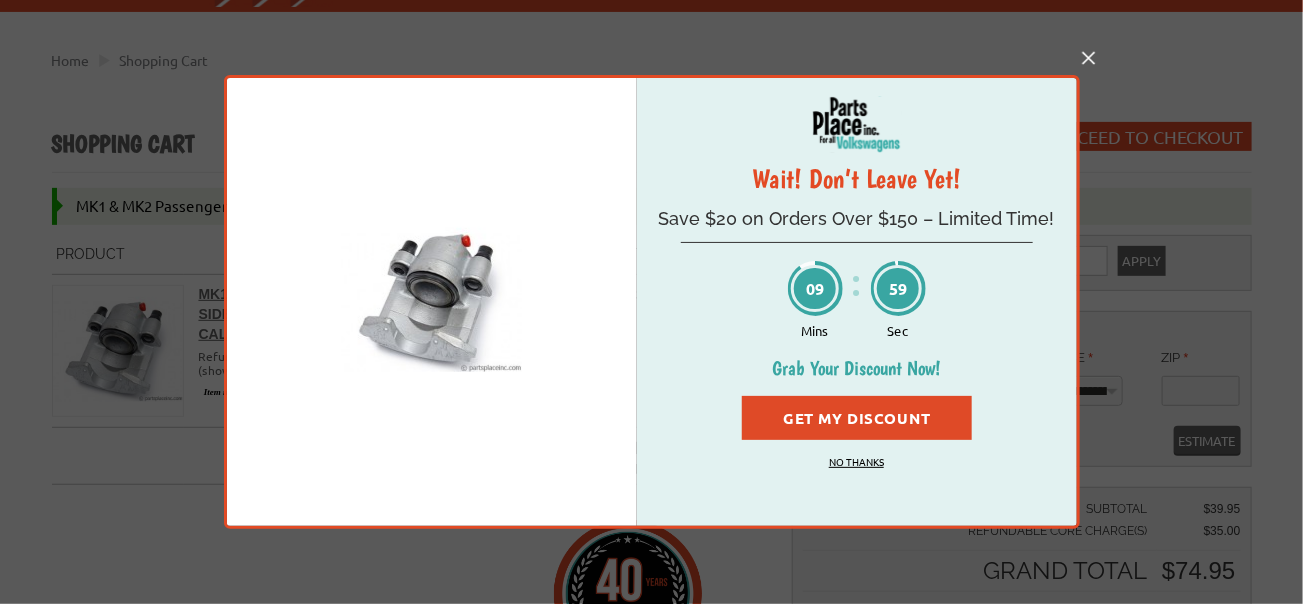 click on "Wait! Don’t Leave Yet!   Save $20 on Orders Over $150 – Limited Time!               09     Mins         59     Sec       Grab Your Discount Now!     Get My Discount       No Thanks         Congrats!   Your  $20  Discount Is Waiting!   Only a few minutes left to use your coupon on Orders over $150           09     Mins         59     Sec         CODE42496     Click to copy     CONTINUE SHOPPING" at bounding box center (857, 302) 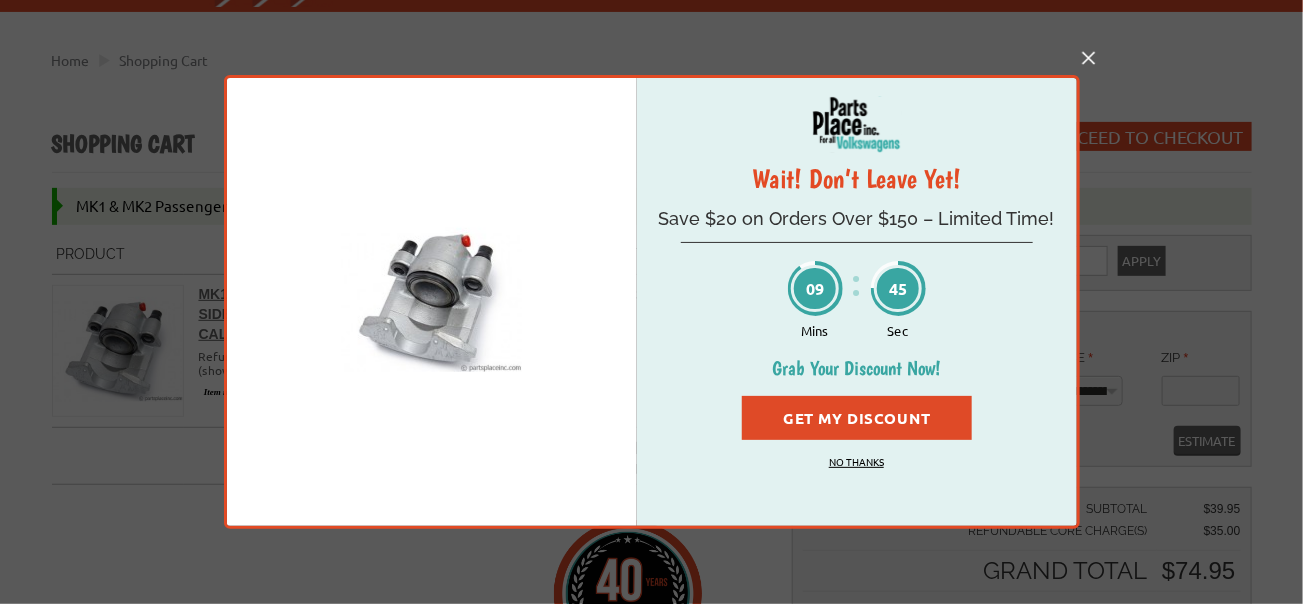 click at bounding box center (1089, 58) 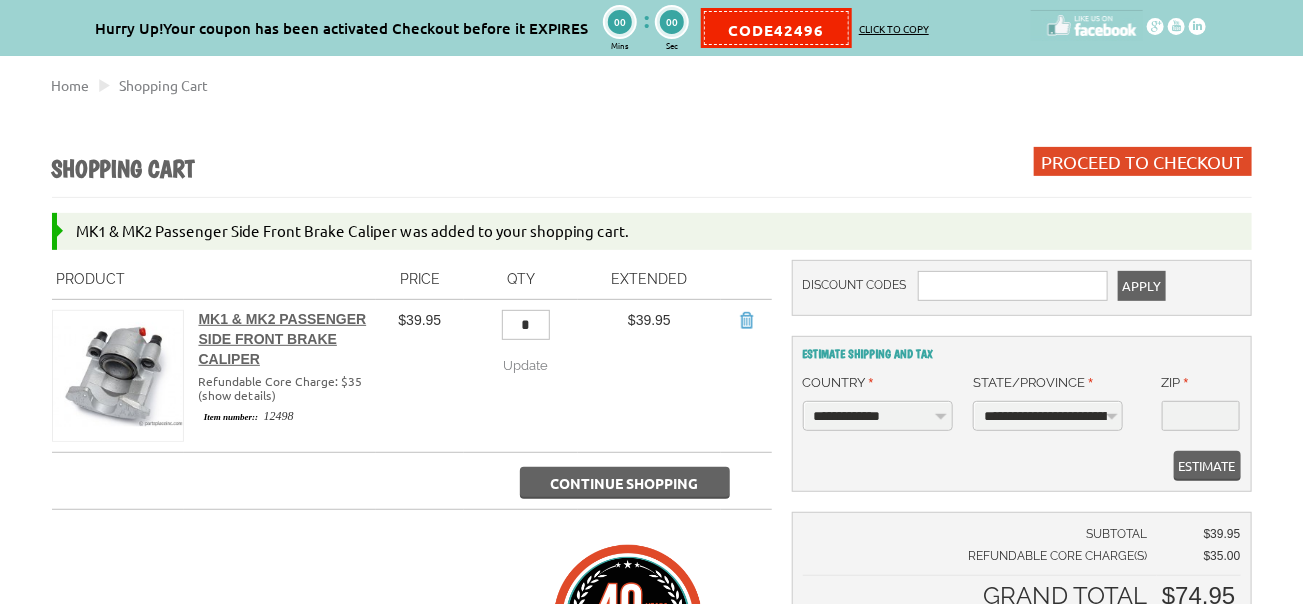 scroll, scrollTop: 224, scrollLeft: 0, axis: vertical 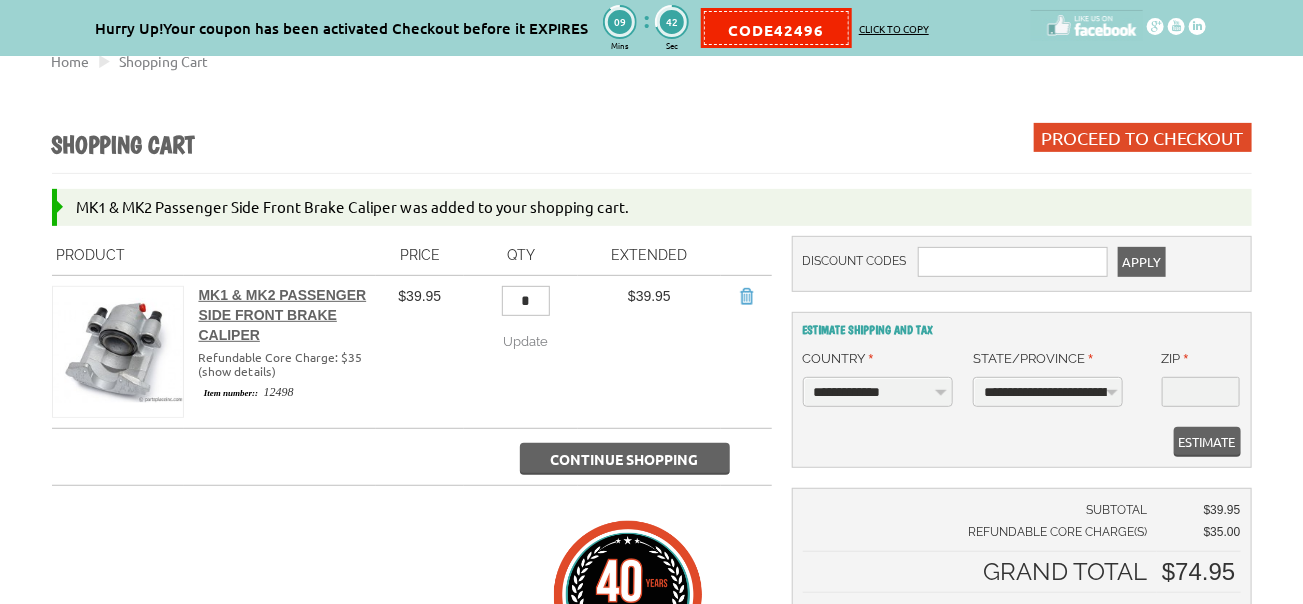 click on "Continue Shopping" at bounding box center [625, 459] 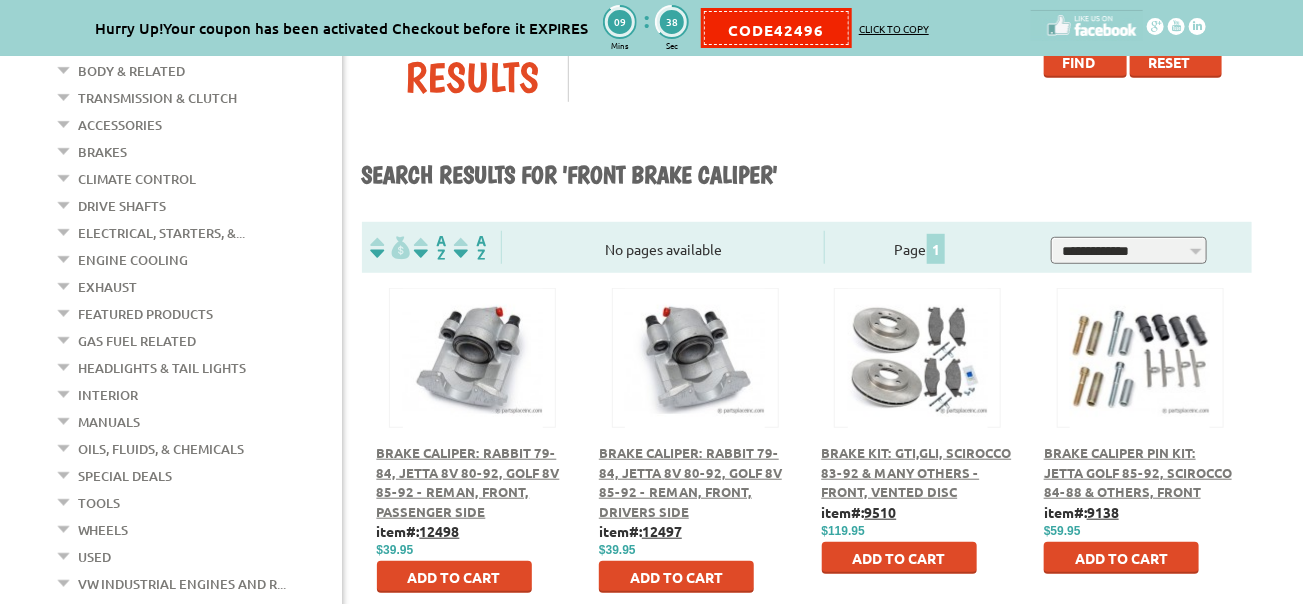 scroll, scrollTop: 499, scrollLeft: 0, axis: vertical 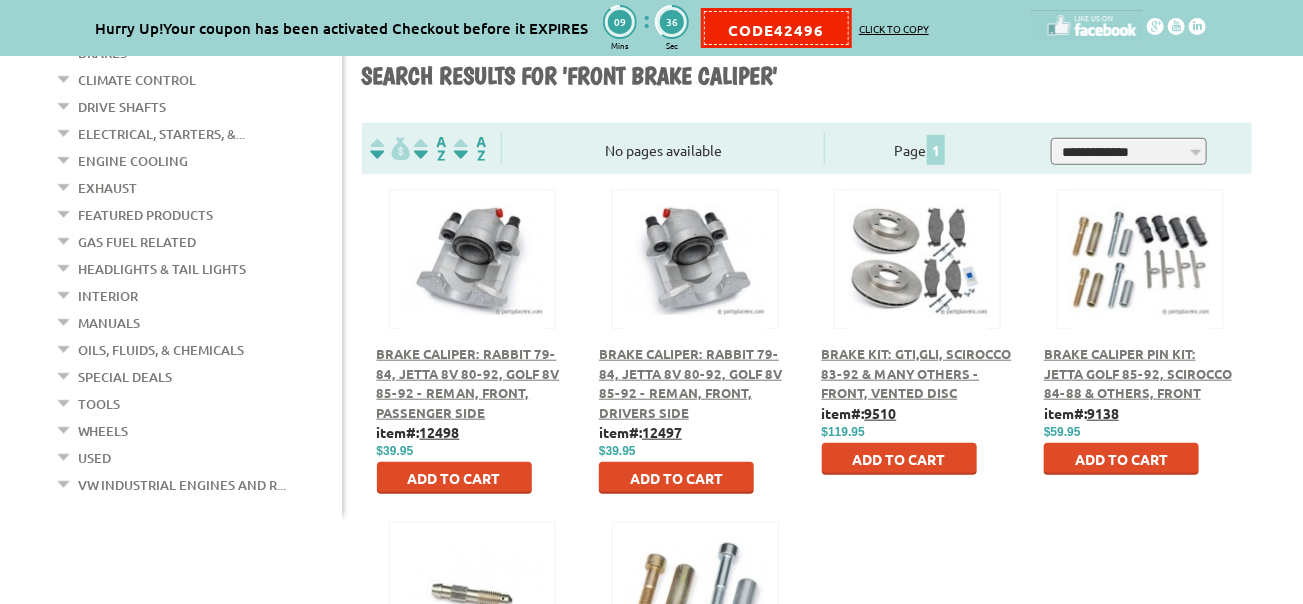 click on "Add to Cart" at bounding box center (676, 478) 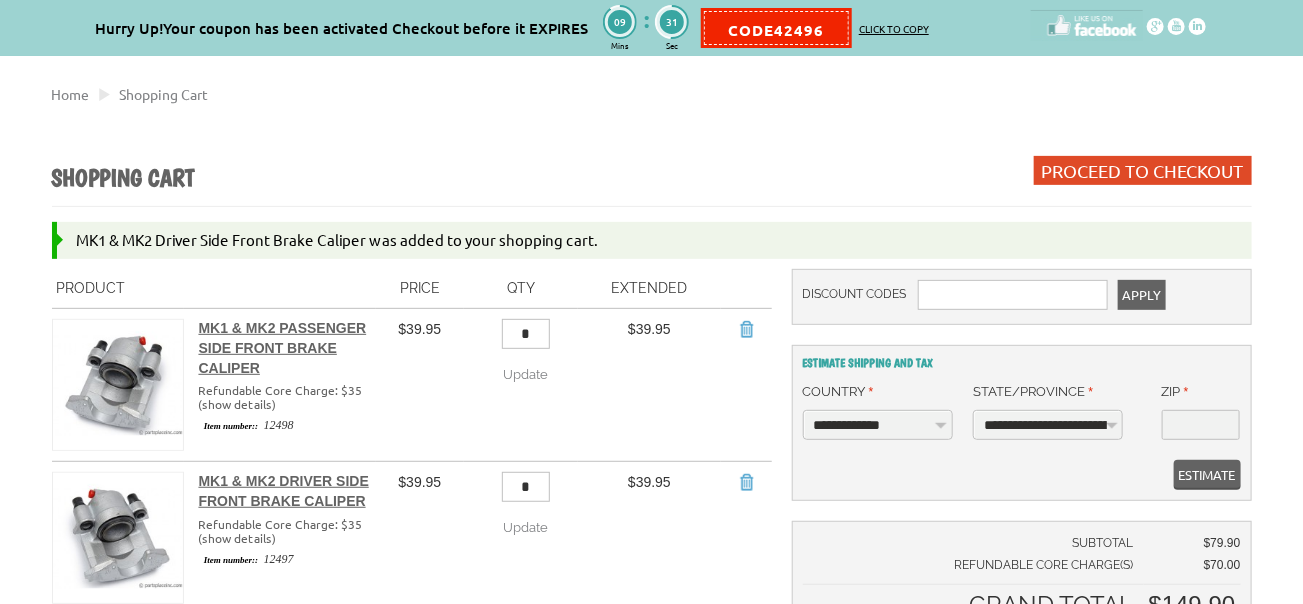 scroll, scrollTop: 200, scrollLeft: 0, axis: vertical 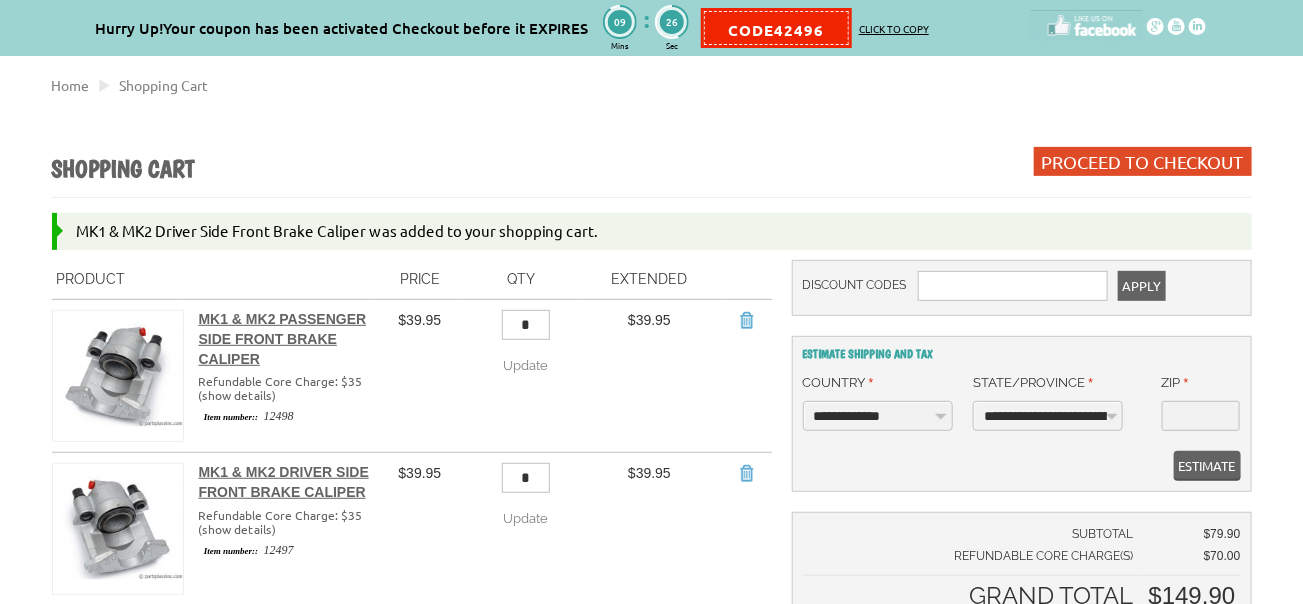 click on "*" at bounding box center [526, 325] 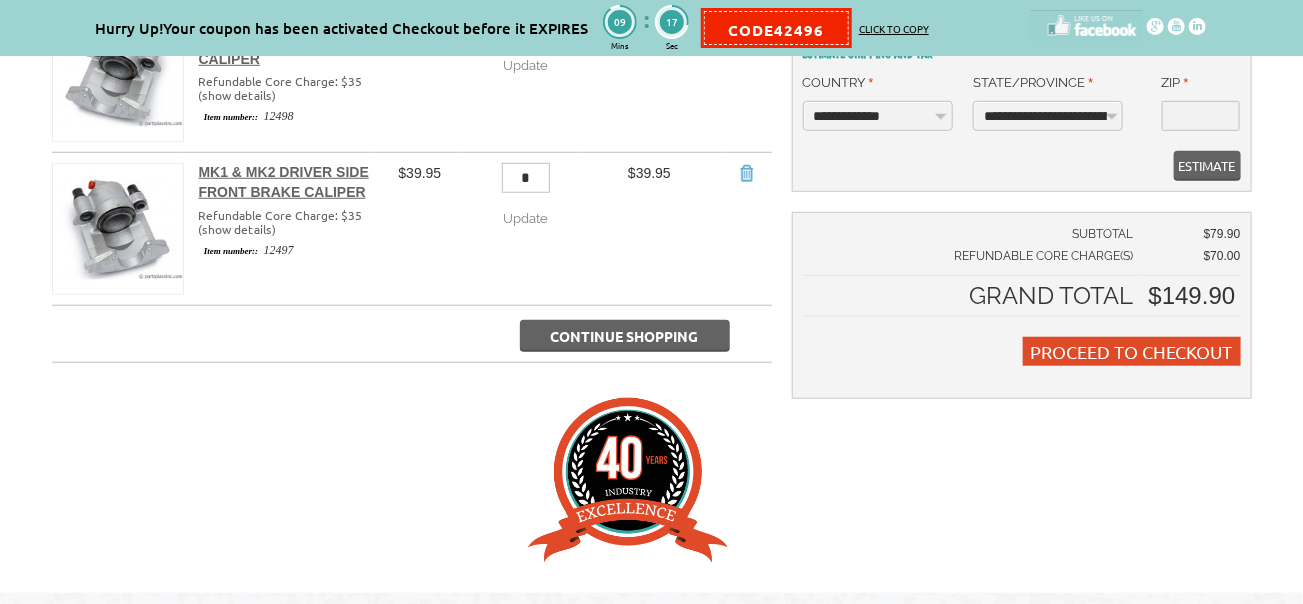 scroll, scrollTop: 600, scrollLeft: 0, axis: vertical 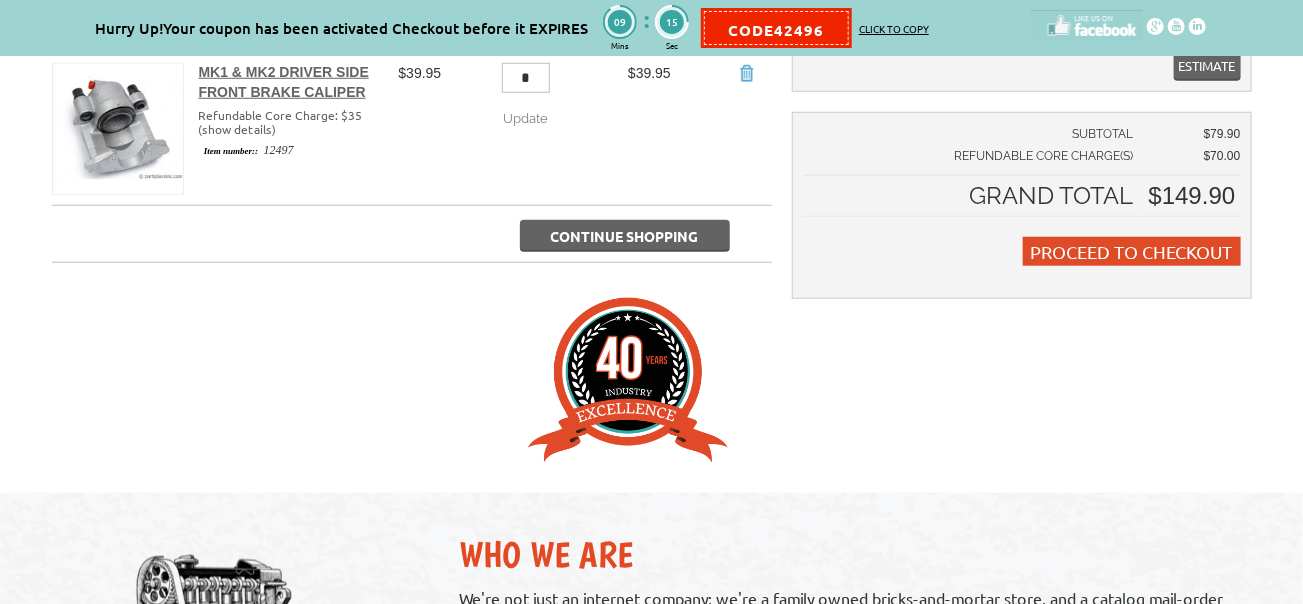 type on "*" 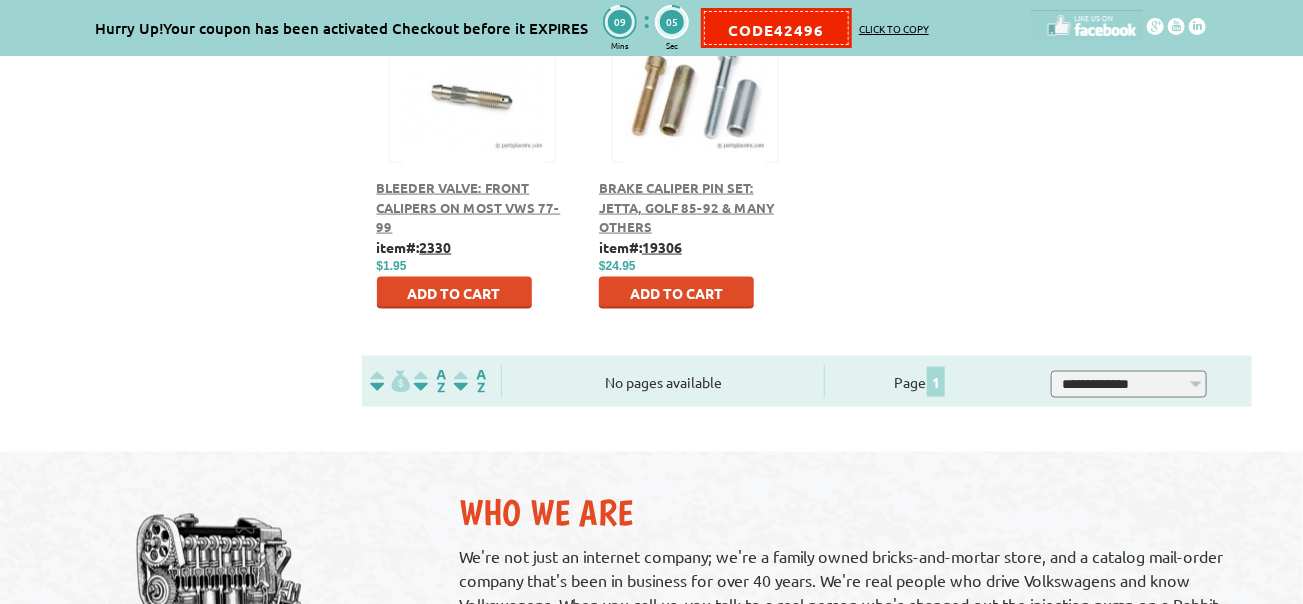 scroll, scrollTop: 999, scrollLeft: 0, axis: vertical 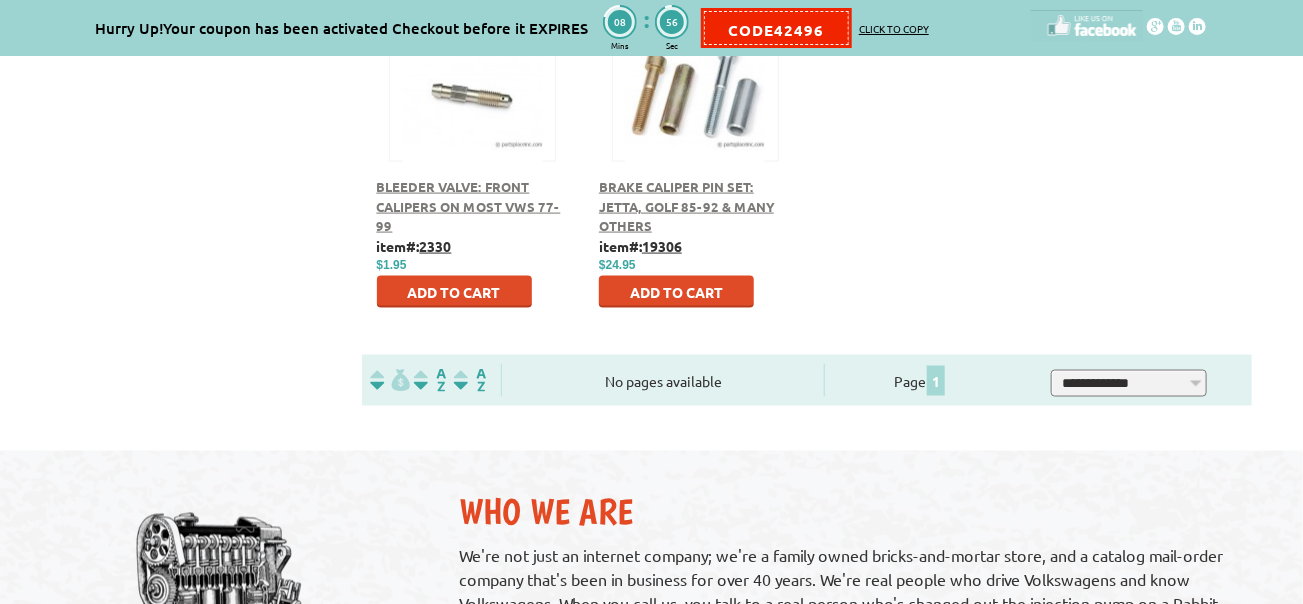 click on "**********" at bounding box center (1129, 383) 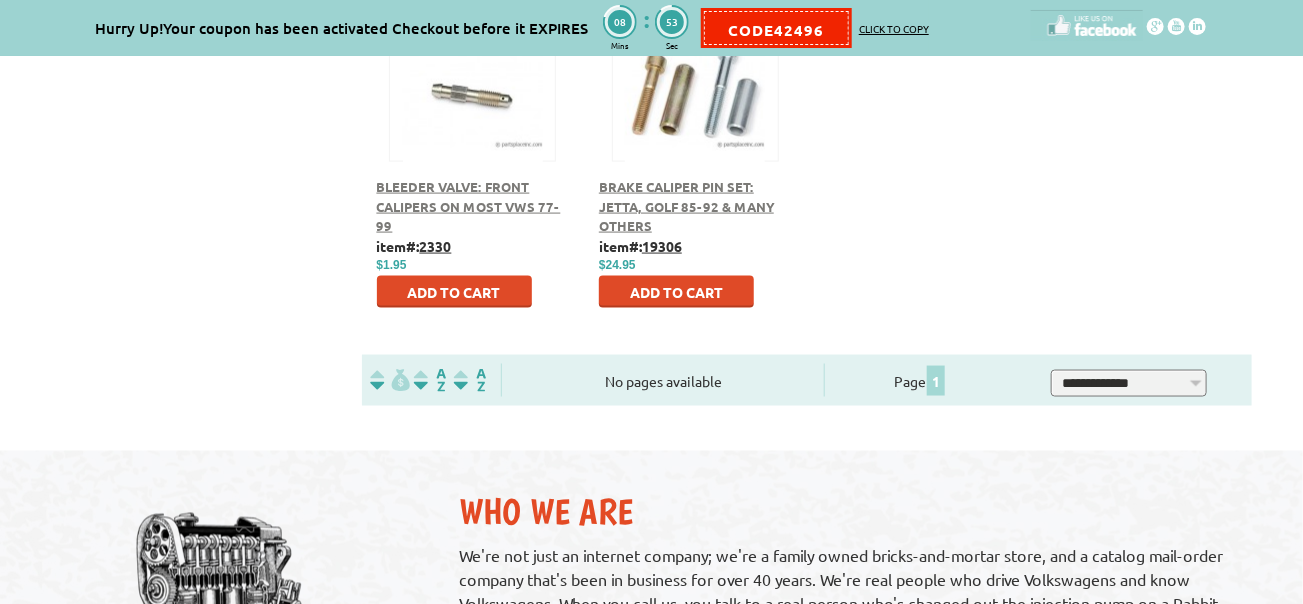 click on "Brake Caliper: Rabbit 79-84, Jetta 8V 80-92, Golf 8V 85-92 - Reman, Front, Passenger Side
item#:  12498
$
$39.95
Add to Cart     item#:" at bounding box center [807, 22] 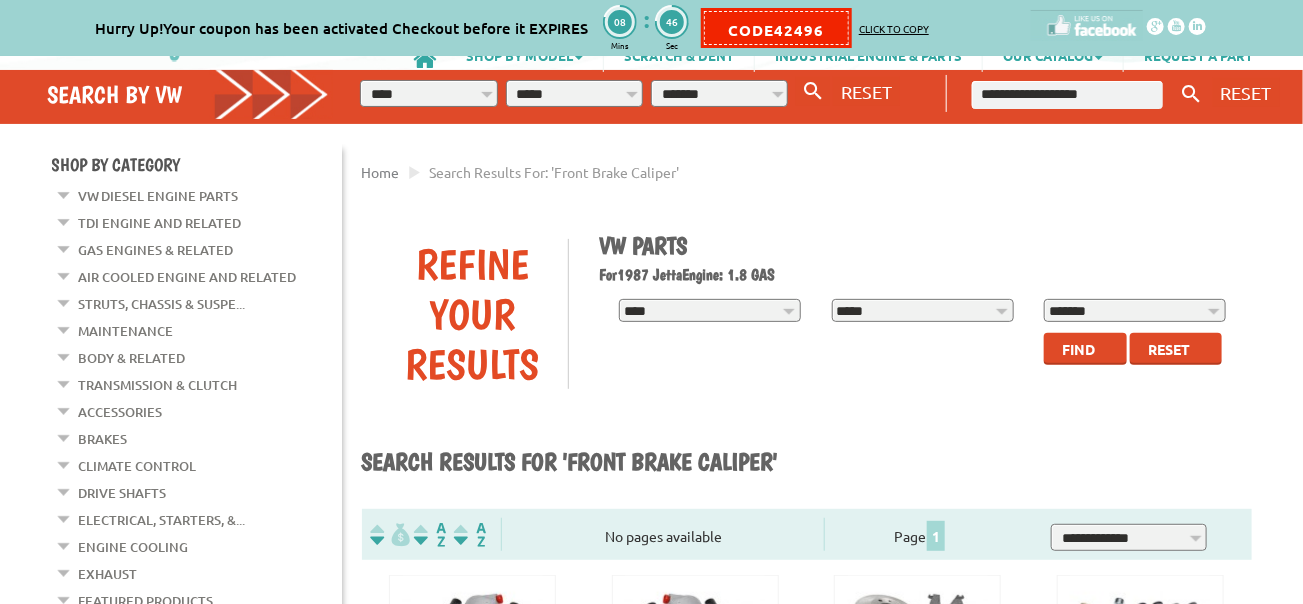 scroll, scrollTop: 100, scrollLeft: 0, axis: vertical 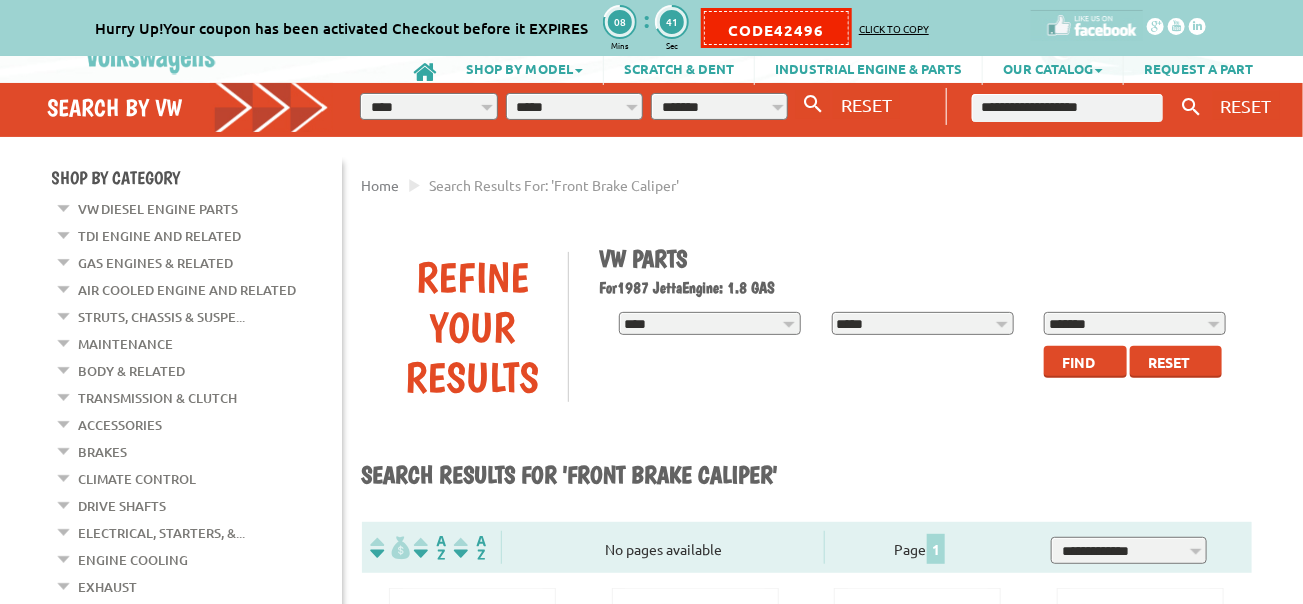 click on "Brakes" at bounding box center (103, 452) 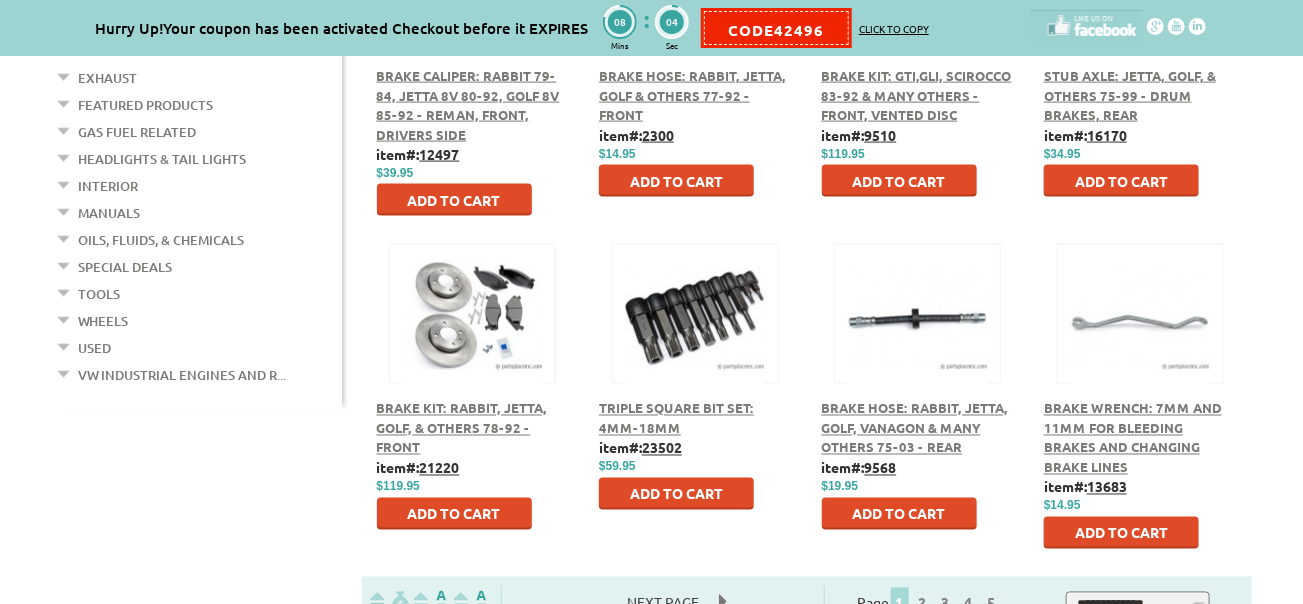 scroll, scrollTop: 1100, scrollLeft: 0, axis: vertical 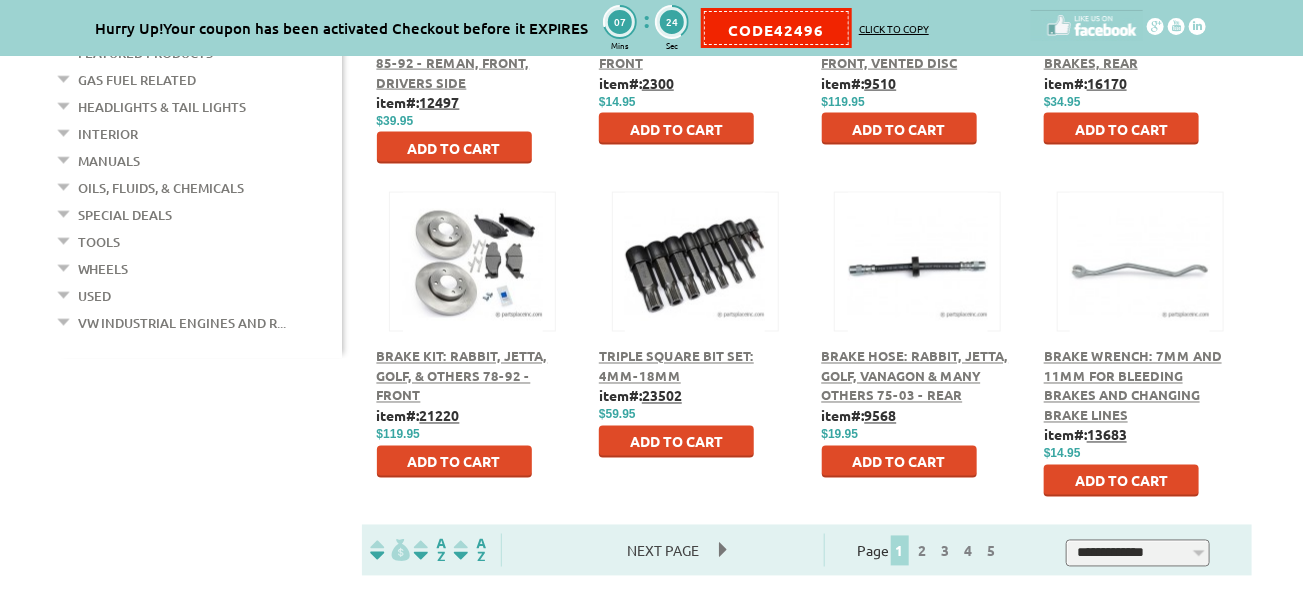 click on "Add to Cart" at bounding box center (454, 462) 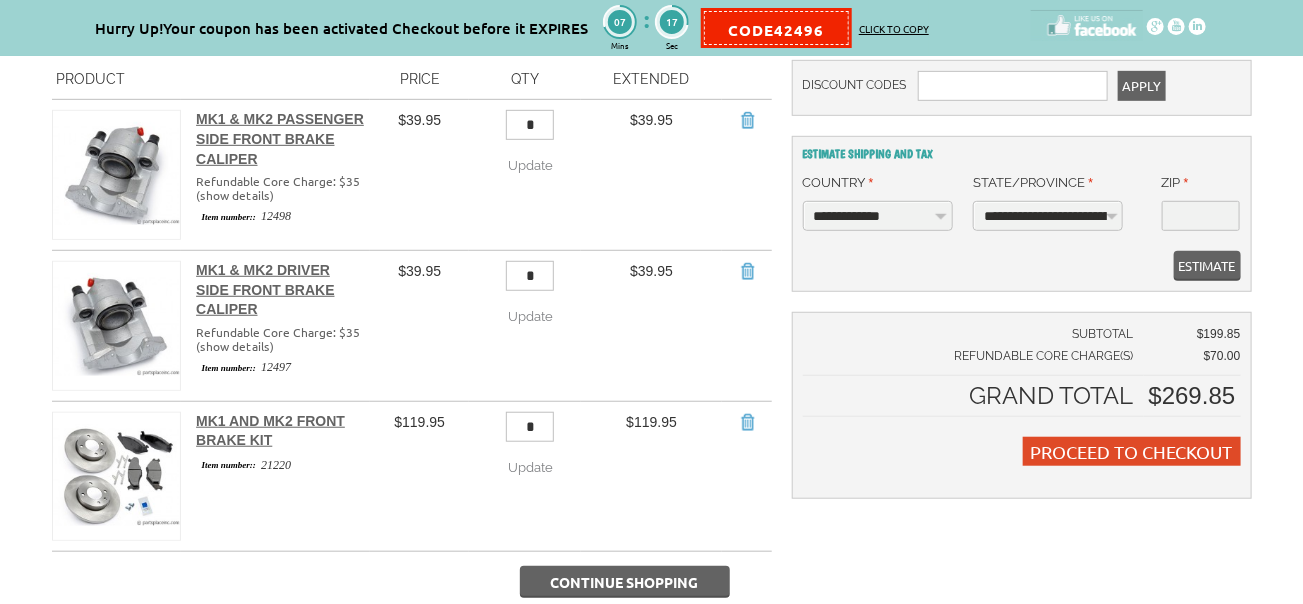 scroll, scrollTop: 499, scrollLeft: 0, axis: vertical 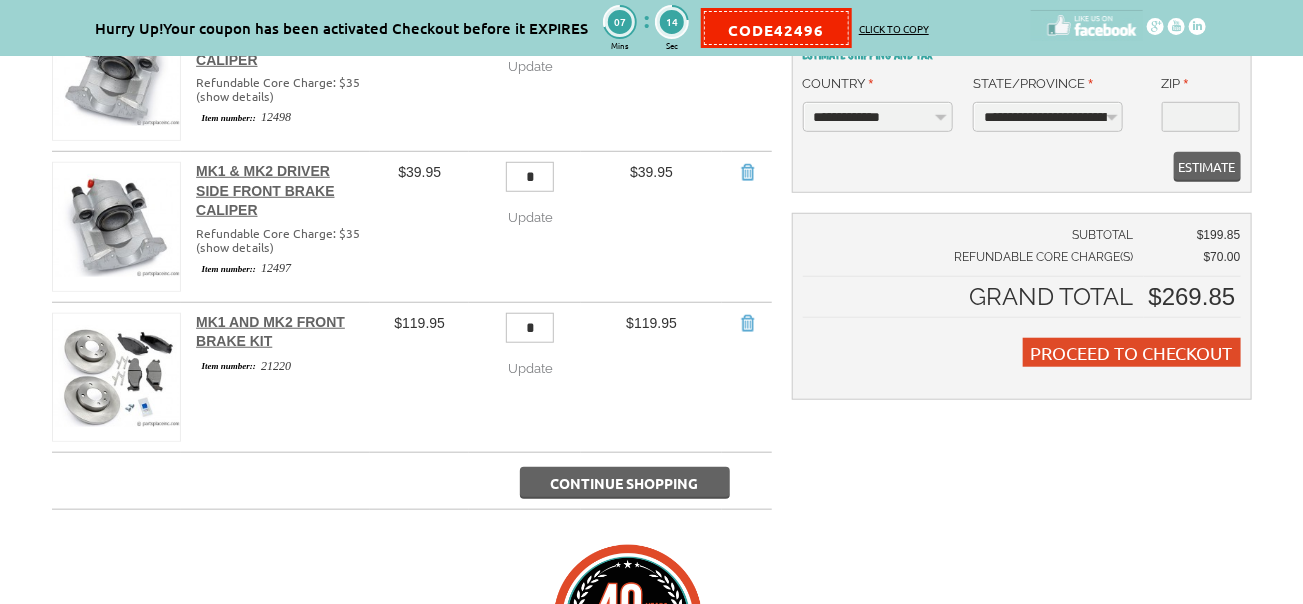 click on "Continue Shopping" at bounding box center (625, 483) 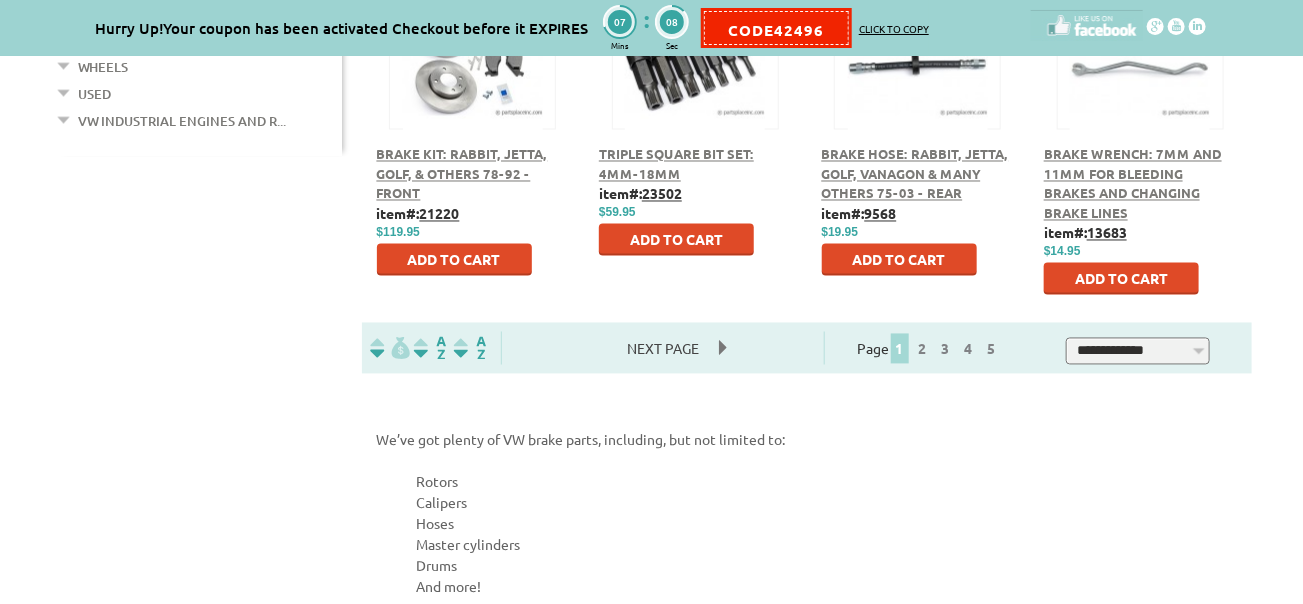 scroll, scrollTop: 1400, scrollLeft: 0, axis: vertical 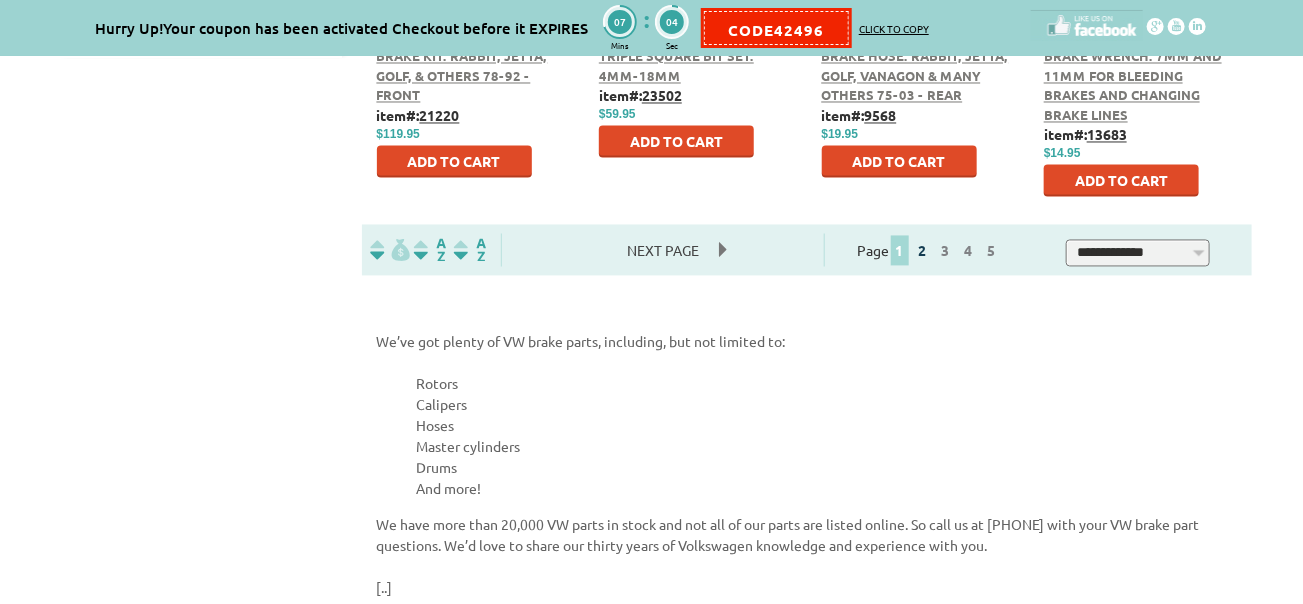 click on "2" at bounding box center [923, 251] 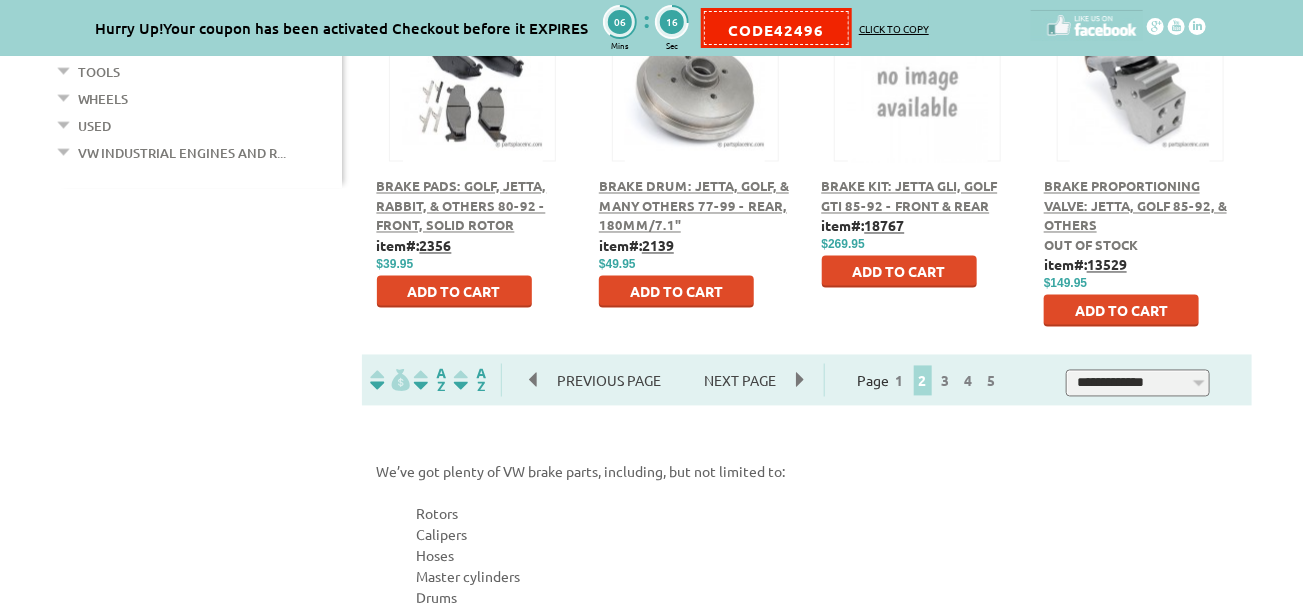 scroll, scrollTop: 1300, scrollLeft: 0, axis: vertical 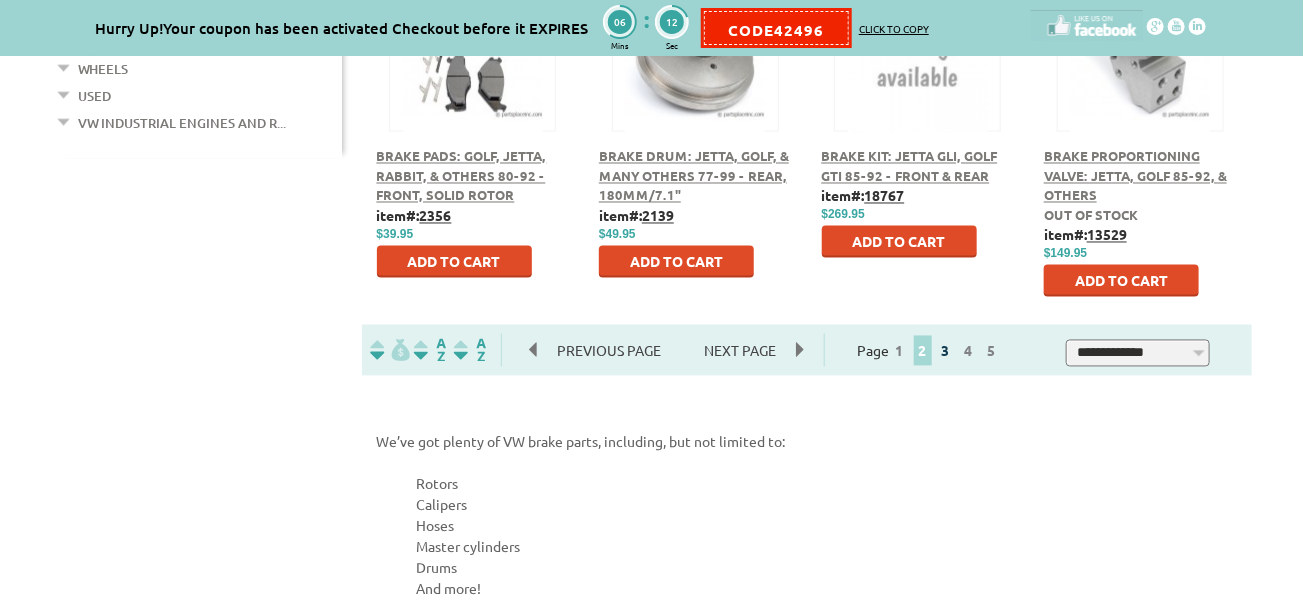 click on "3" at bounding box center [946, 351] 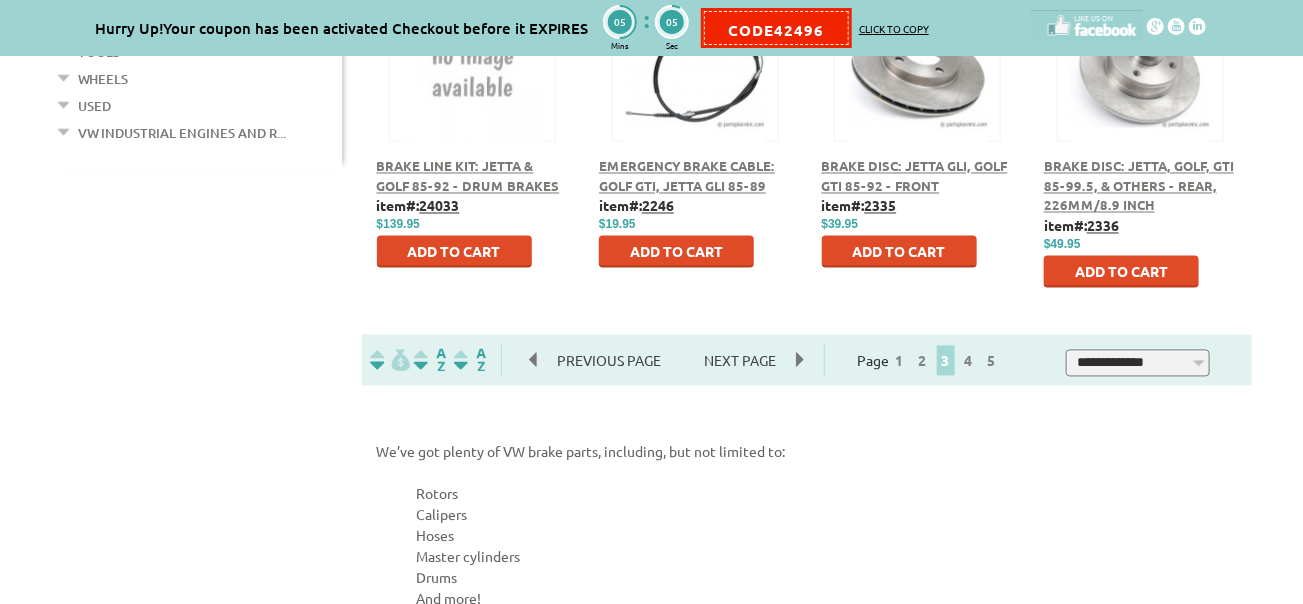 scroll, scrollTop: 1300, scrollLeft: 0, axis: vertical 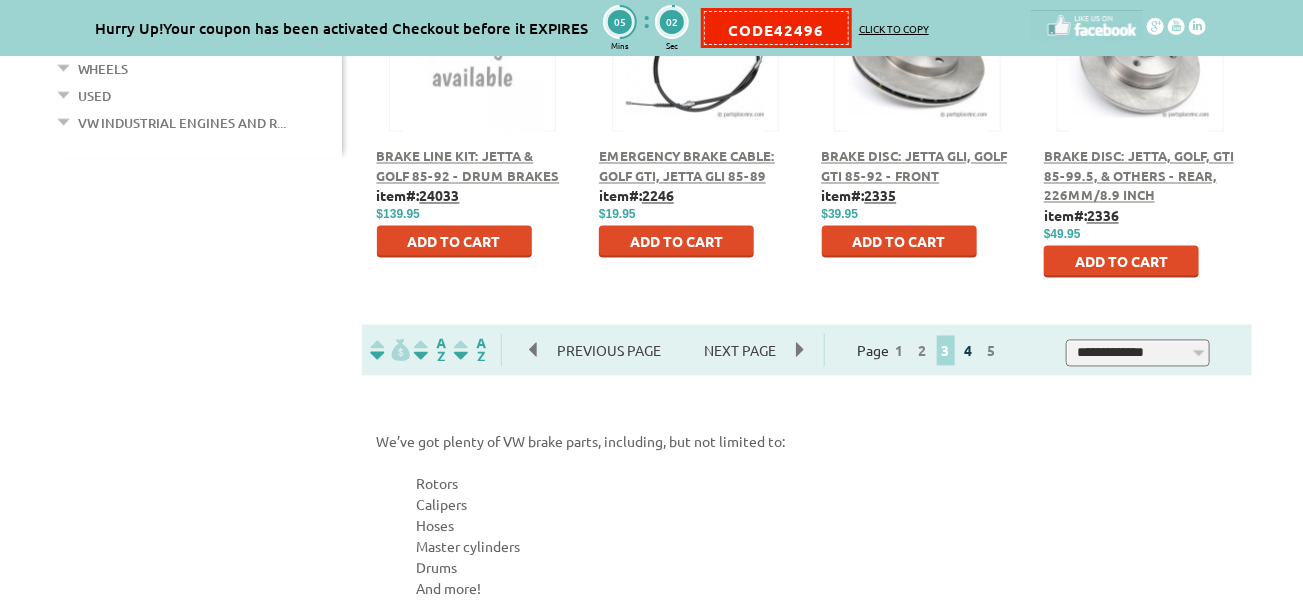 click on "4" at bounding box center (969, 351) 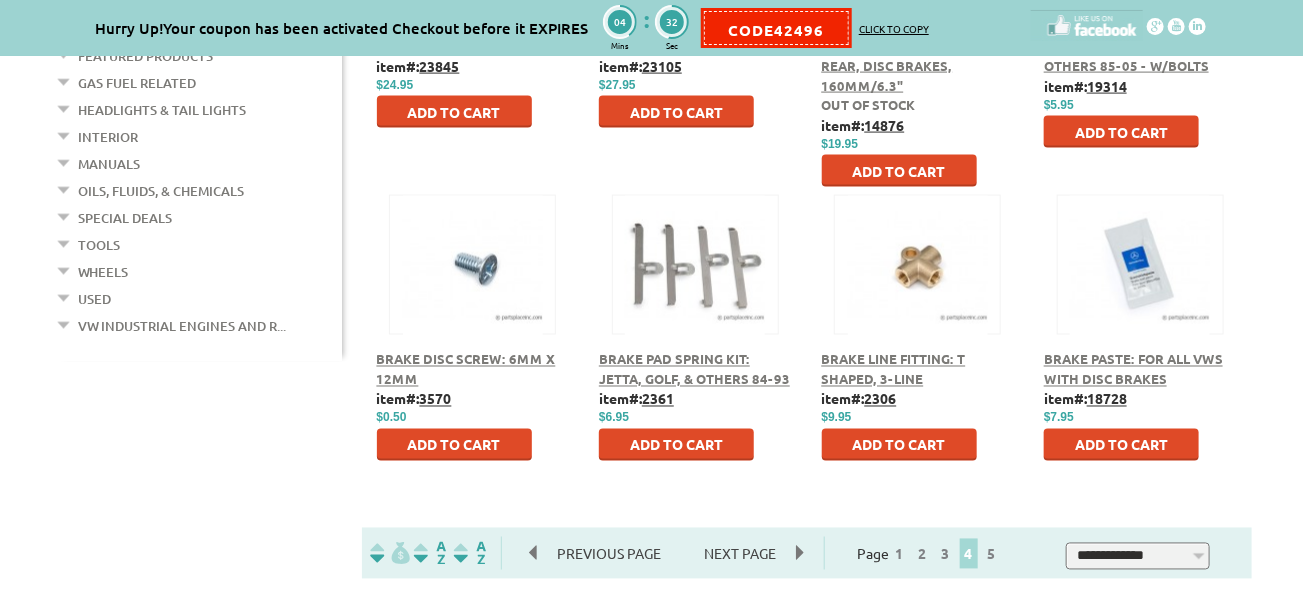 scroll, scrollTop: 1100, scrollLeft: 0, axis: vertical 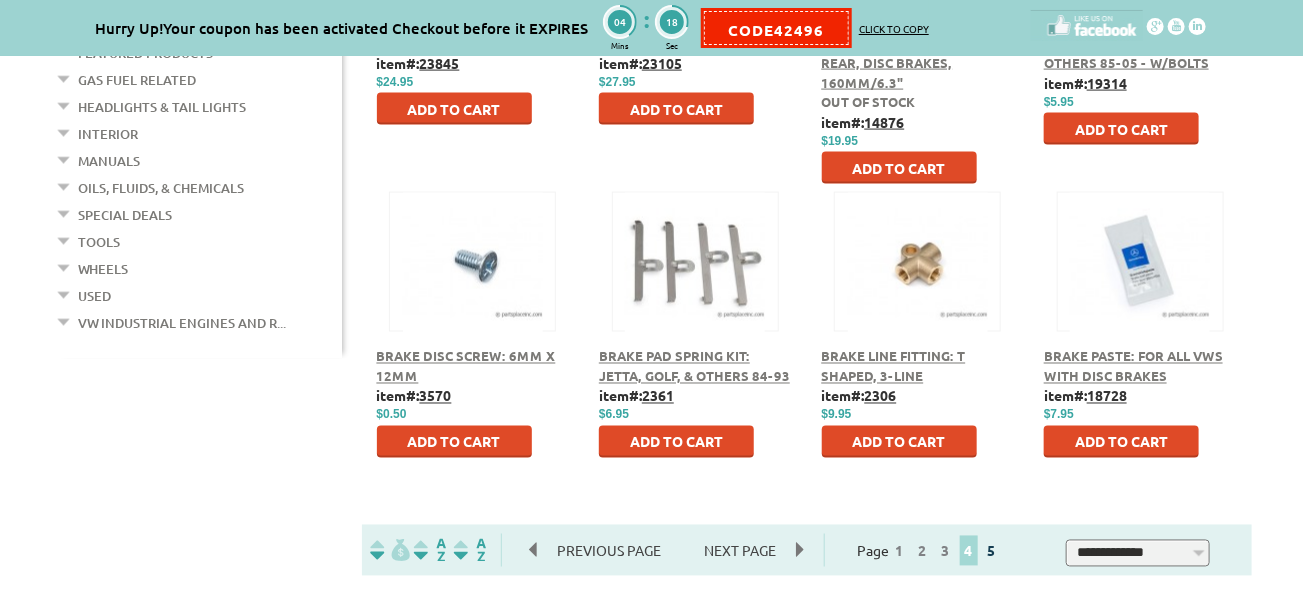 click on "5" at bounding box center [992, 551] 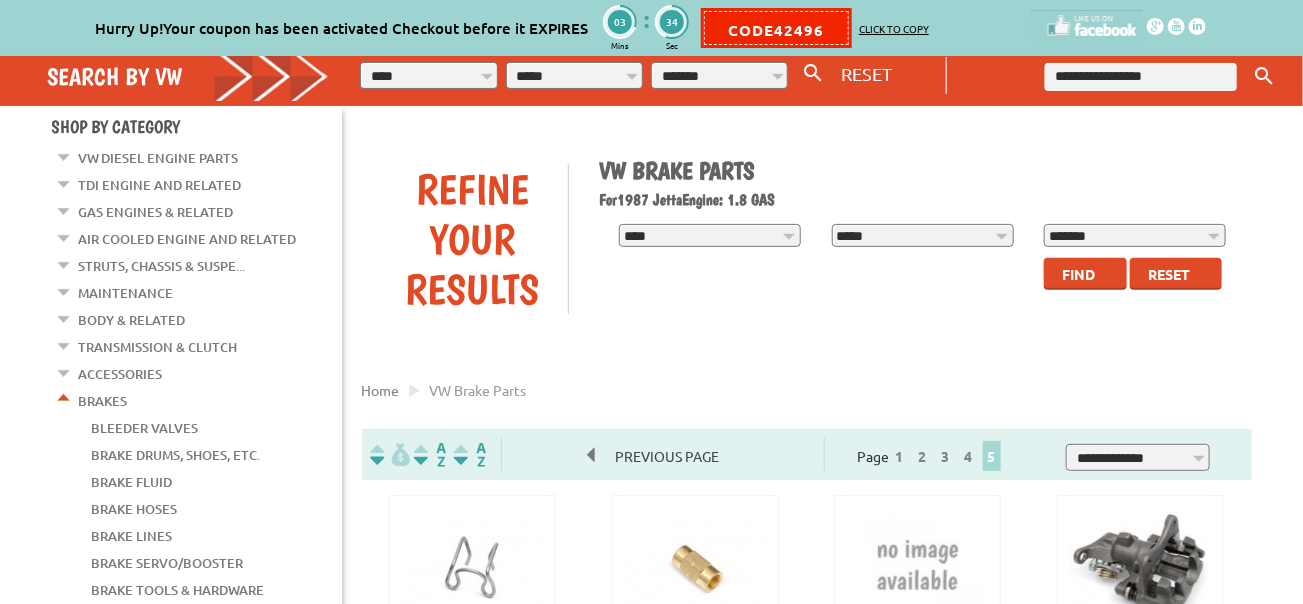 scroll, scrollTop: 100, scrollLeft: 0, axis: vertical 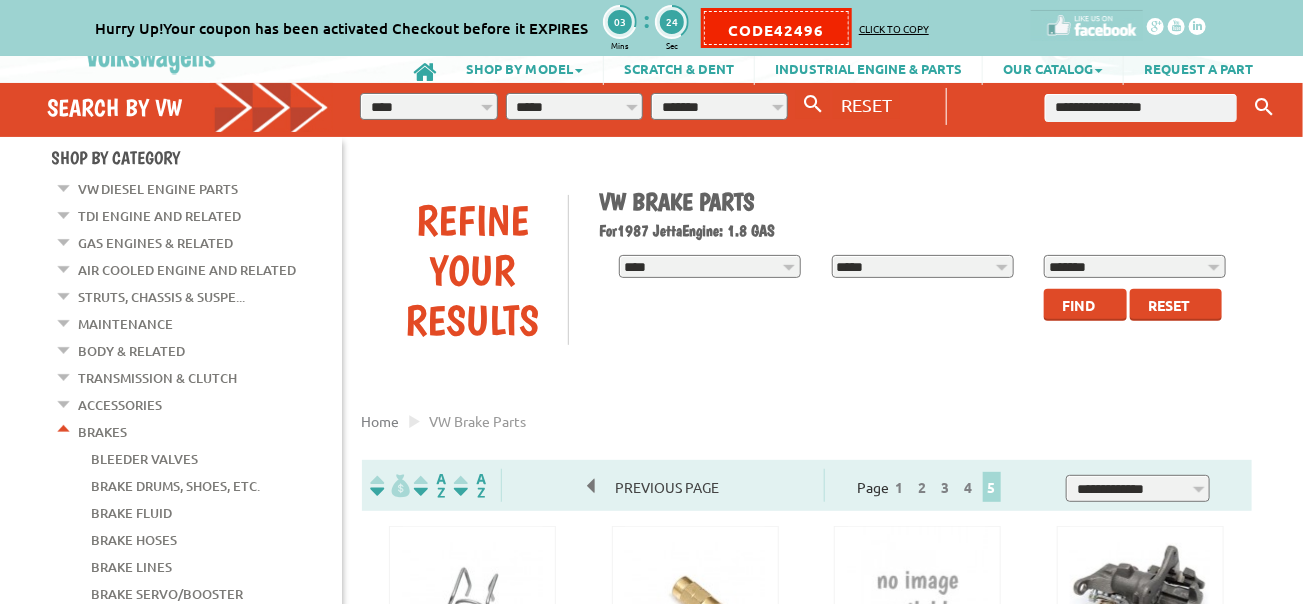 click on "Struts, Chassis & Suspe..." at bounding box center (162, 297) 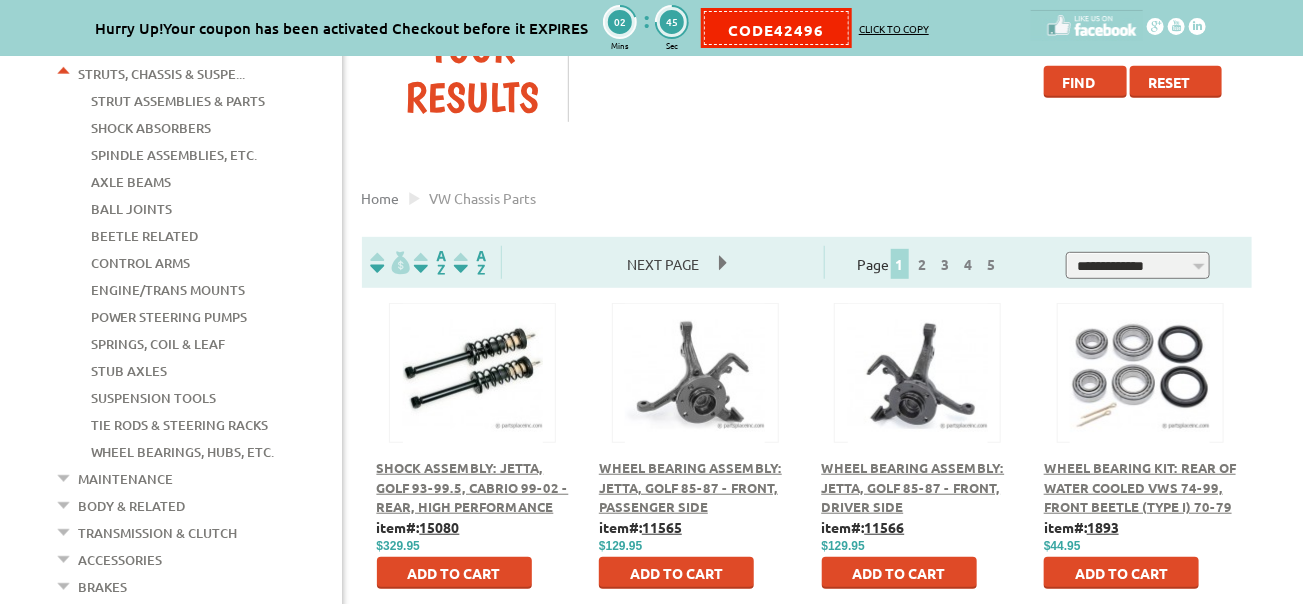 scroll, scrollTop: 300, scrollLeft: 0, axis: vertical 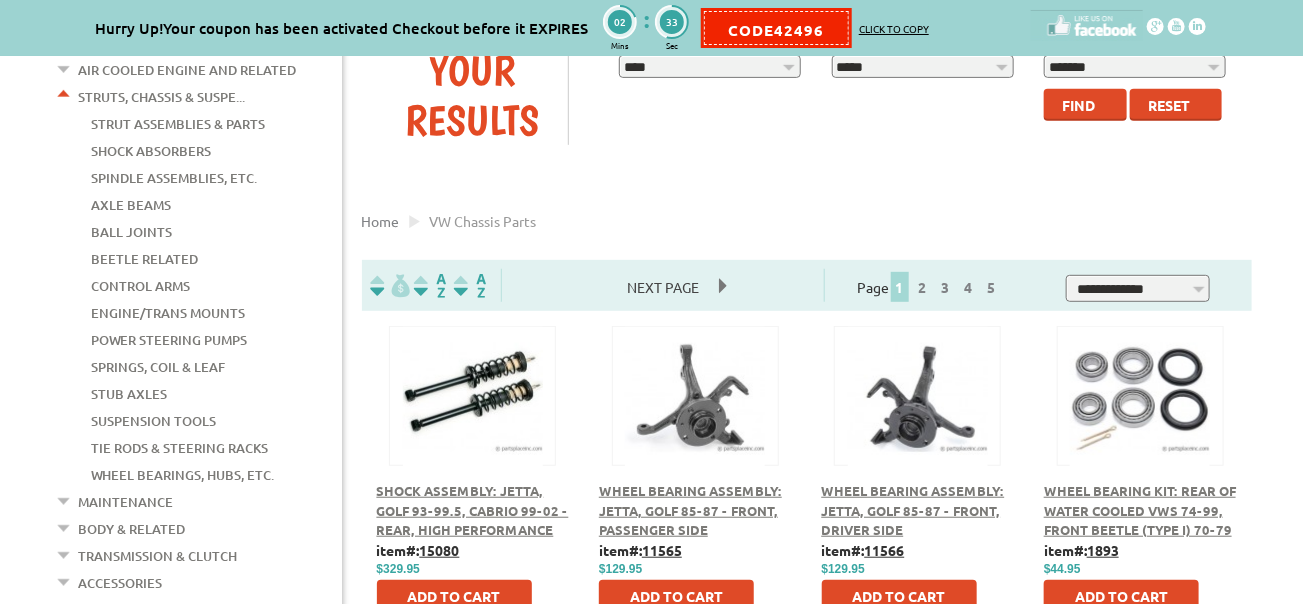 click on "Wheel Bearings, Hubs, Etc." at bounding box center (183, 475) 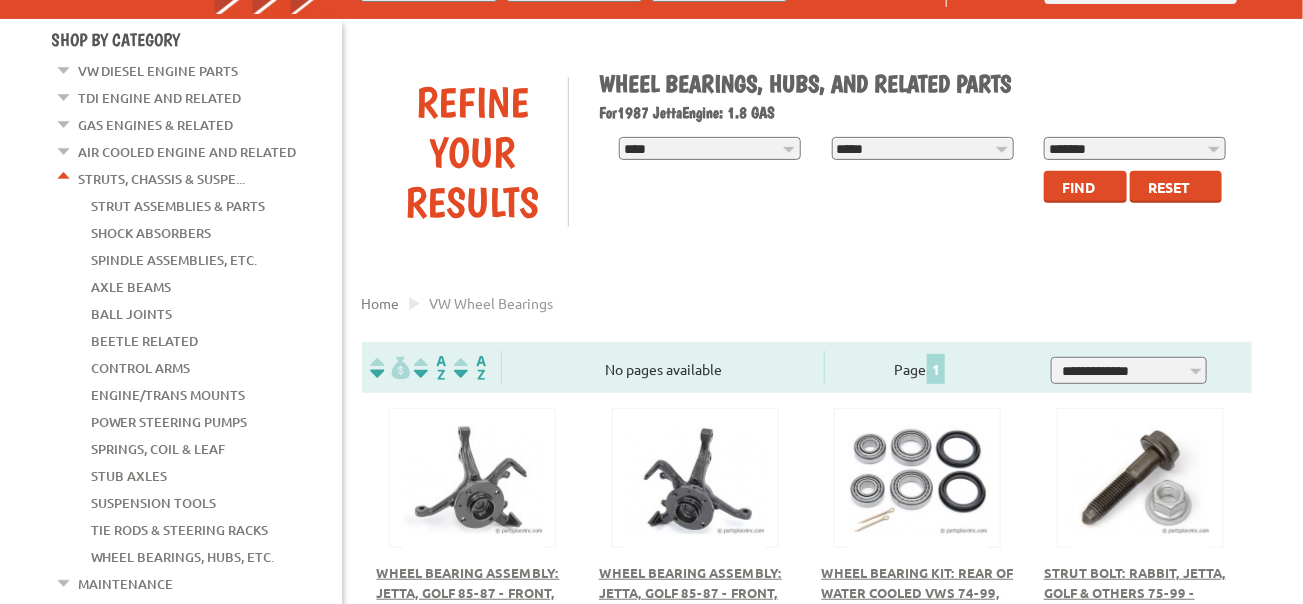 scroll, scrollTop: 200, scrollLeft: 0, axis: vertical 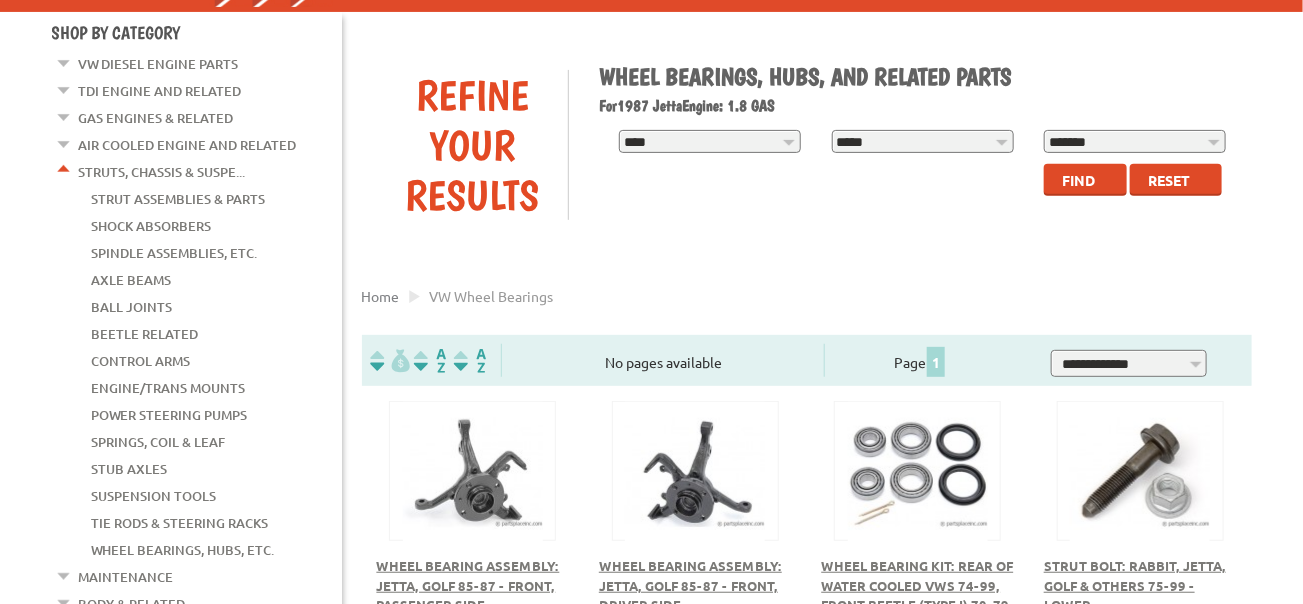 click on "Struts, Chassis & Suspe..." at bounding box center (162, 172) 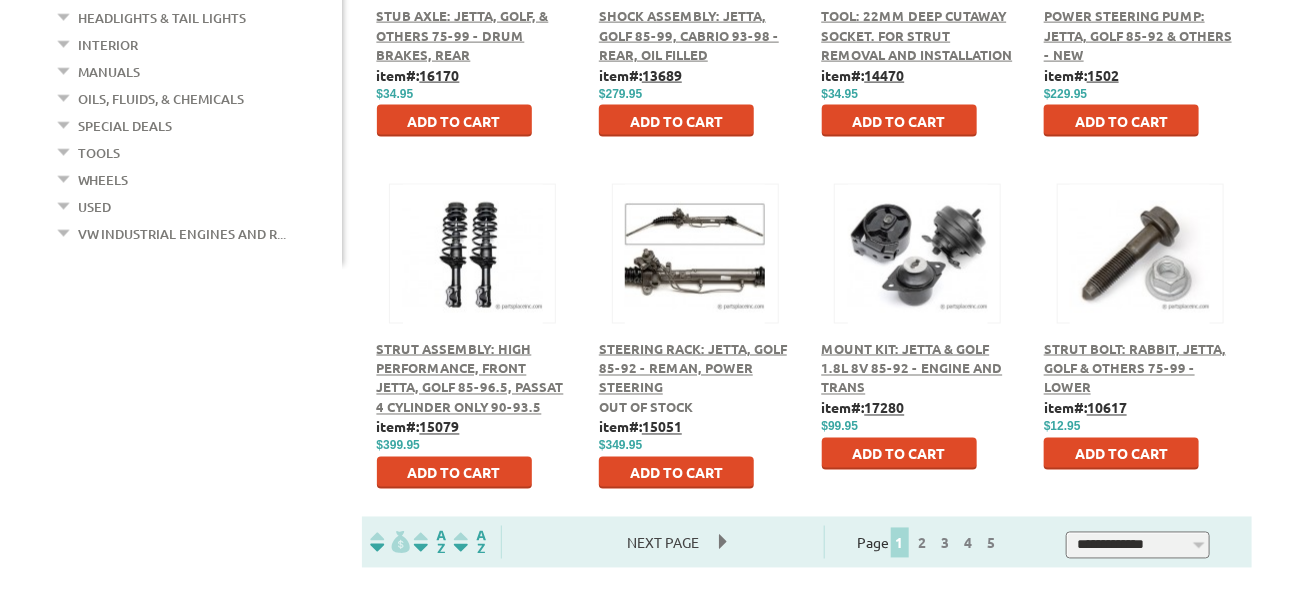 scroll, scrollTop: 1100, scrollLeft: 0, axis: vertical 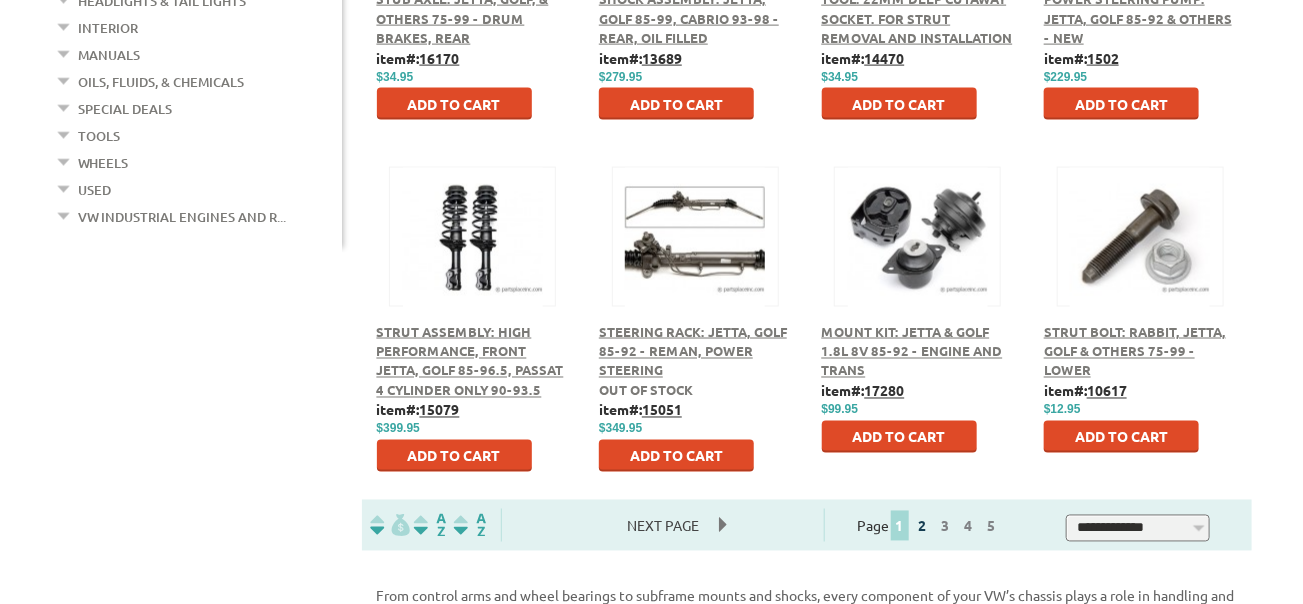 click on "2" at bounding box center [923, 526] 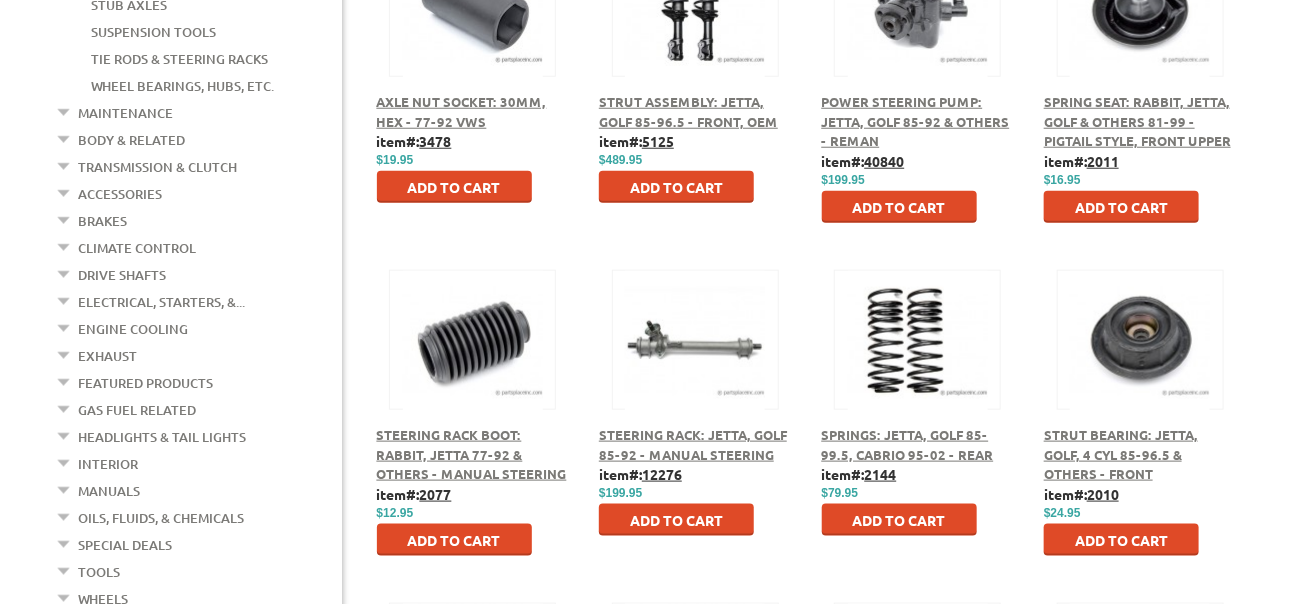 scroll, scrollTop: 700, scrollLeft: 0, axis: vertical 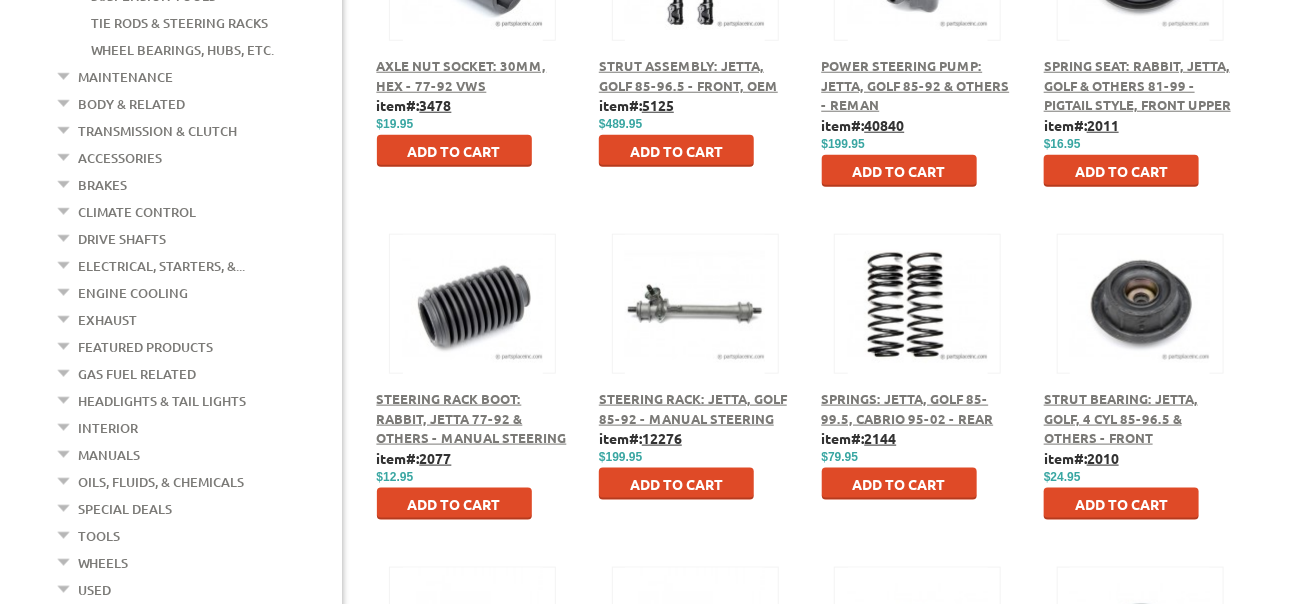 click on "Add to Cart" at bounding box center (1121, 504) 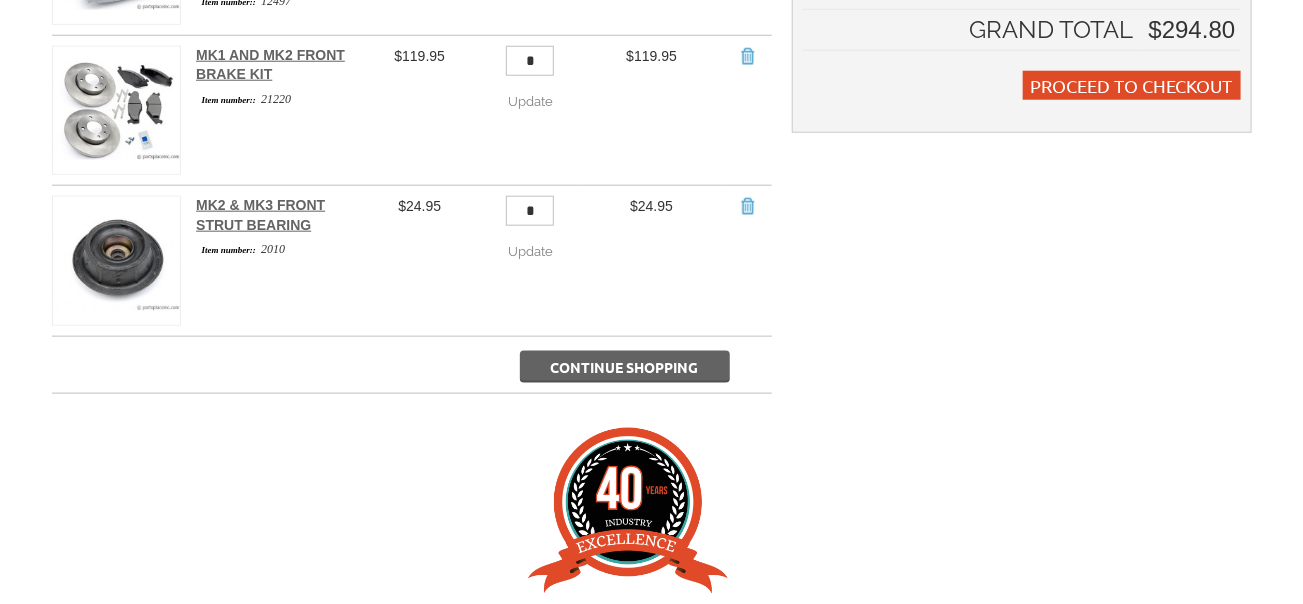 scroll, scrollTop: 800, scrollLeft: 0, axis: vertical 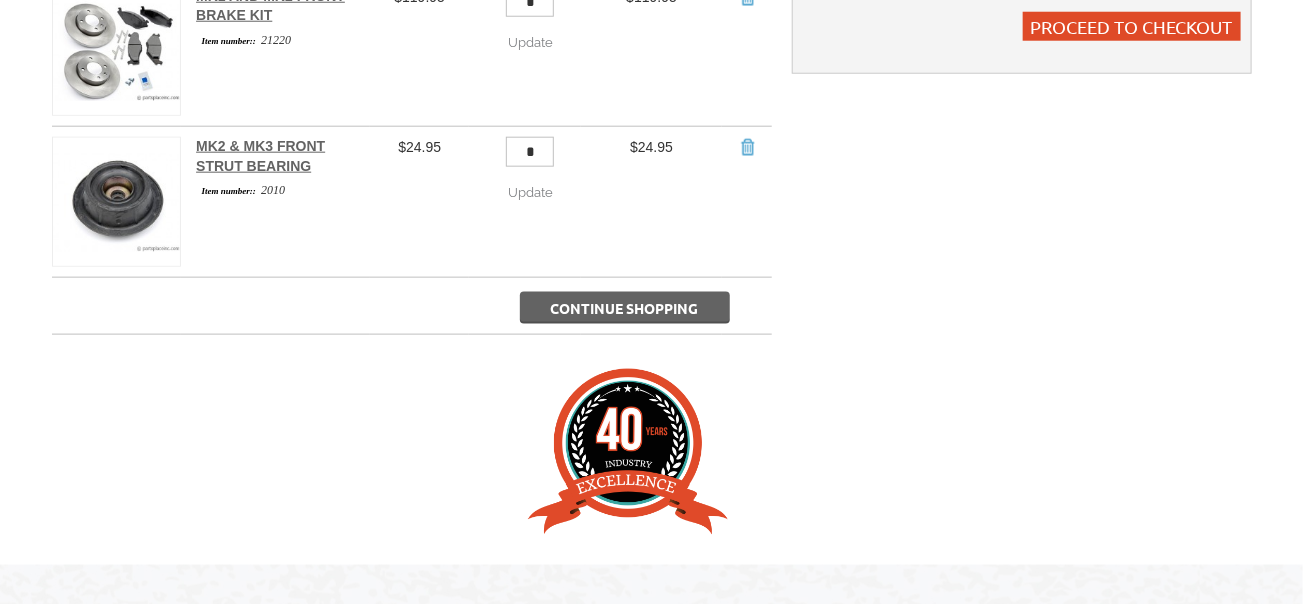 click on "*" at bounding box center (530, 152) 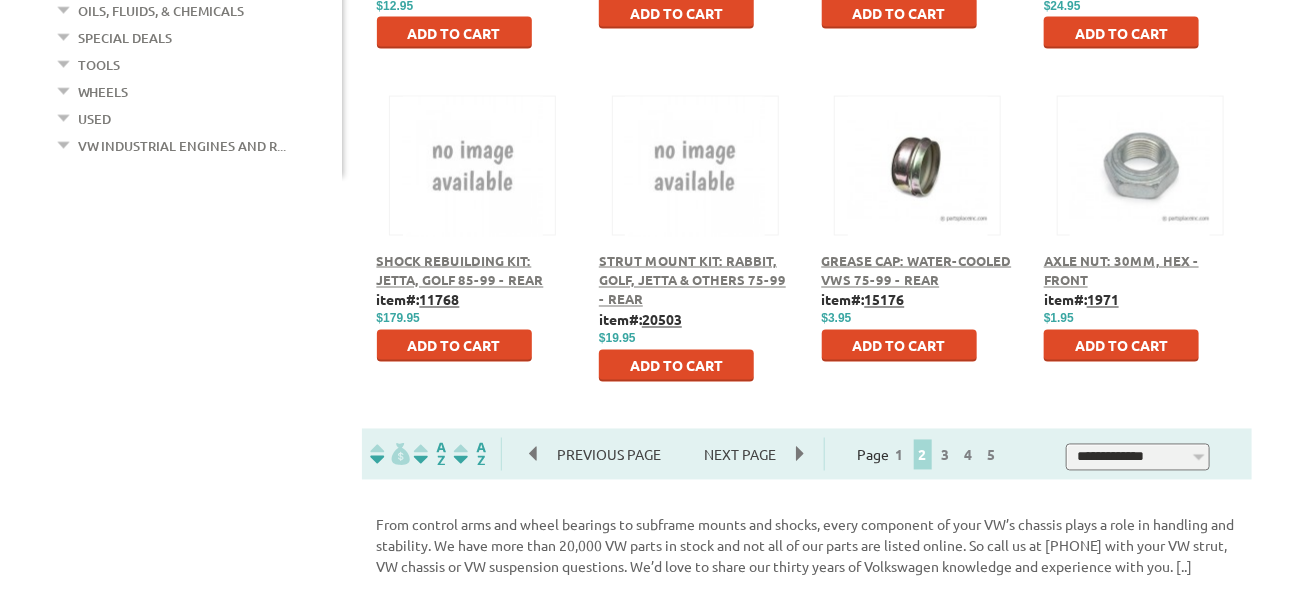 scroll, scrollTop: 1200, scrollLeft: 0, axis: vertical 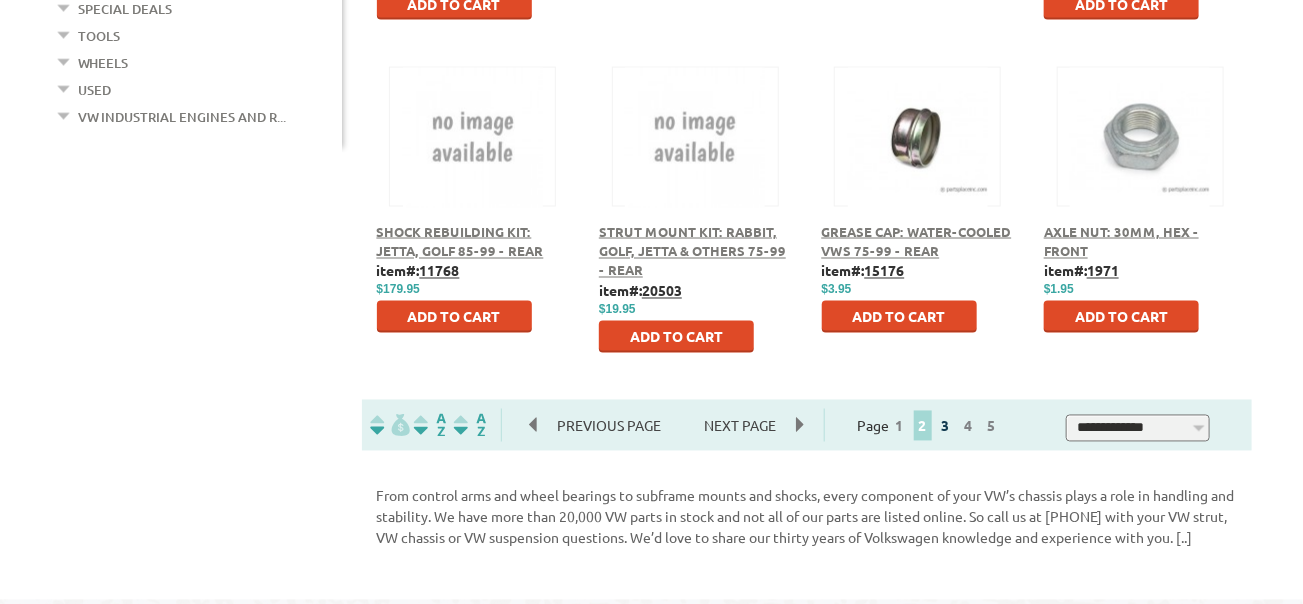 click on "3" at bounding box center [946, 426] 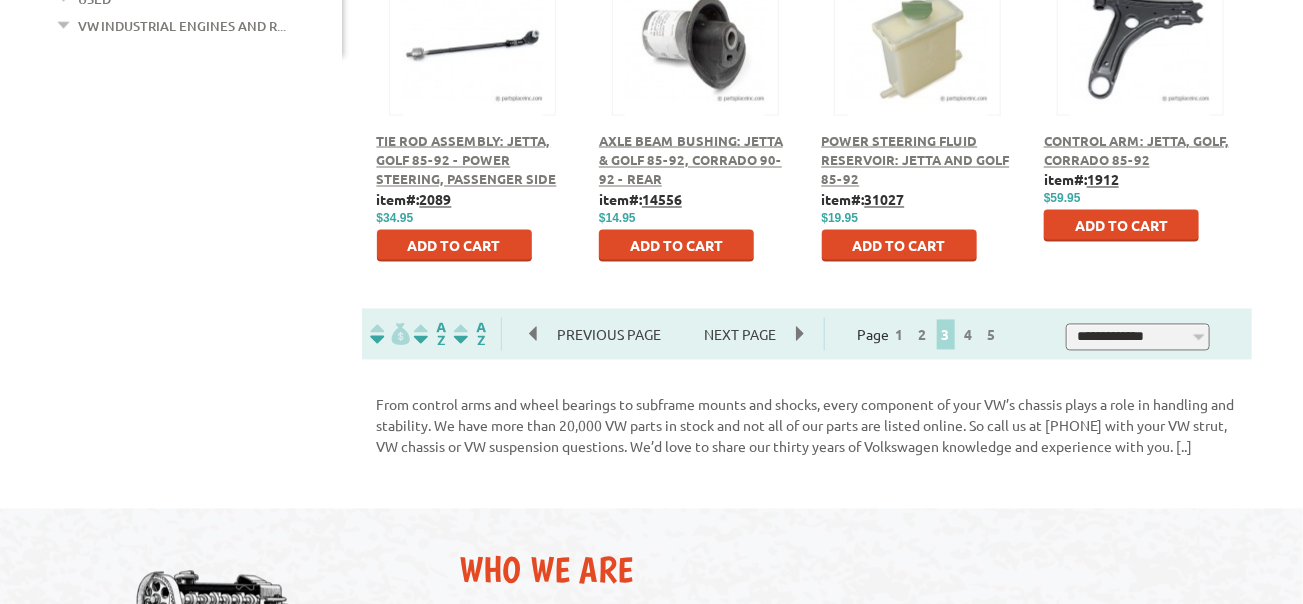 scroll, scrollTop: 1400, scrollLeft: 0, axis: vertical 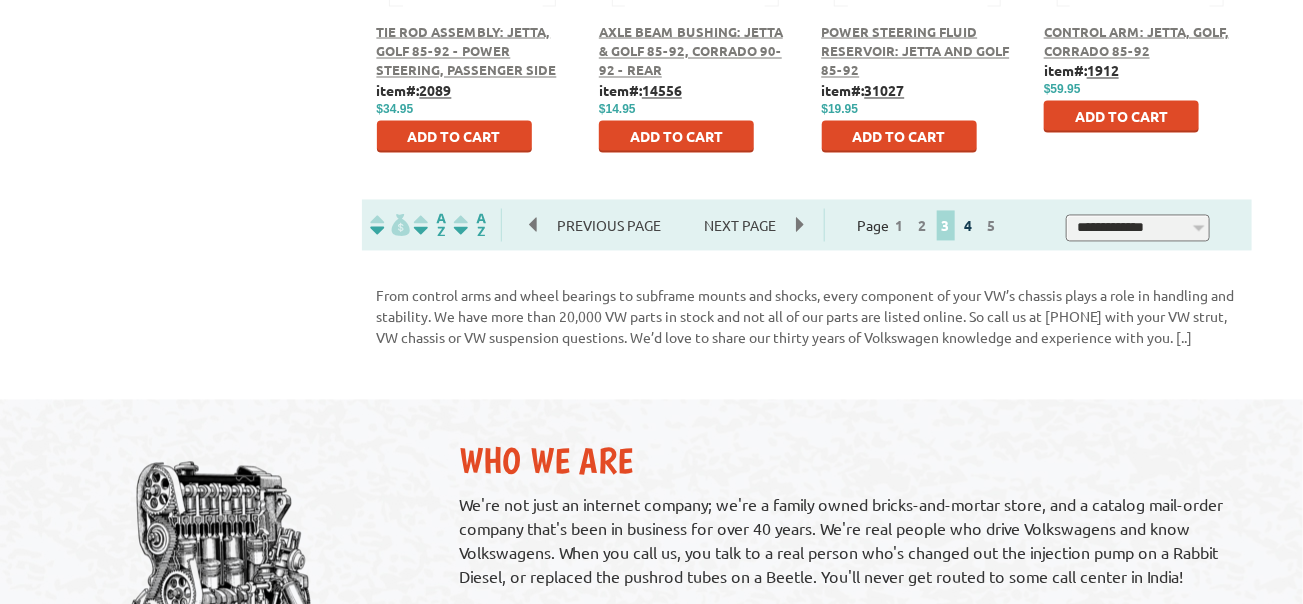 click on "4" at bounding box center (969, 226) 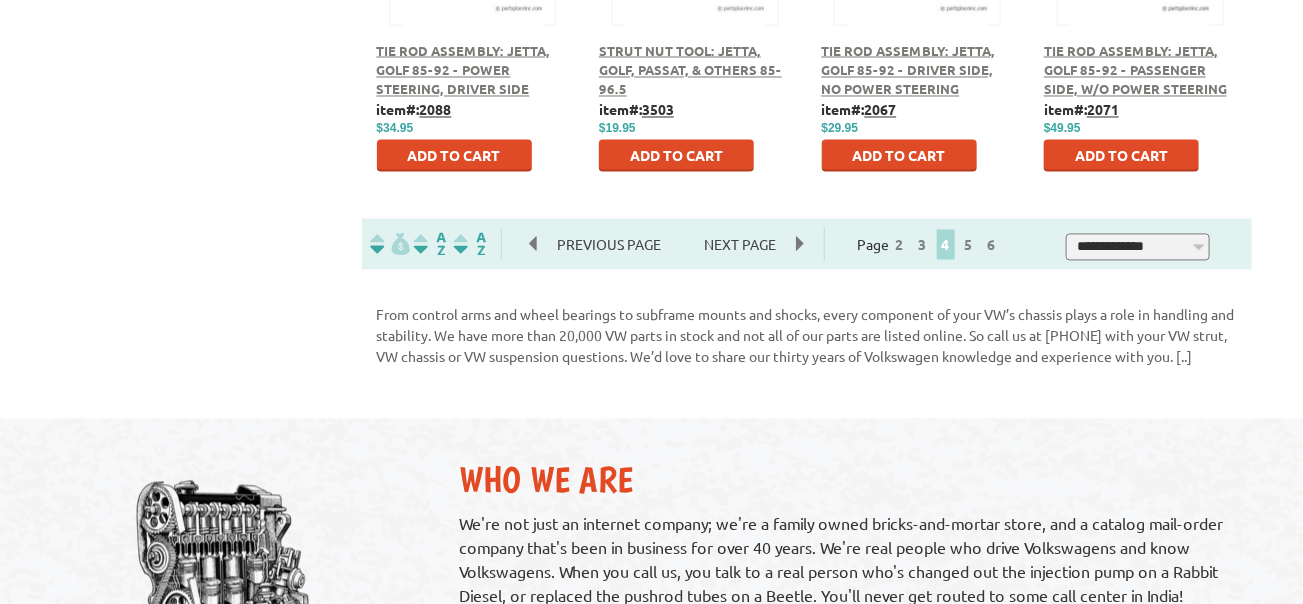 scroll, scrollTop: 1400, scrollLeft: 0, axis: vertical 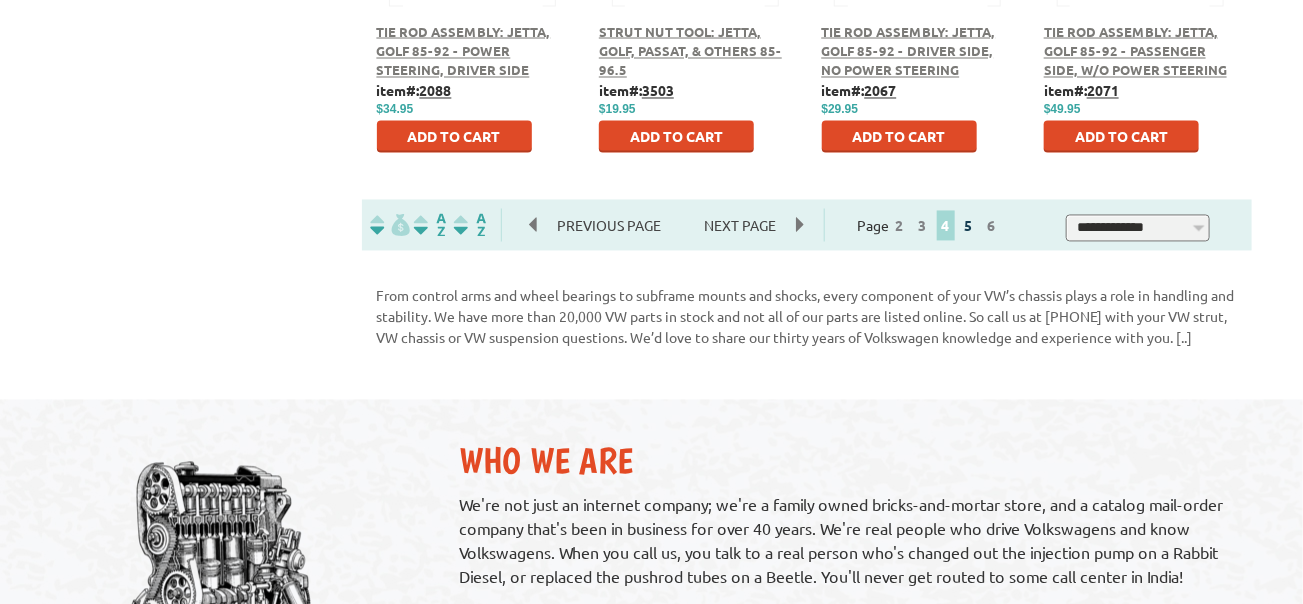 click on "5" at bounding box center [969, 226] 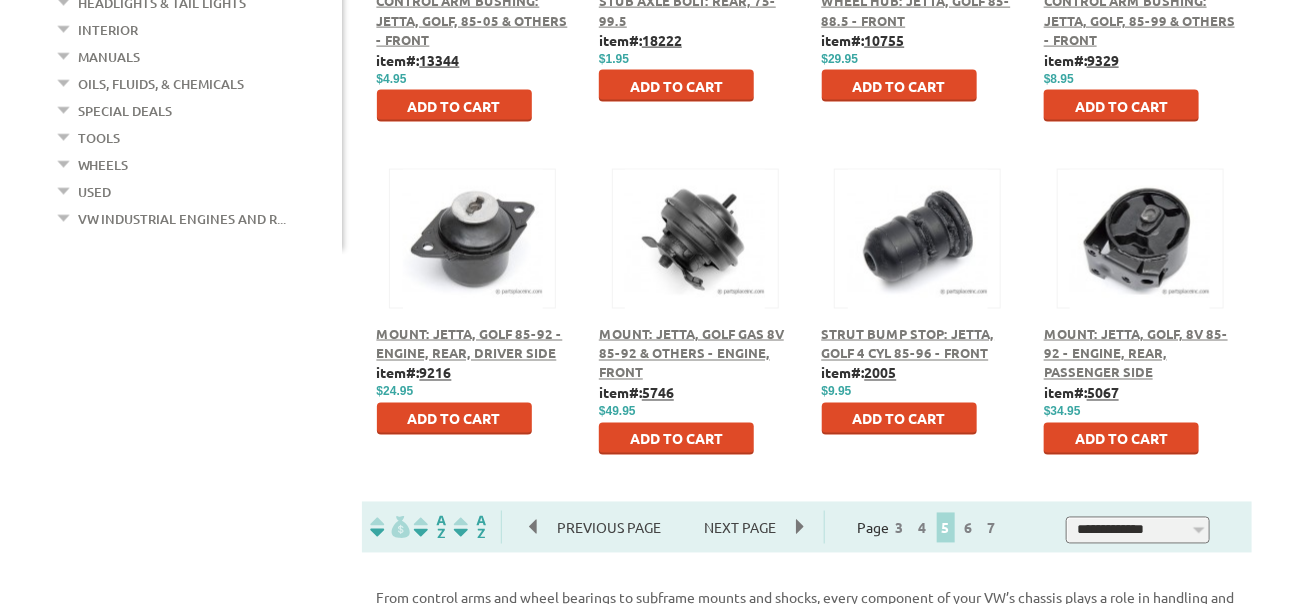 scroll, scrollTop: 1100, scrollLeft: 0, axis: vertical 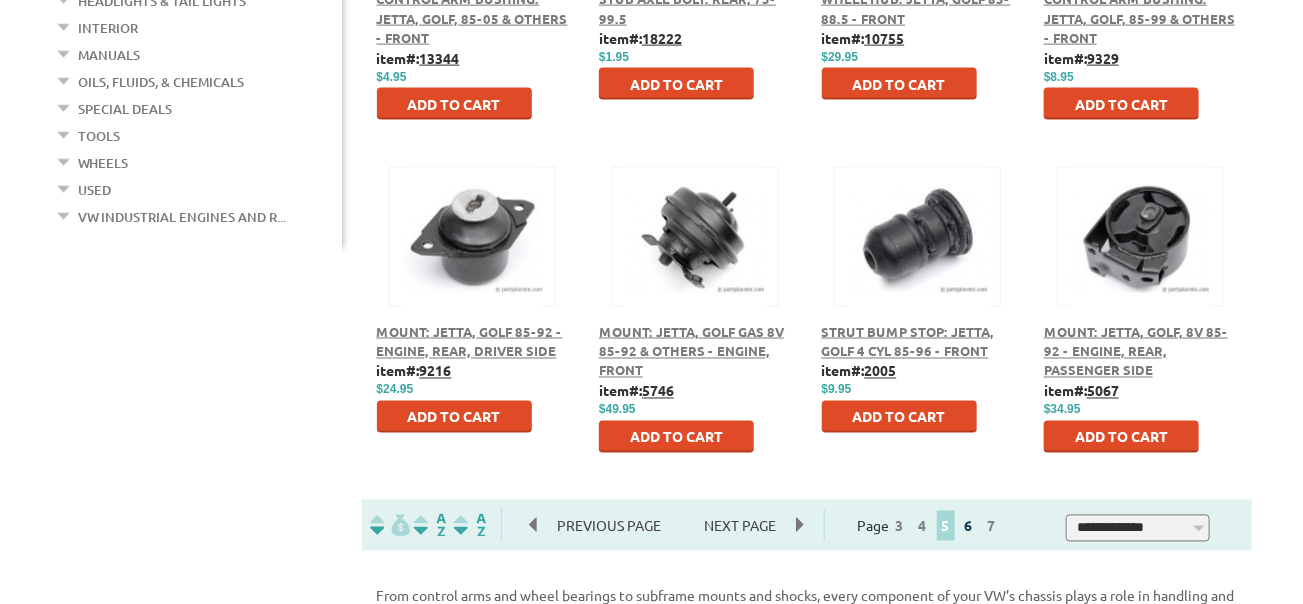 click on "6" at bounding box center (969, 526) 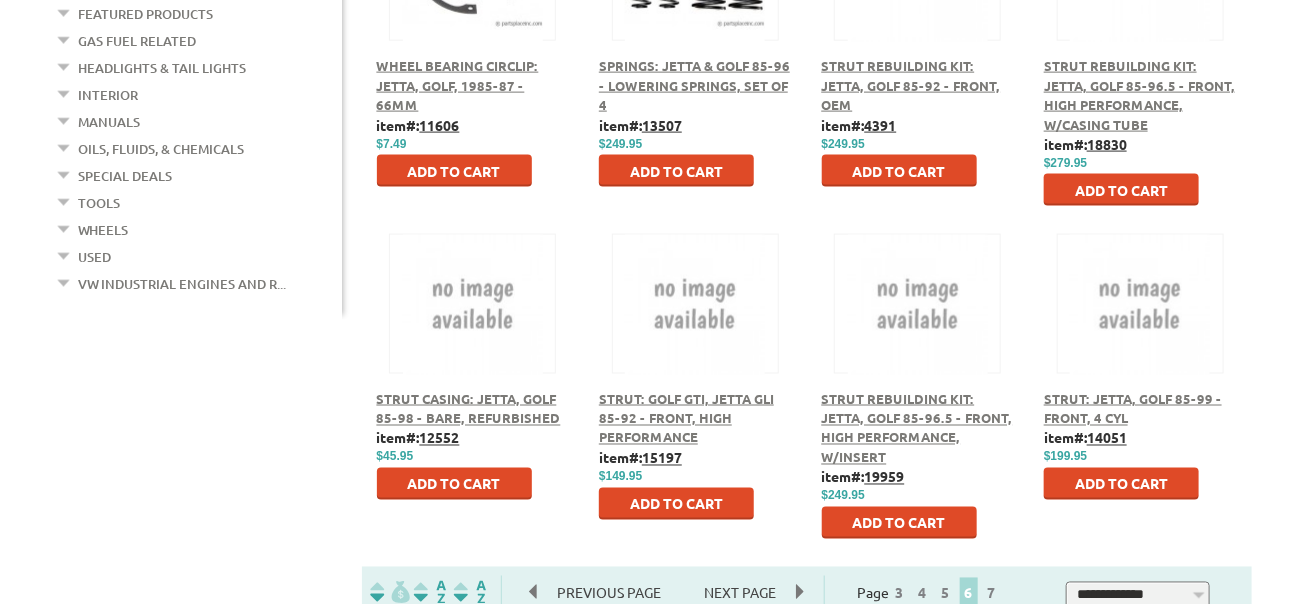 scroll, scrollTop: 1100, scrollLeft: 0, axis: vertical 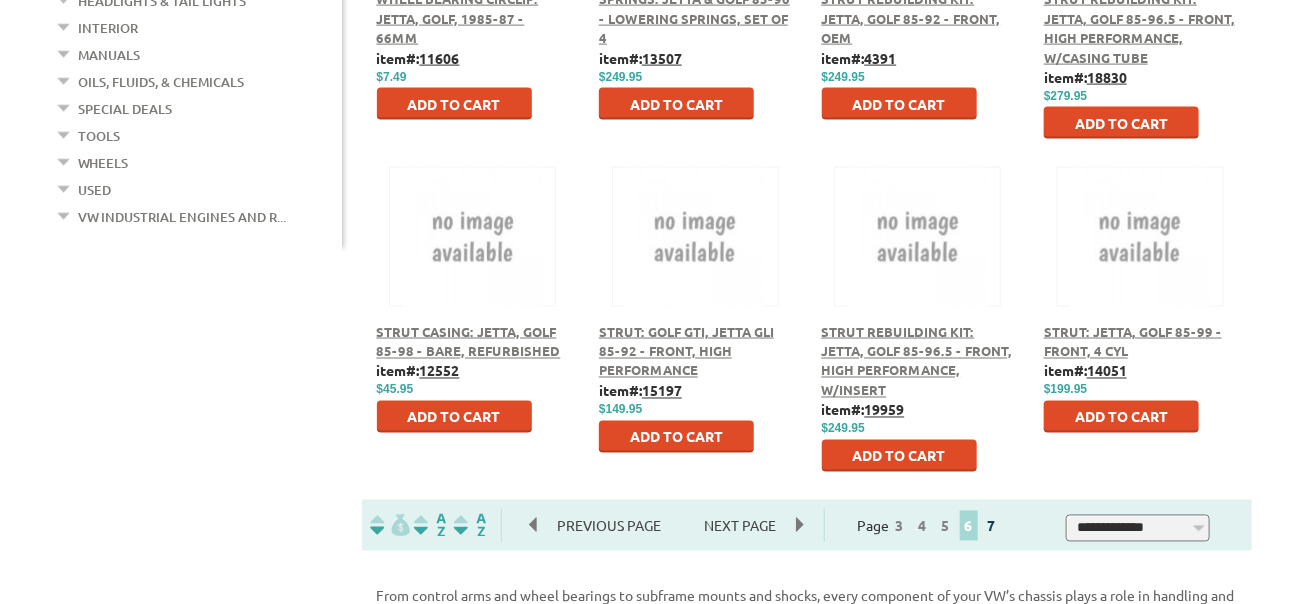 click on "7" at bounding box center [992, 526] 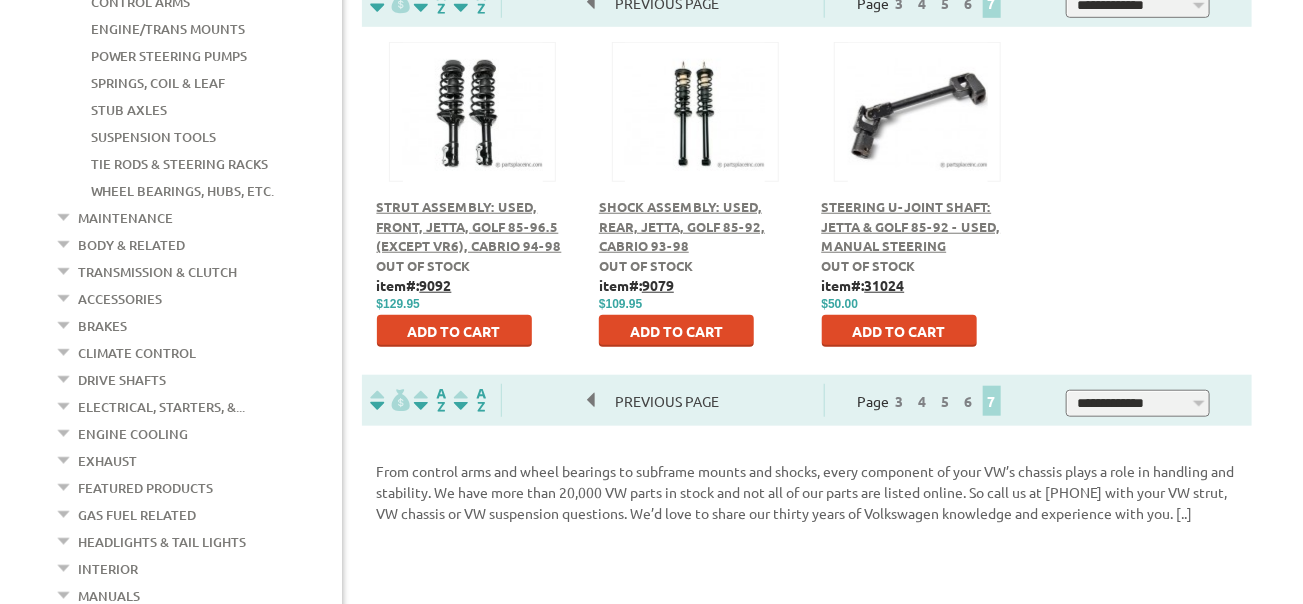 scroll, scrollTop: 600, scrollLeft: 0, axis: vertical 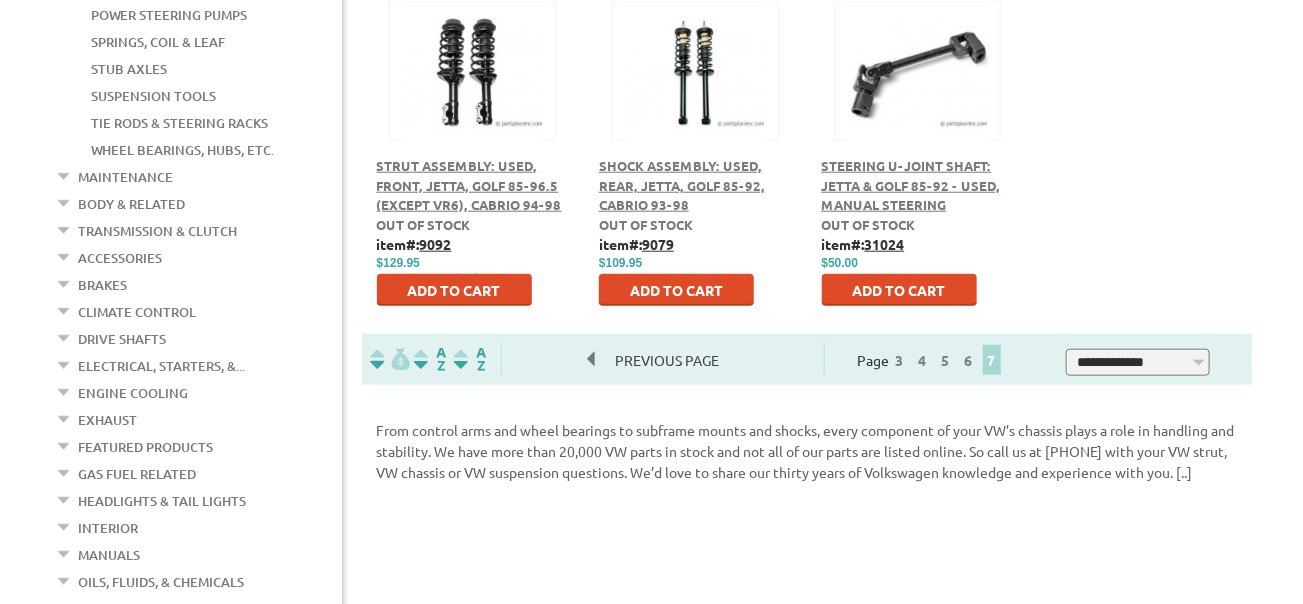 click on "Accessories" at bounding box center [121, 258] 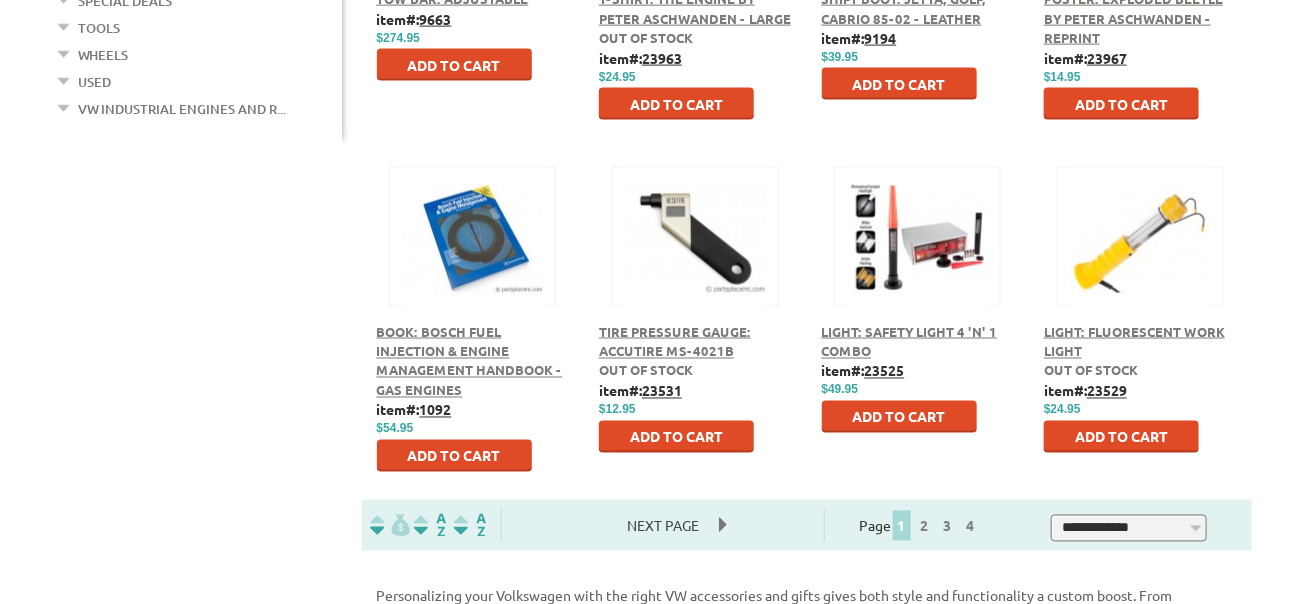 scroll, scrollTop: 1200, scrollLeft: 0, axis: vertical 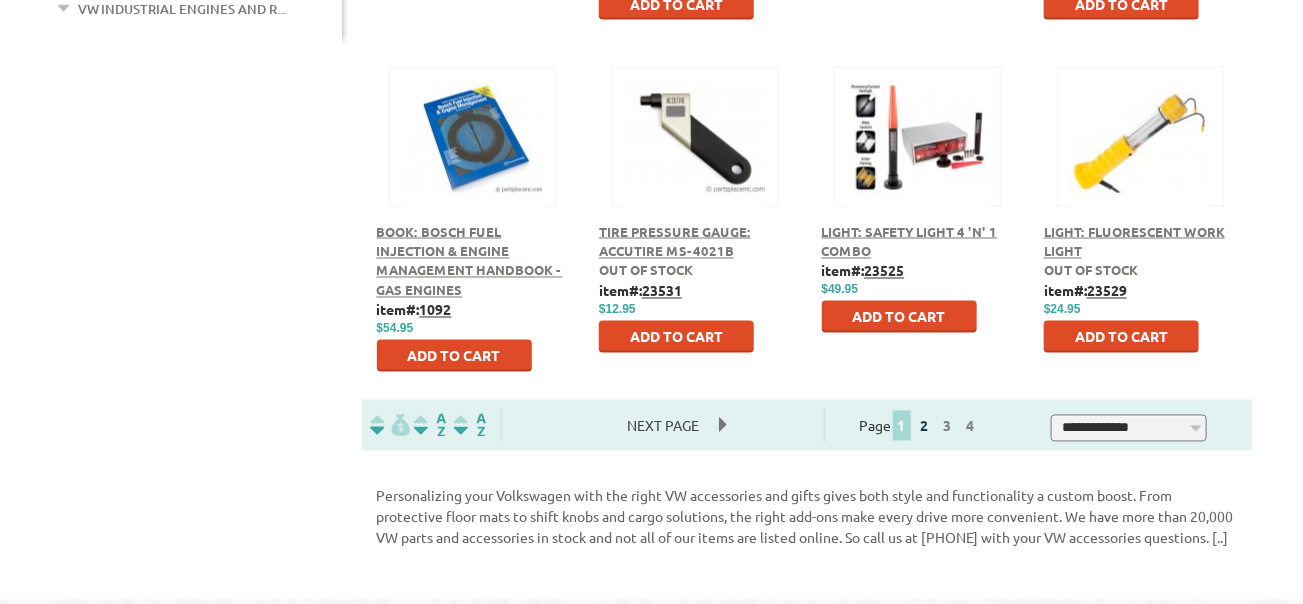 click on "2" at bounding box center [925, 426] 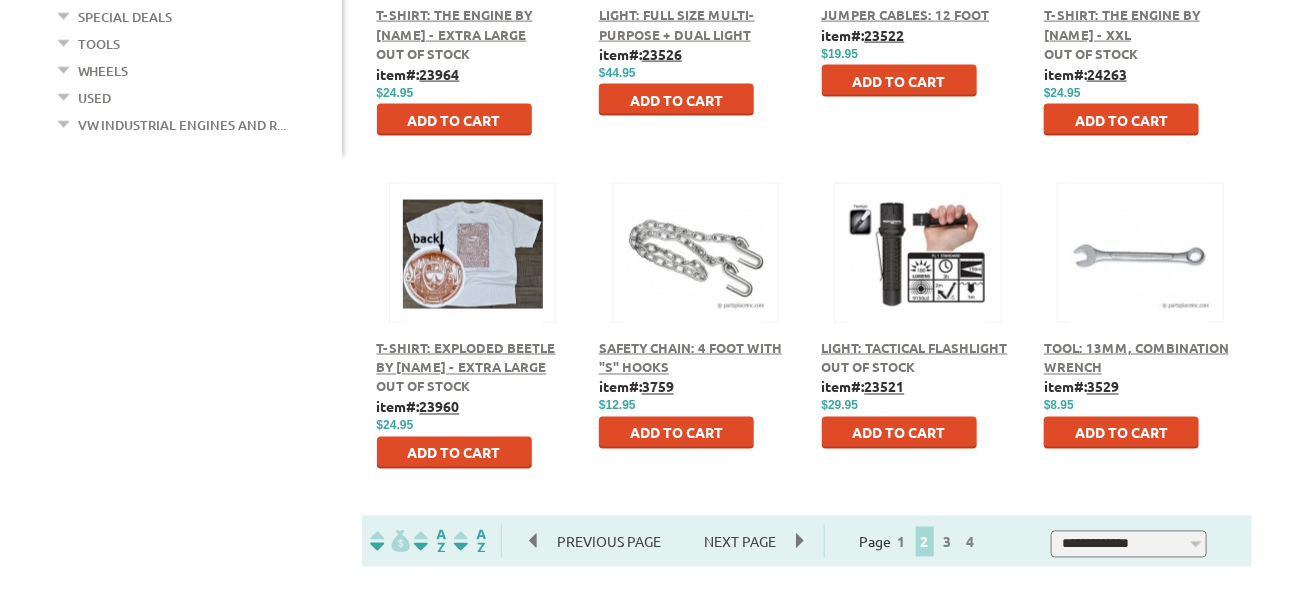 scroll, scrollTop: 1100, scrollLeft: 0, axis: vertical 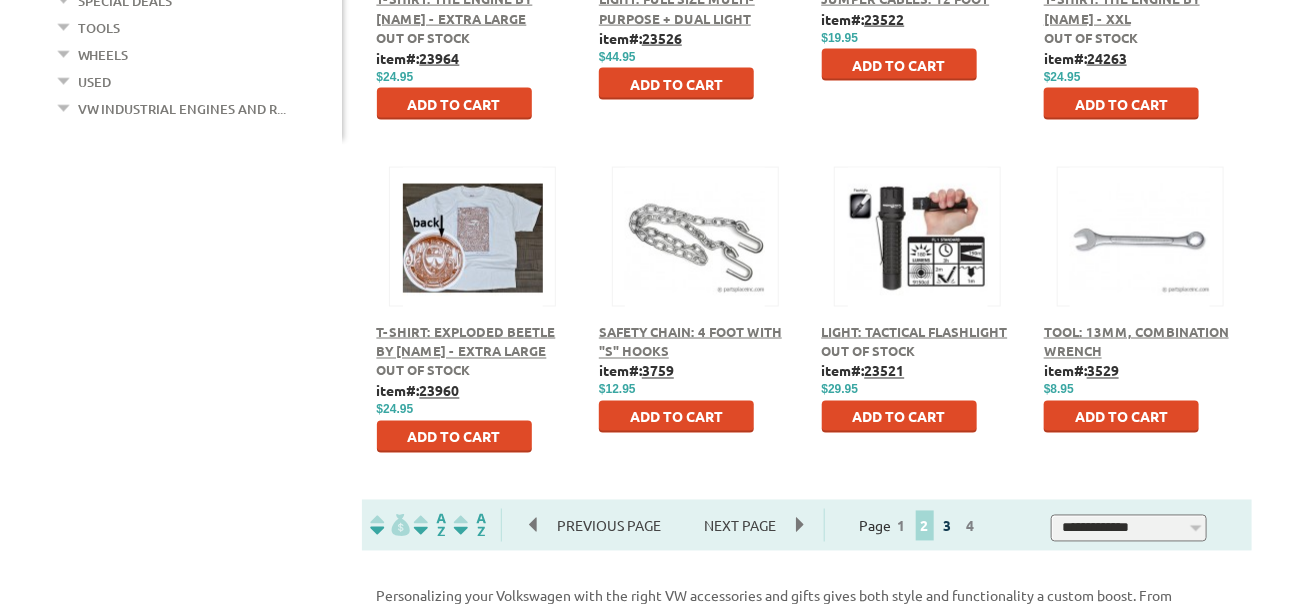 click on "3" at bounding box center (948, 526) 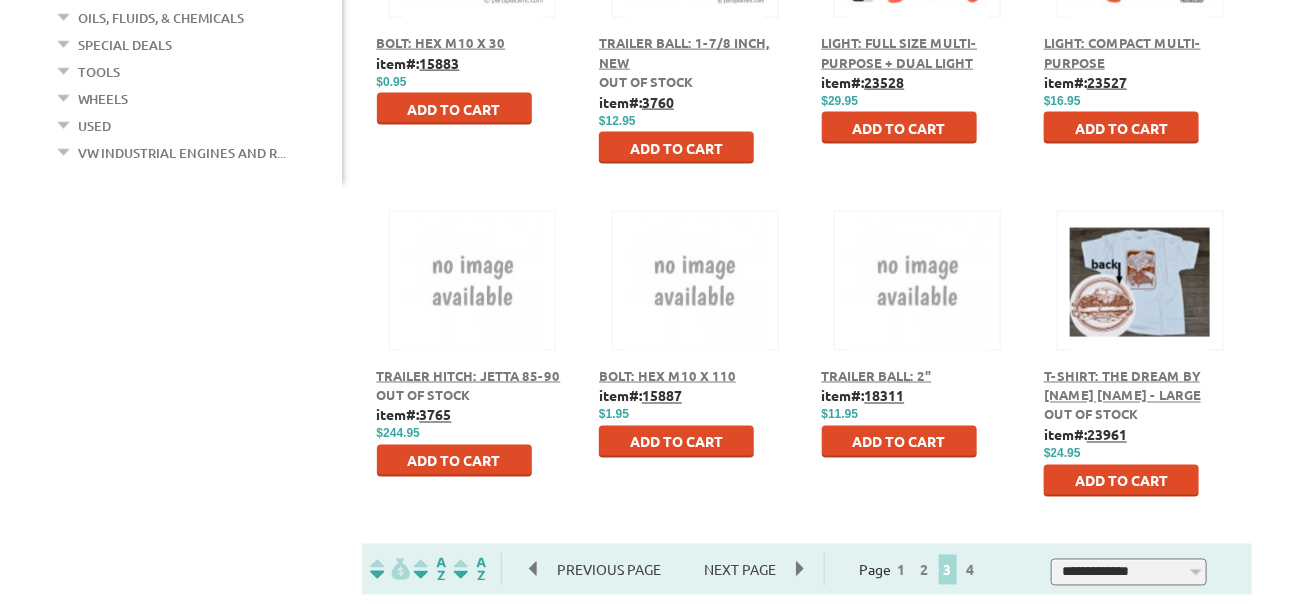 scroll, scrollTop: 1100, scrollLeft: 0, axis: vertical 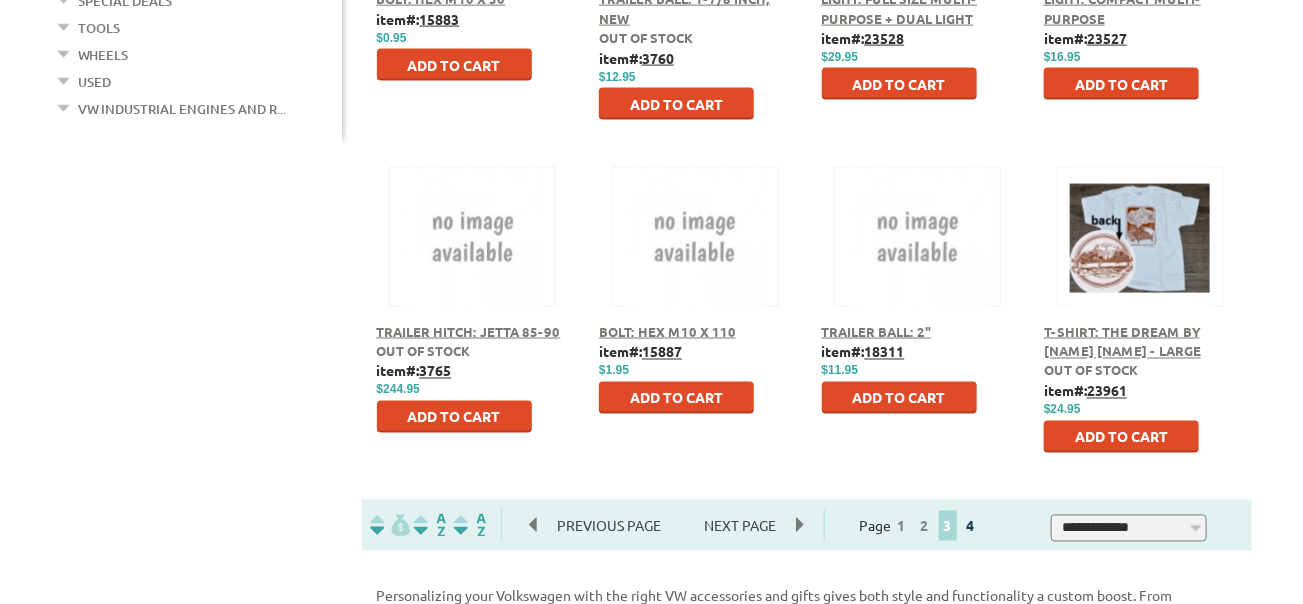 click on "4" at bounding box center [971, 526] 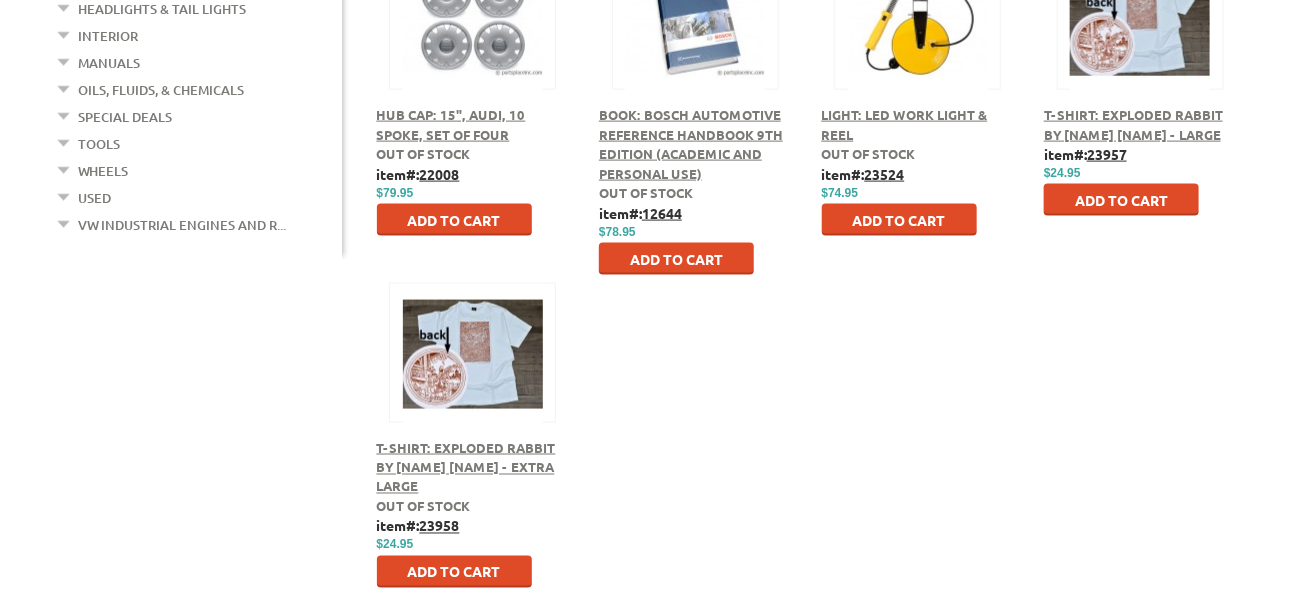 scroll, scrollTop: 999, scrollLeft: 0, axis: vertical 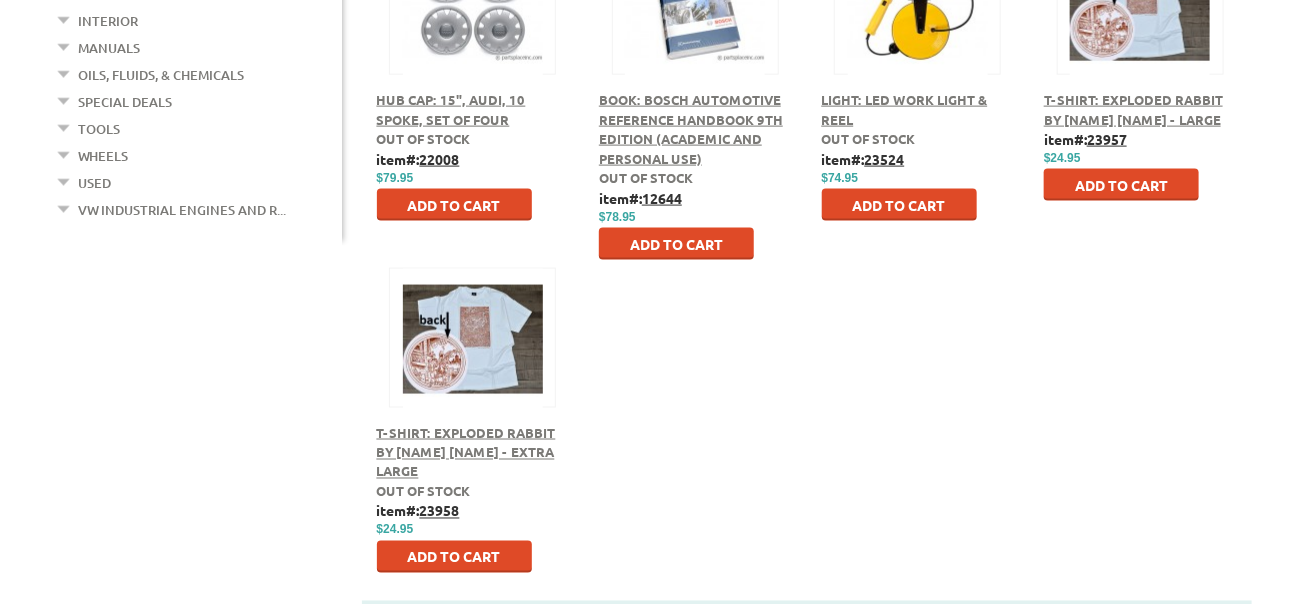 click on "Special Deals" at bounding box center [126, 102] 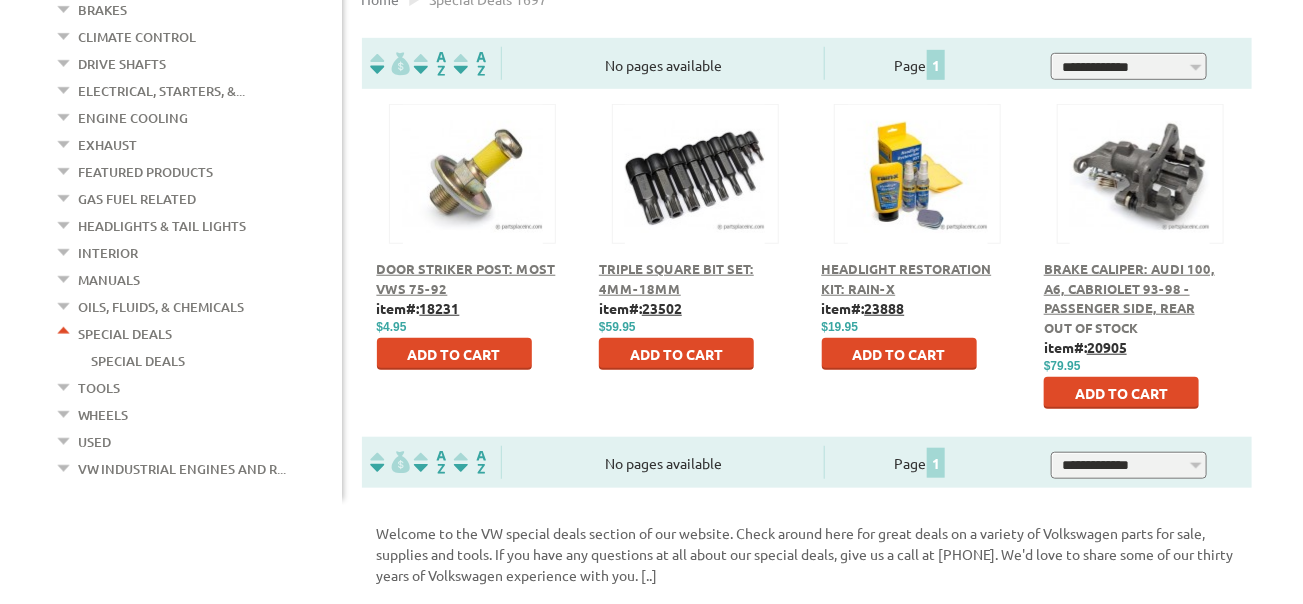 scroll, scrollTop: 499, scrollLeft: 0, axis: vertical 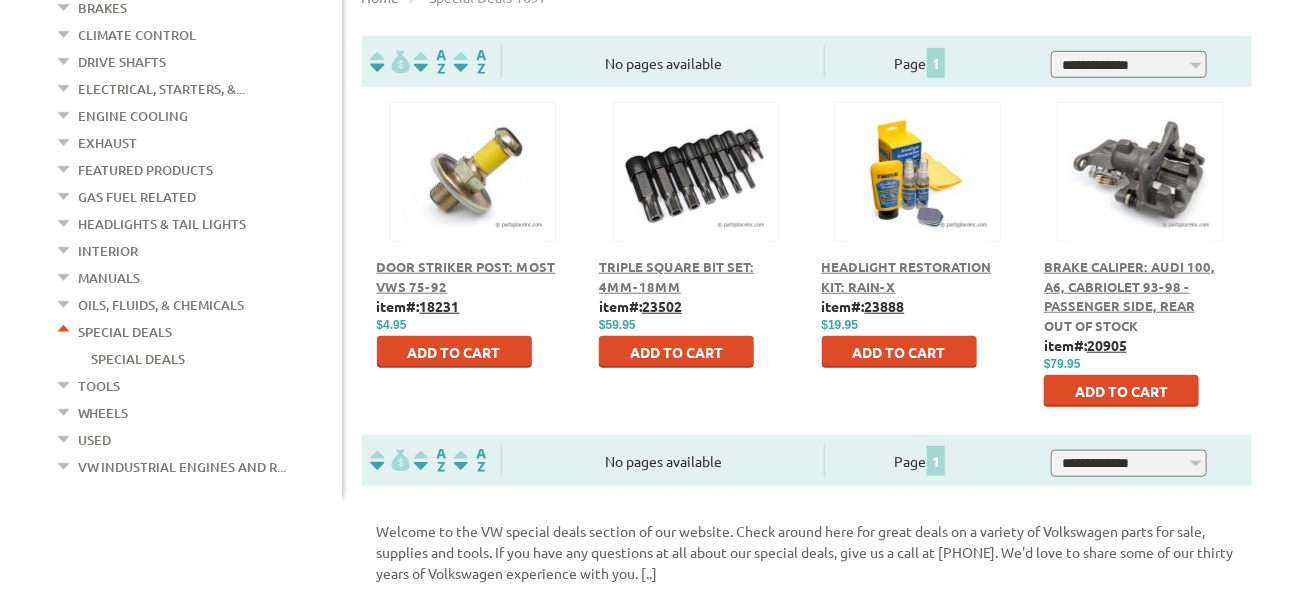 click on "Add to Cart" at bounding box center [454, 352] 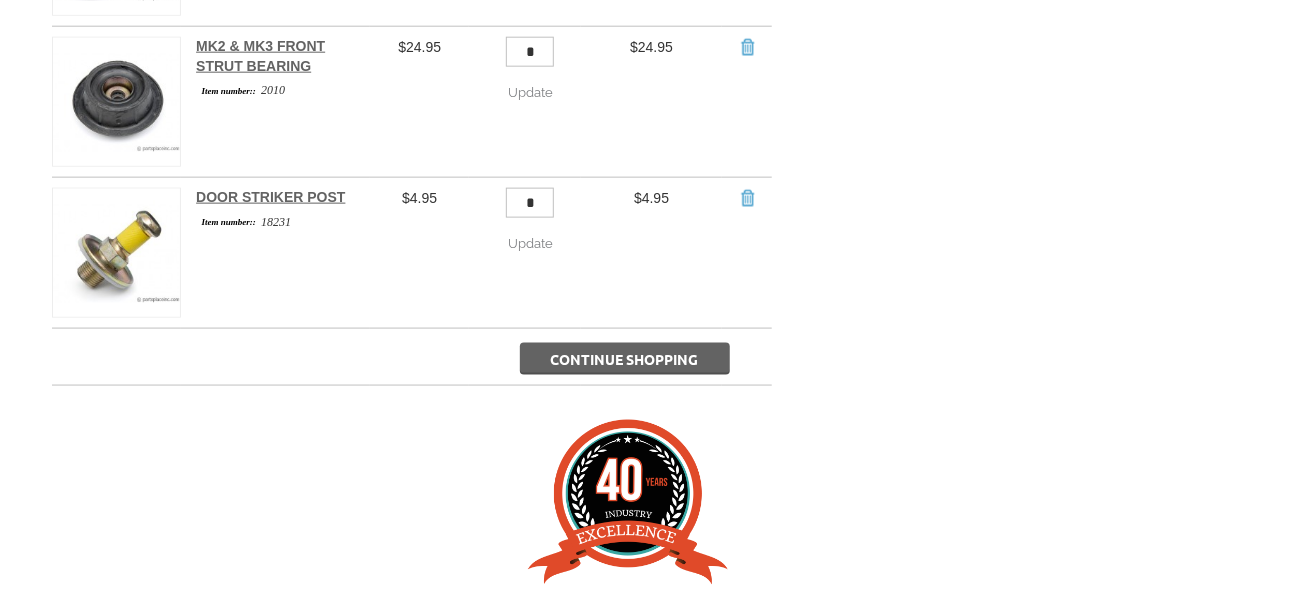 scroll, scrollTop: 800, scrollLeft: 0, axis: vertical 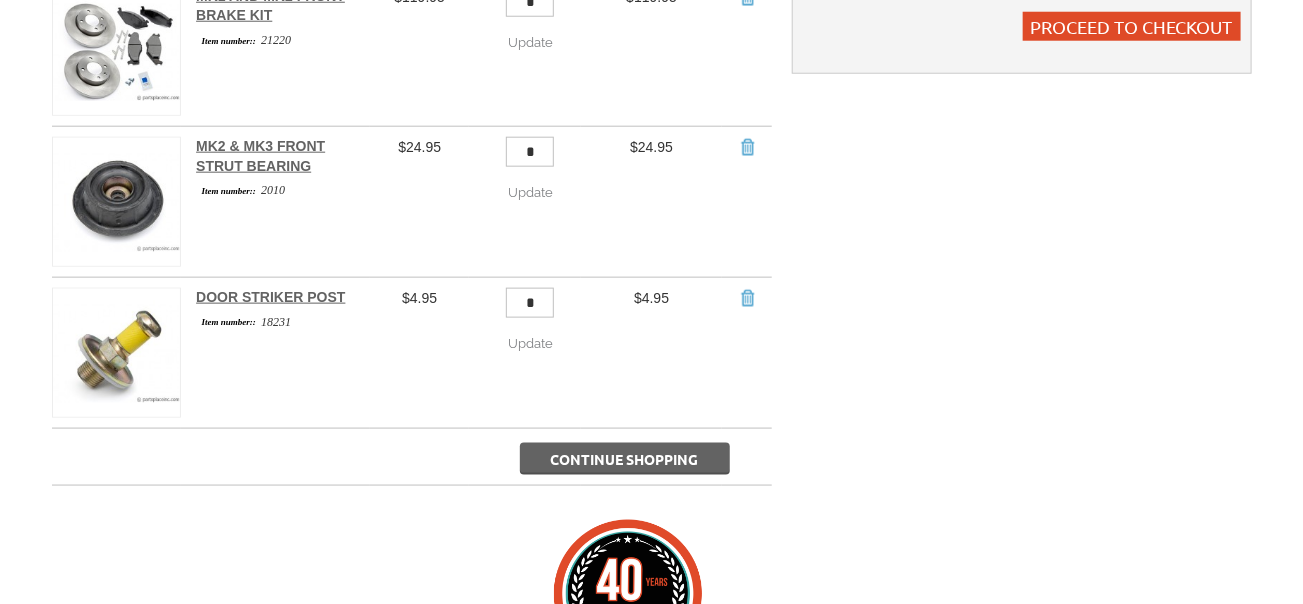 click on "*" at bounding box center (530, 303) 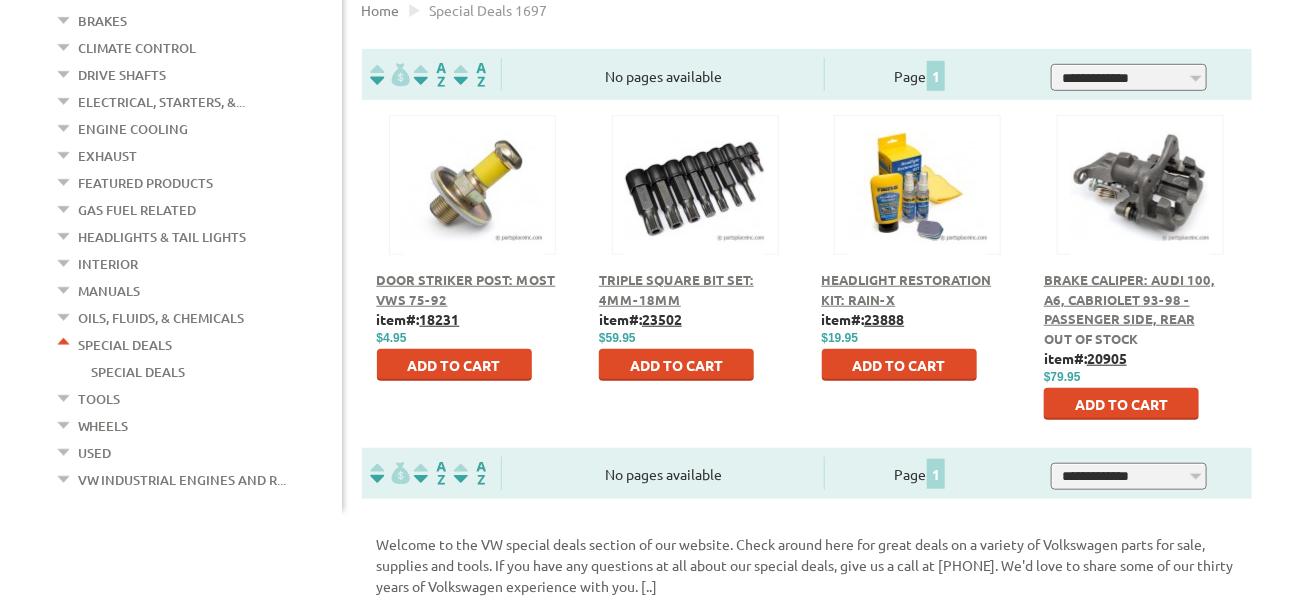 scroll, scrollTop: 499, scrollLeft: 0, axis: vertical 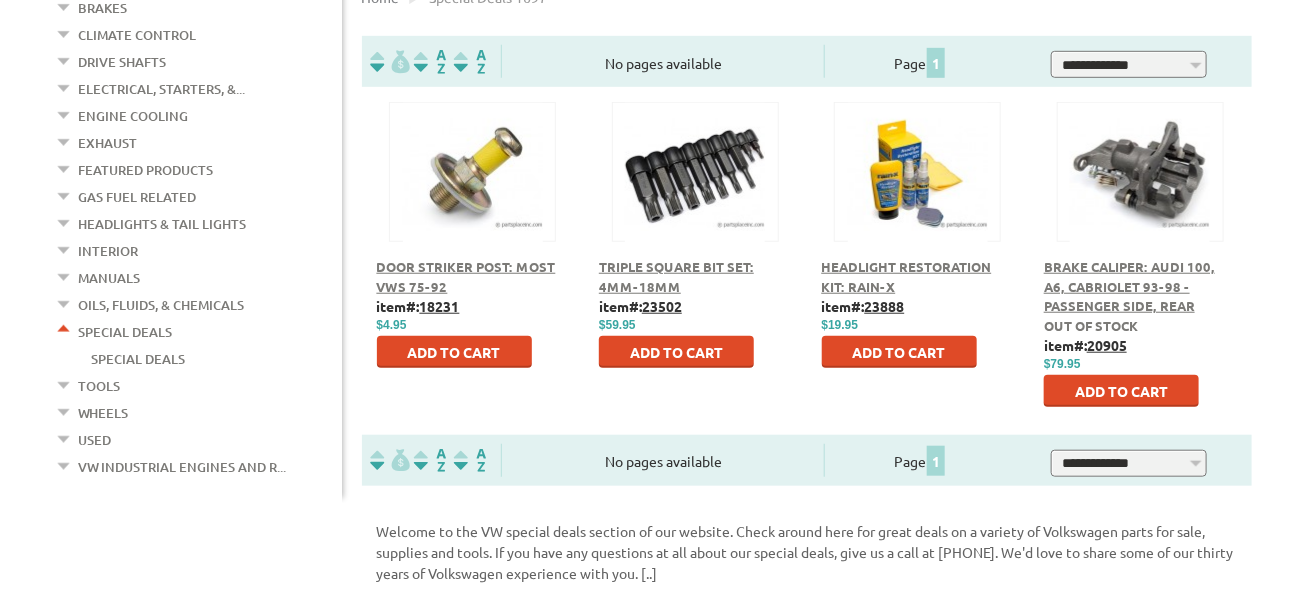 click on "Used" at bounding box center [95, 440] 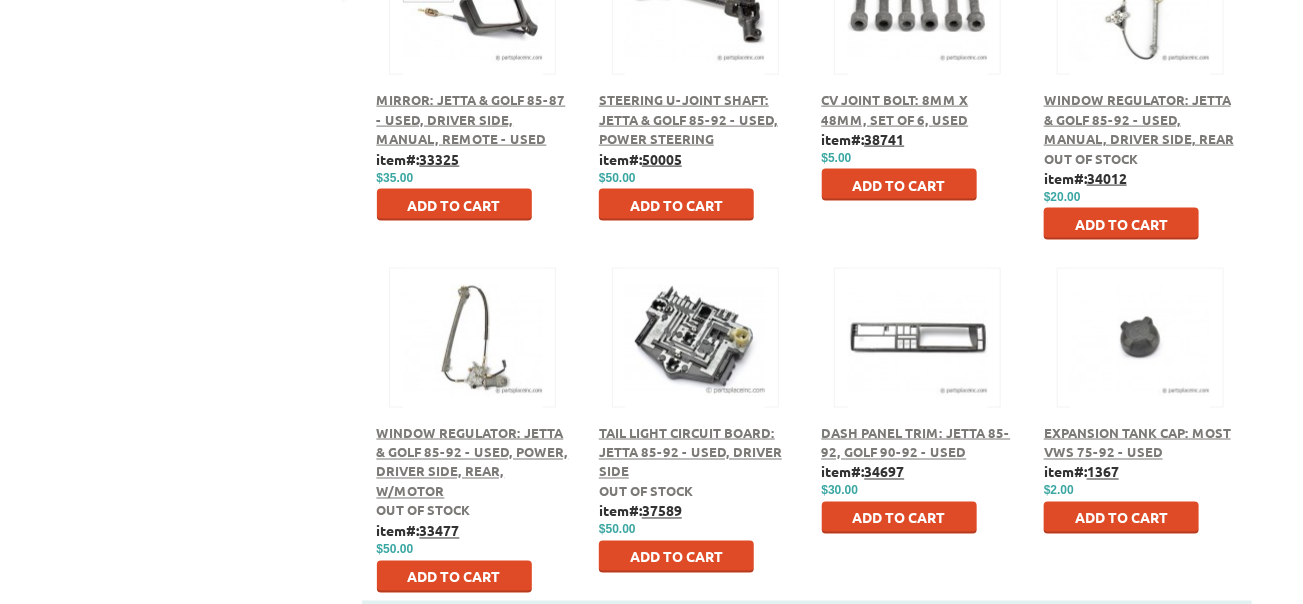 scroll, scrollTop: 1100, scrollLeft: 0, axis: vertical 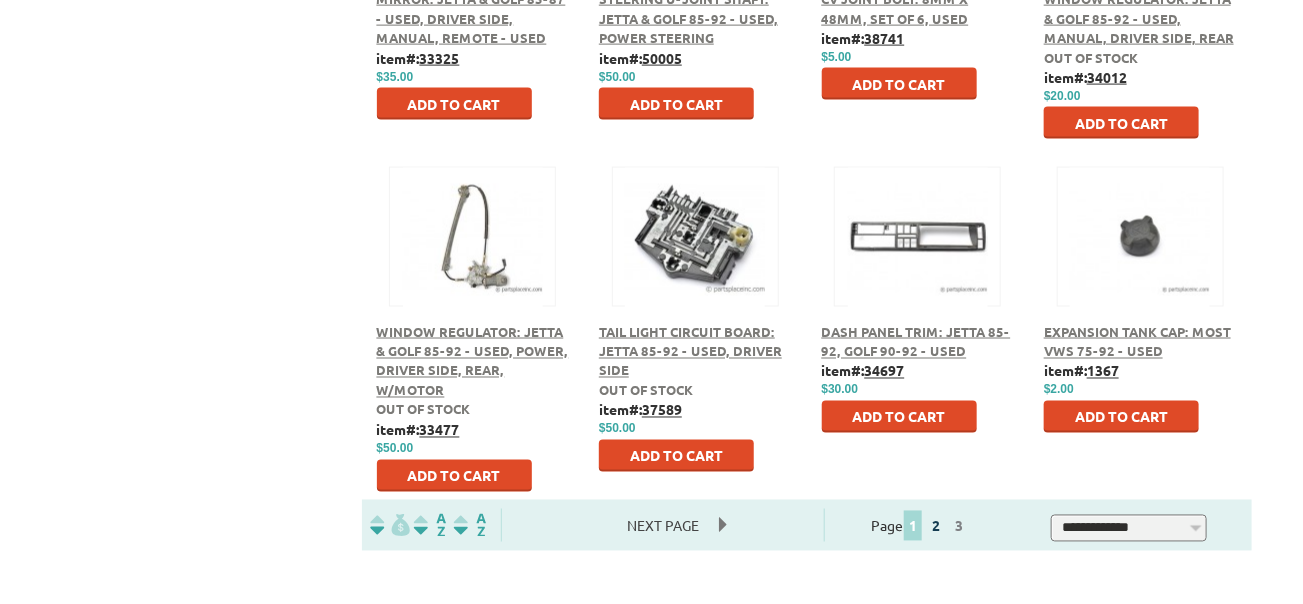 click on "2" at bounding box center [936, 526] 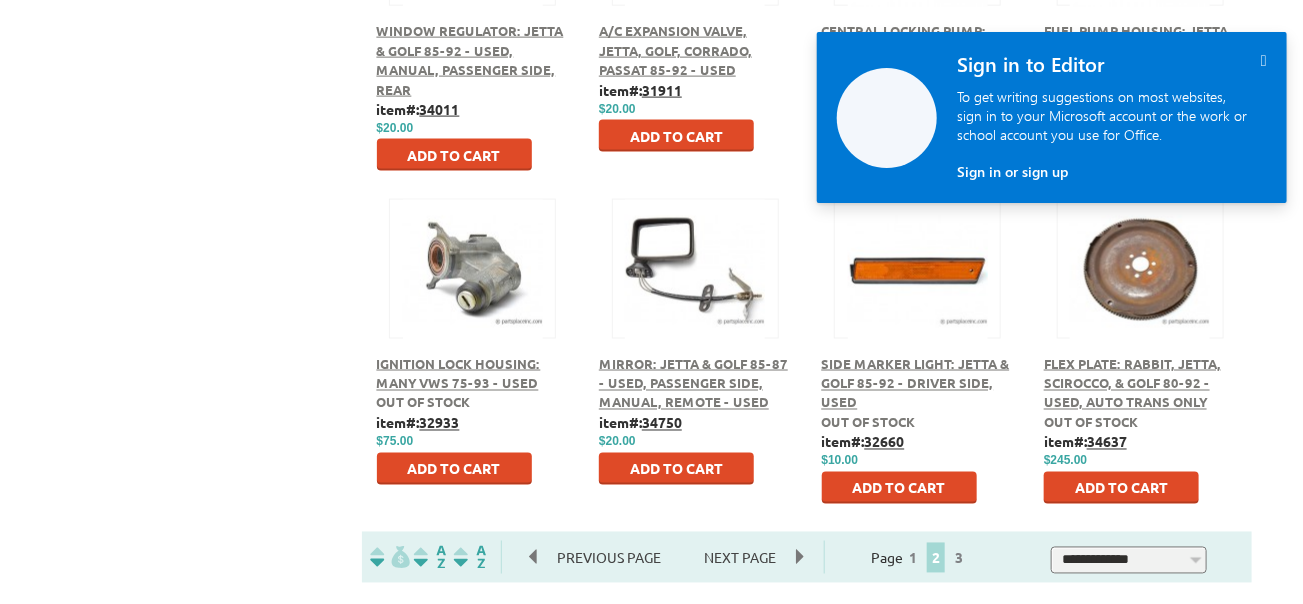 scroll, scrollTop: 1100, scrollLeft: 0, axis: vertical 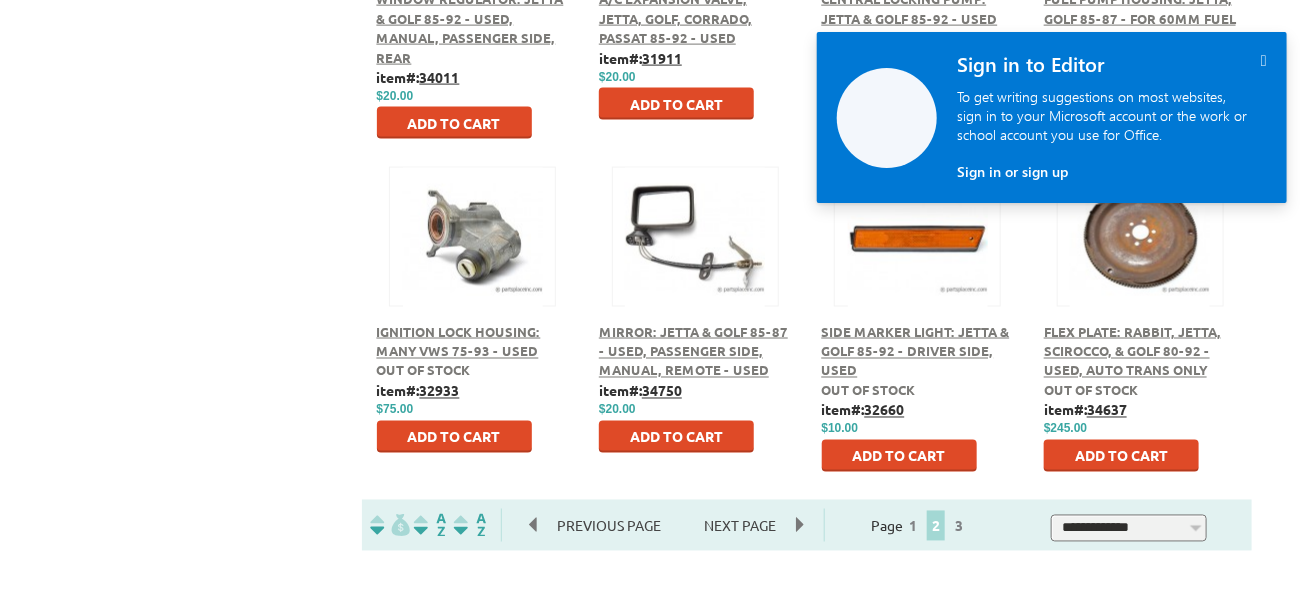 click on "" at bounding box center (1264, 60) 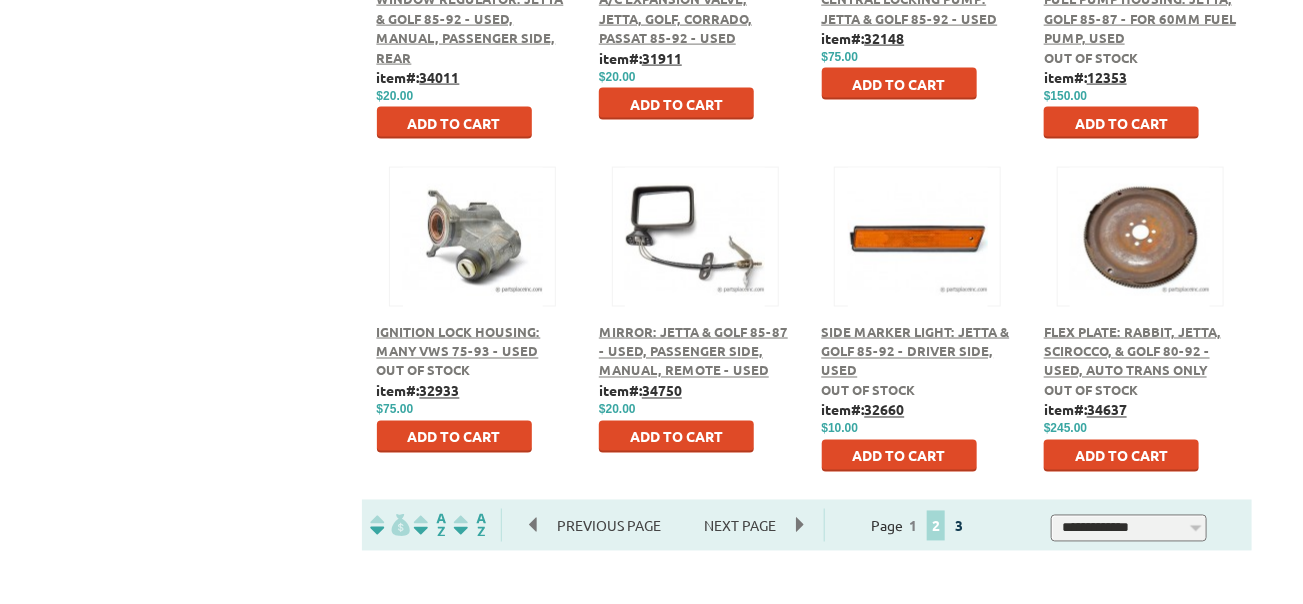 click on "3" at bounding box center (959, 526) 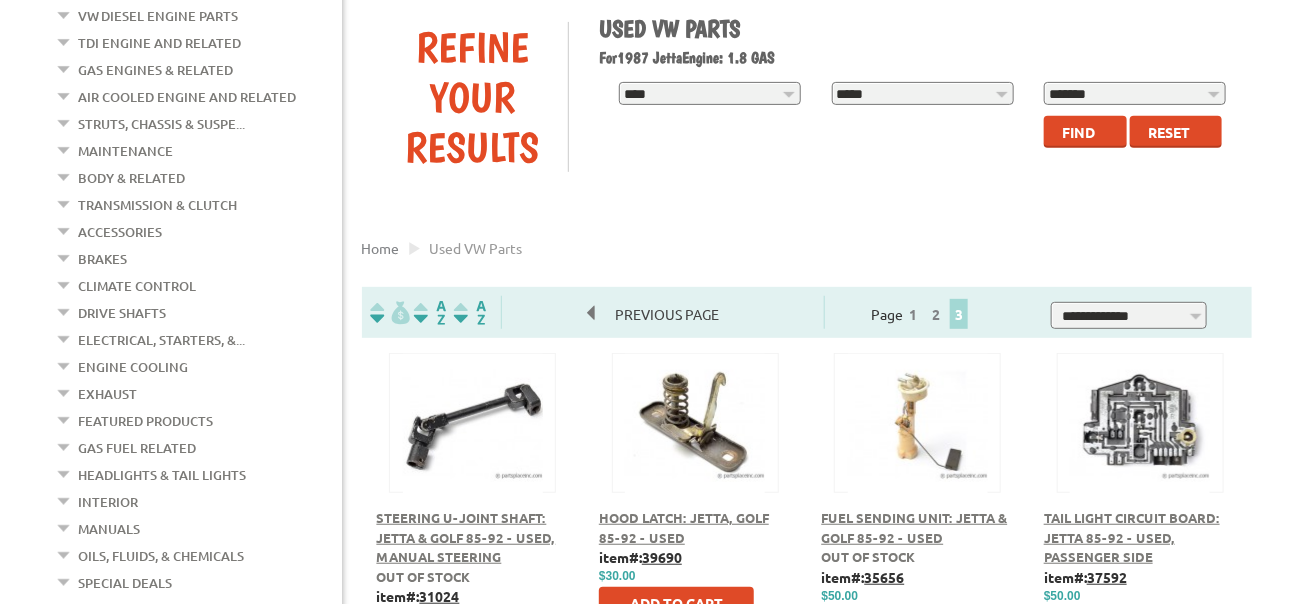 scroll, scrollTop: 200, scrollLeft: 0, axis: vertical 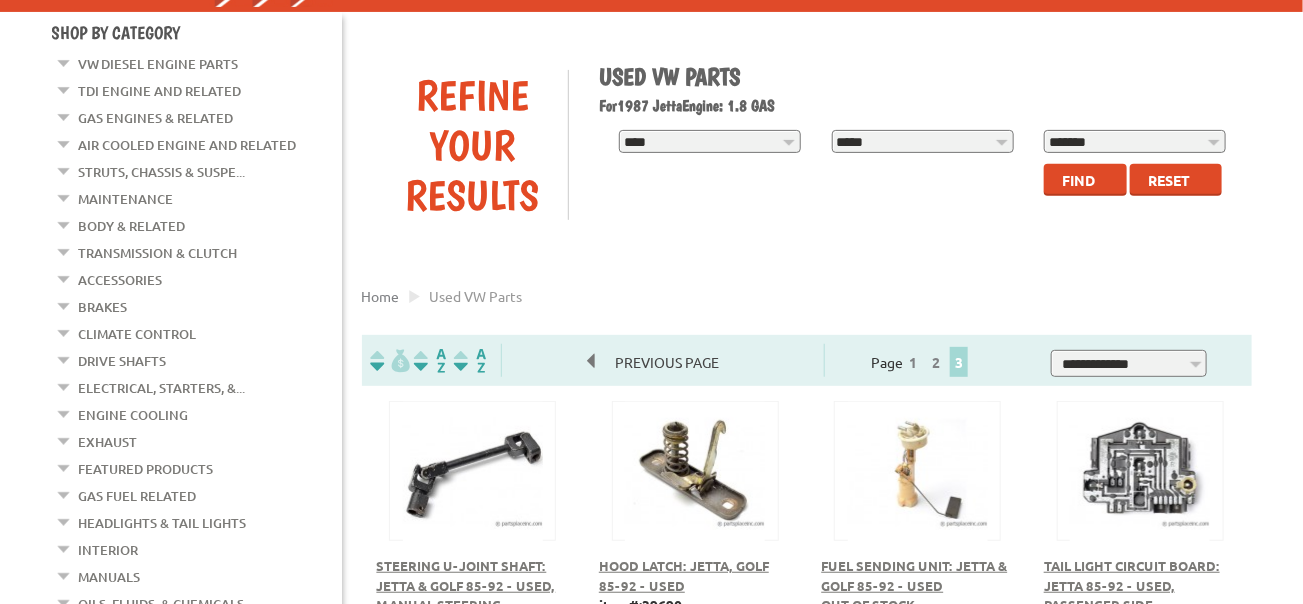 click on "Gas Engines & Related" at bounding box center (156, 118) 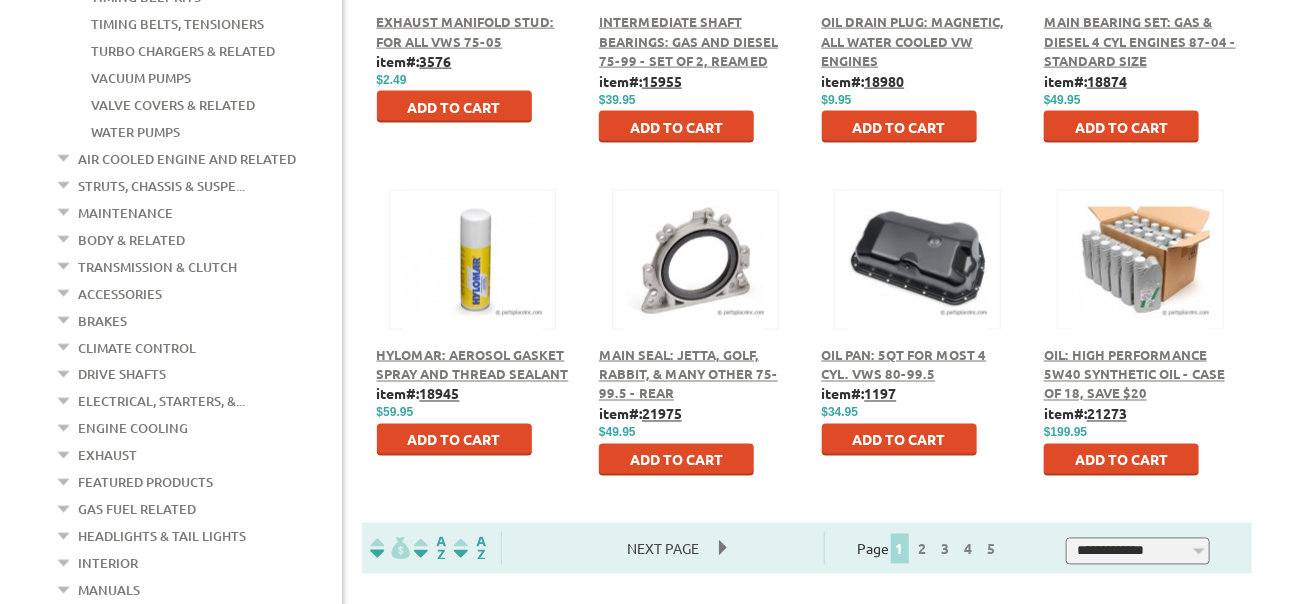 scroll, scrollTop: 1100, scrollLeft: 0, axis: vertical 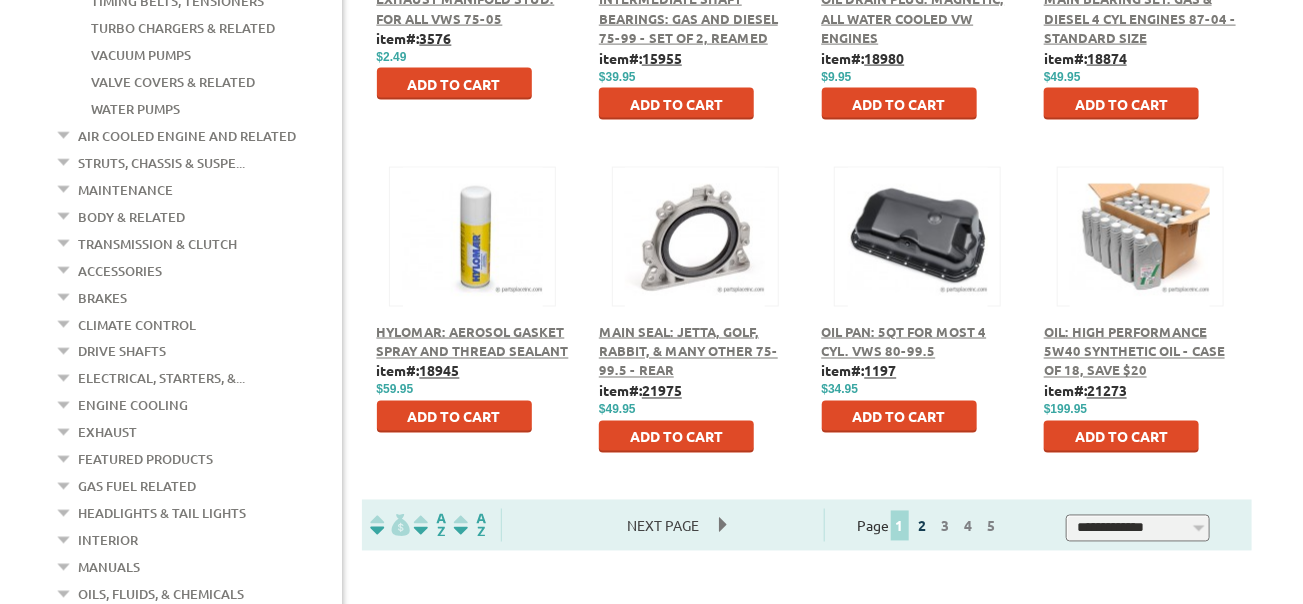 click on "2" at bounding box center (923, 526) 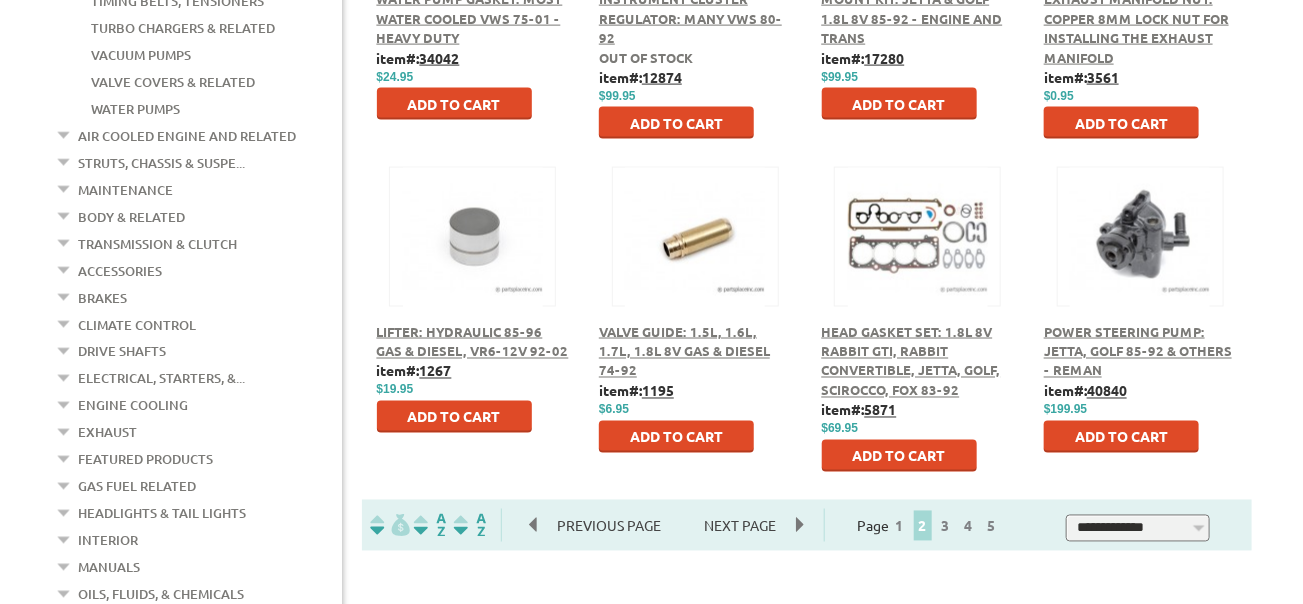 scroll, scrollTop: 1200, scrollLeft: 0, axis: vertical 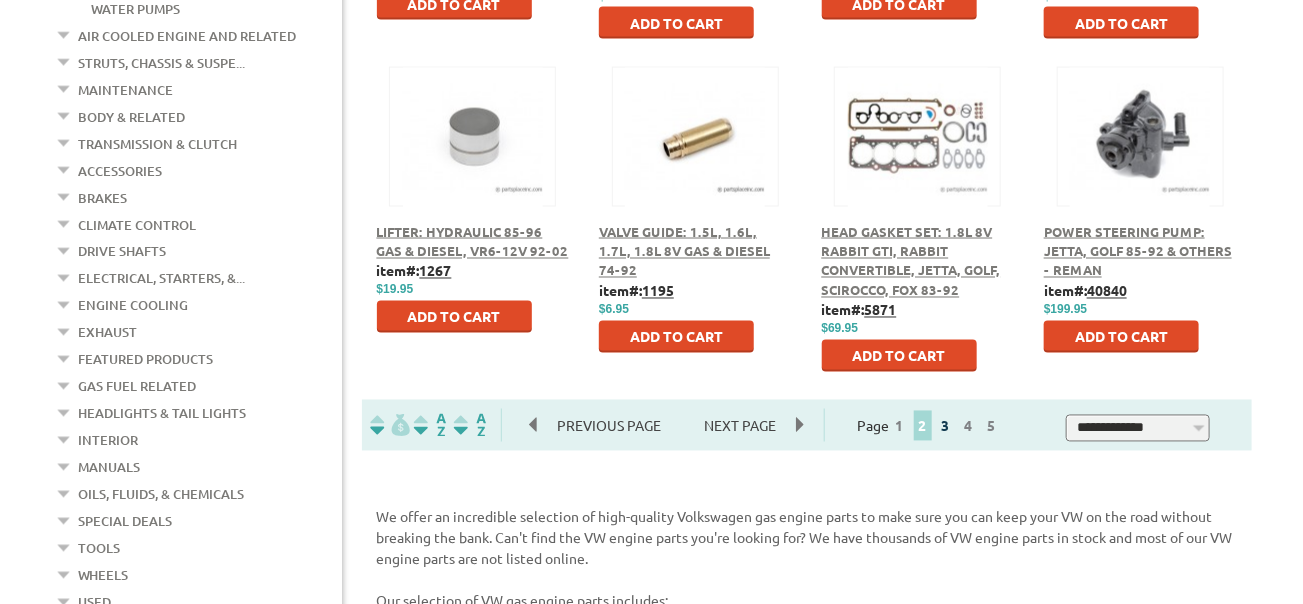 click on "3" at bounding box center (946, 426) 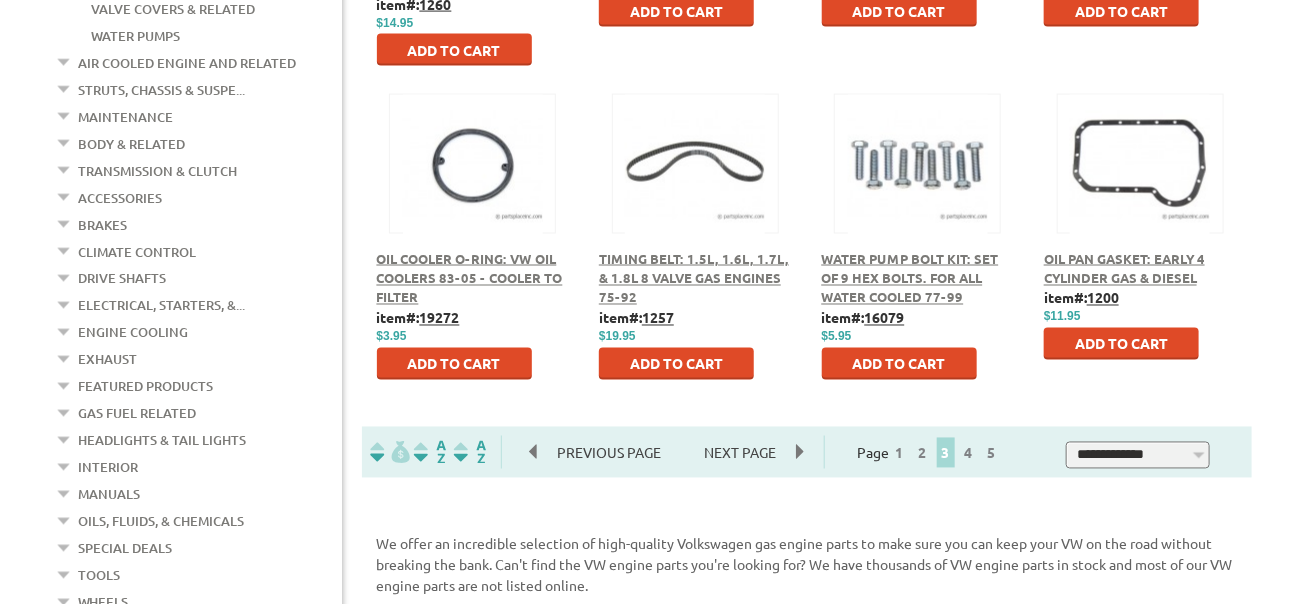 scroll, scrollTop: 1200, scrollLeft: 0, axis: vertical 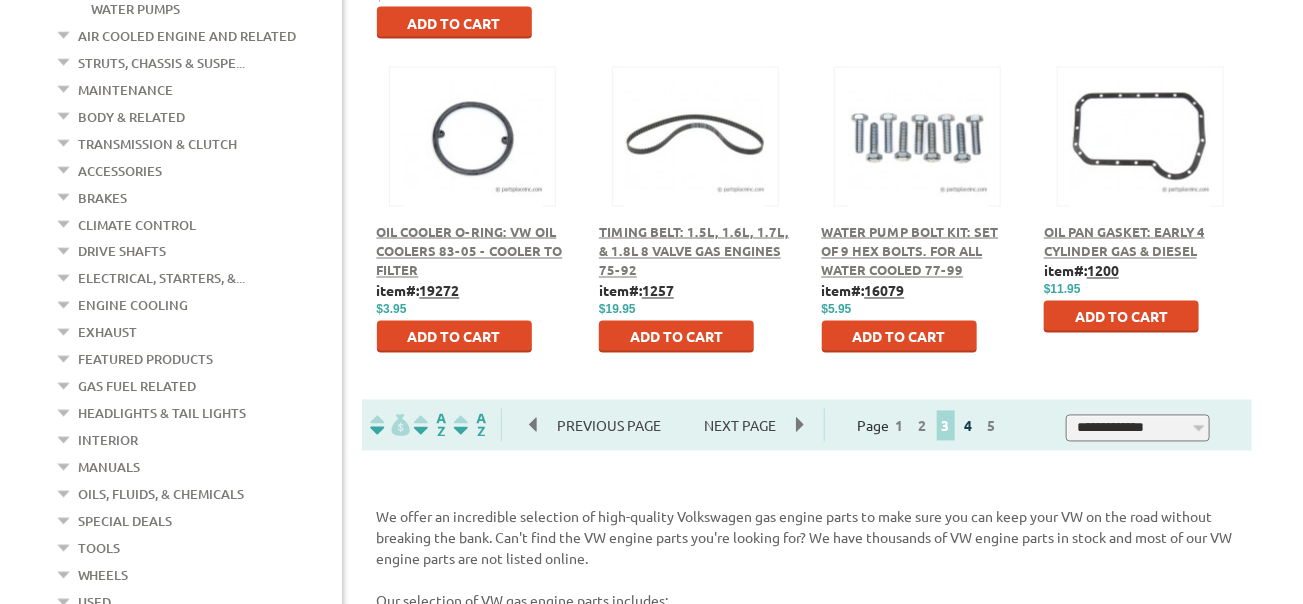 click on "4" at bounding box center (969, 426) 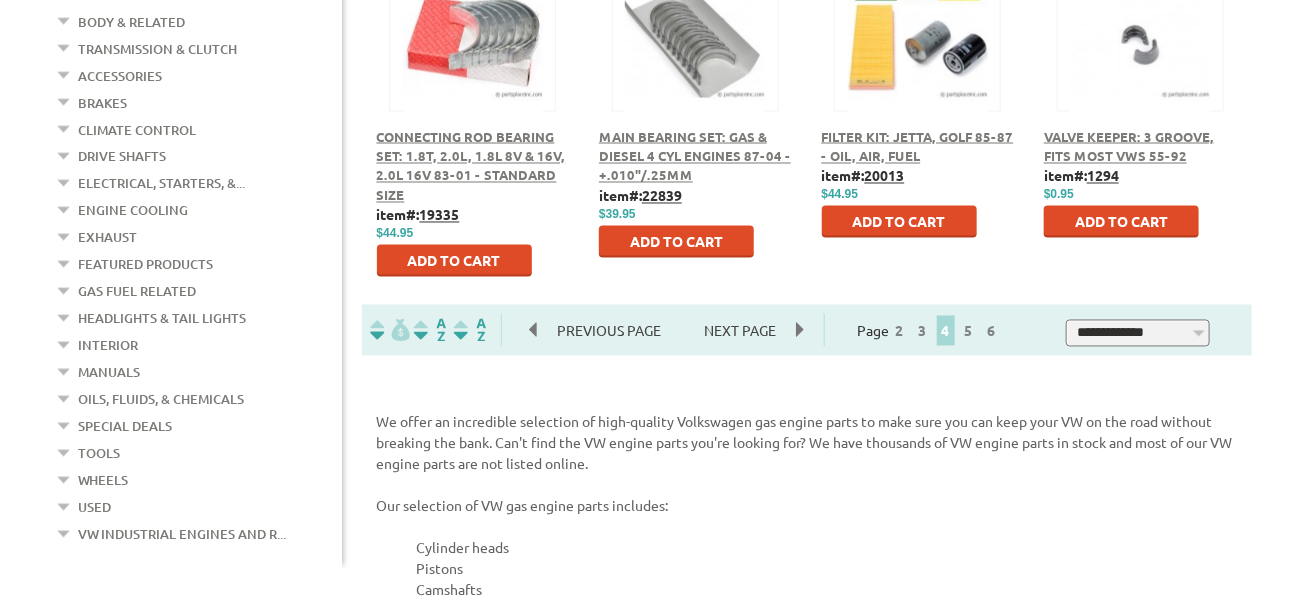 scroll, scrollTop: 1400, scrollLeft: 0, axis: vertical 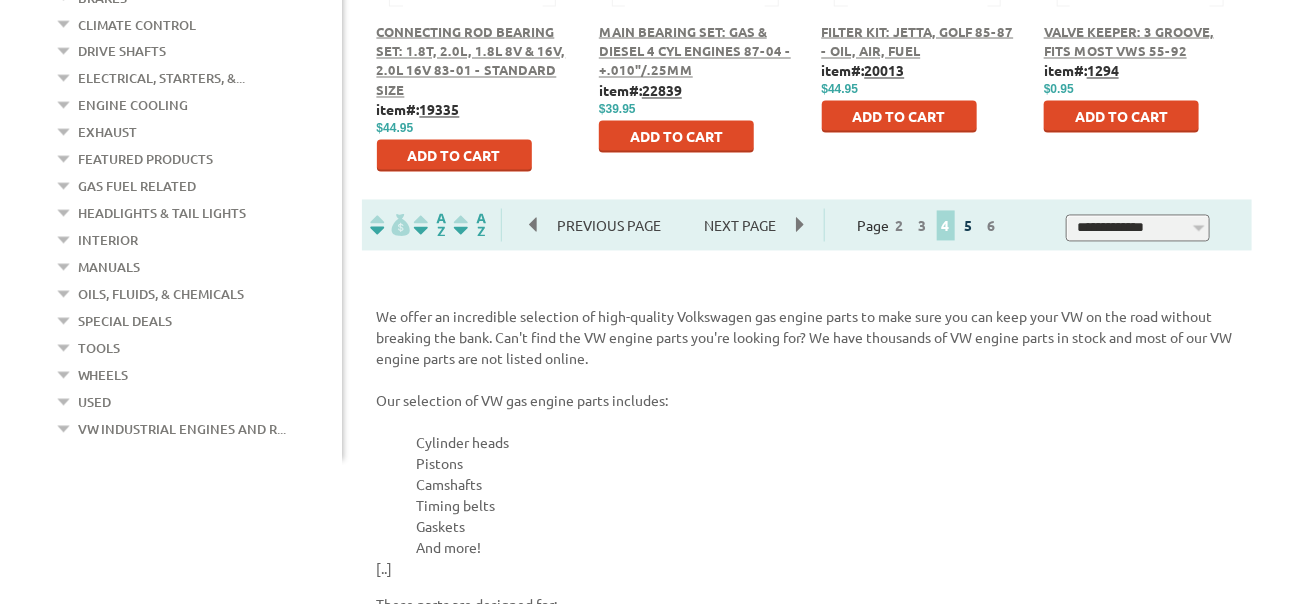 click on "5" at bounding box center [969, 226] 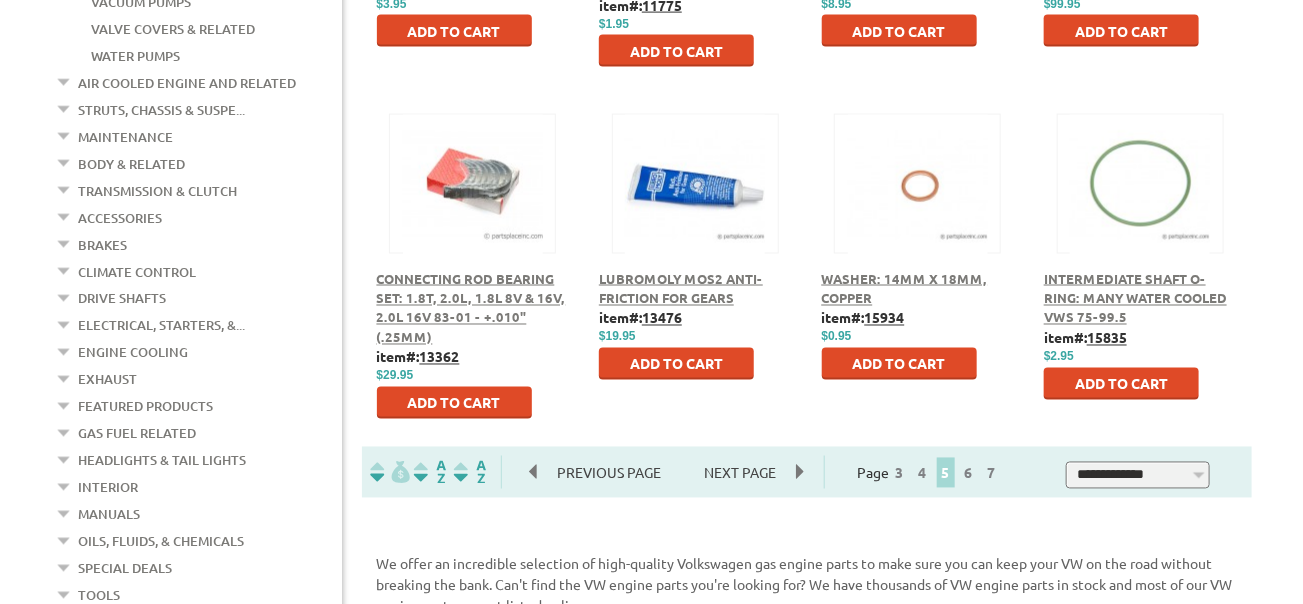 scroll, scrollTop: 1200, scrollLeft: 0, axis: vertical 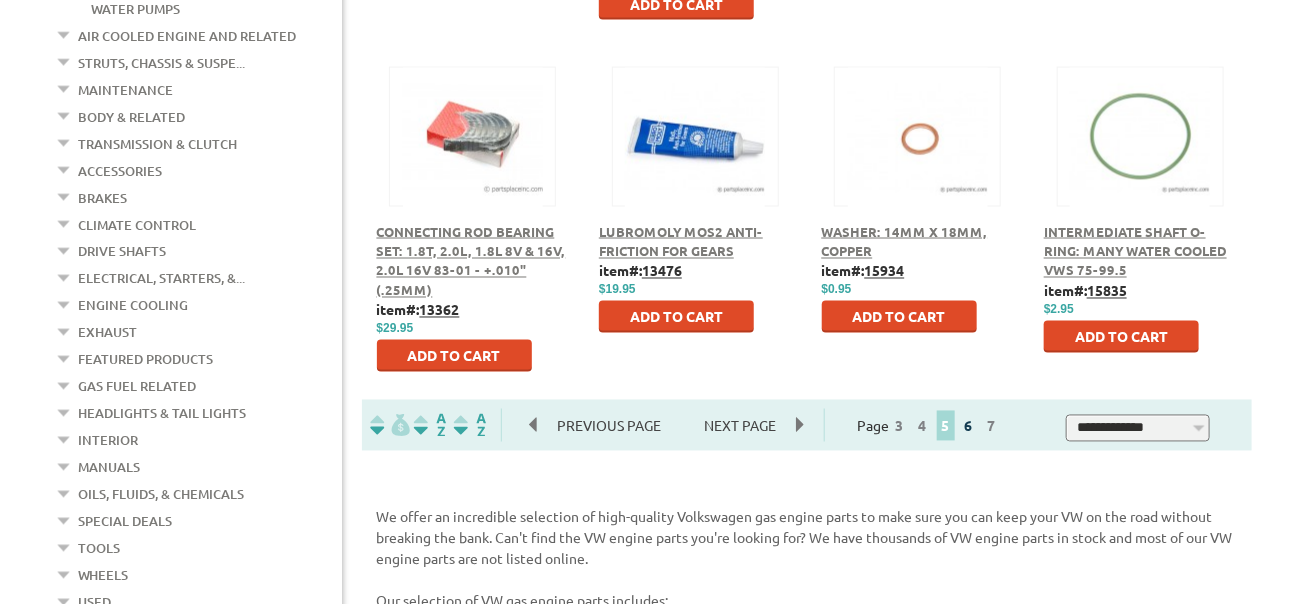 click on "6" at bounding box center [969, 426] 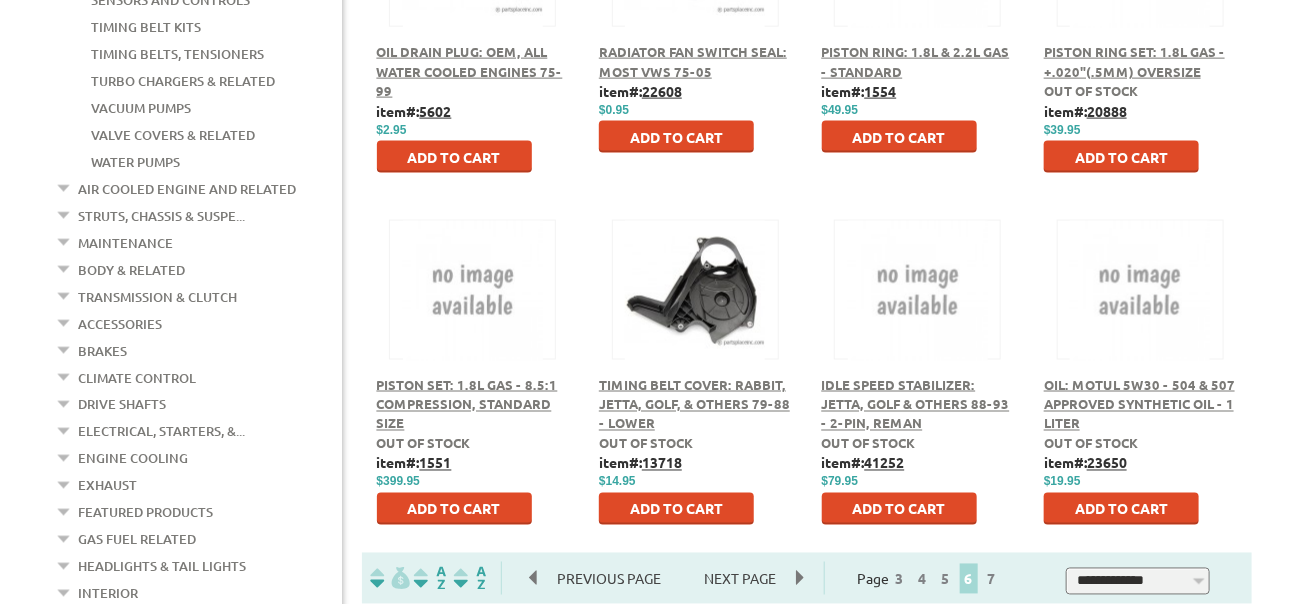 scroll, scrollTop: 1100, scrollLeft: 0, axis: vertical 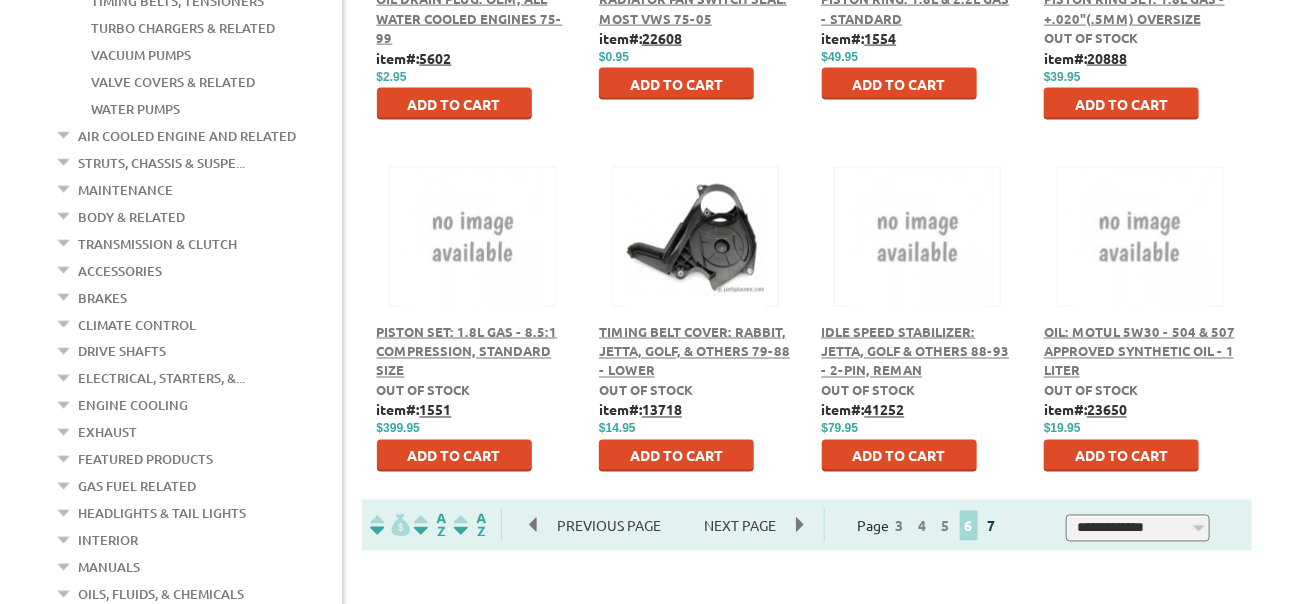 click on "7" at bounding box center (992, 526) 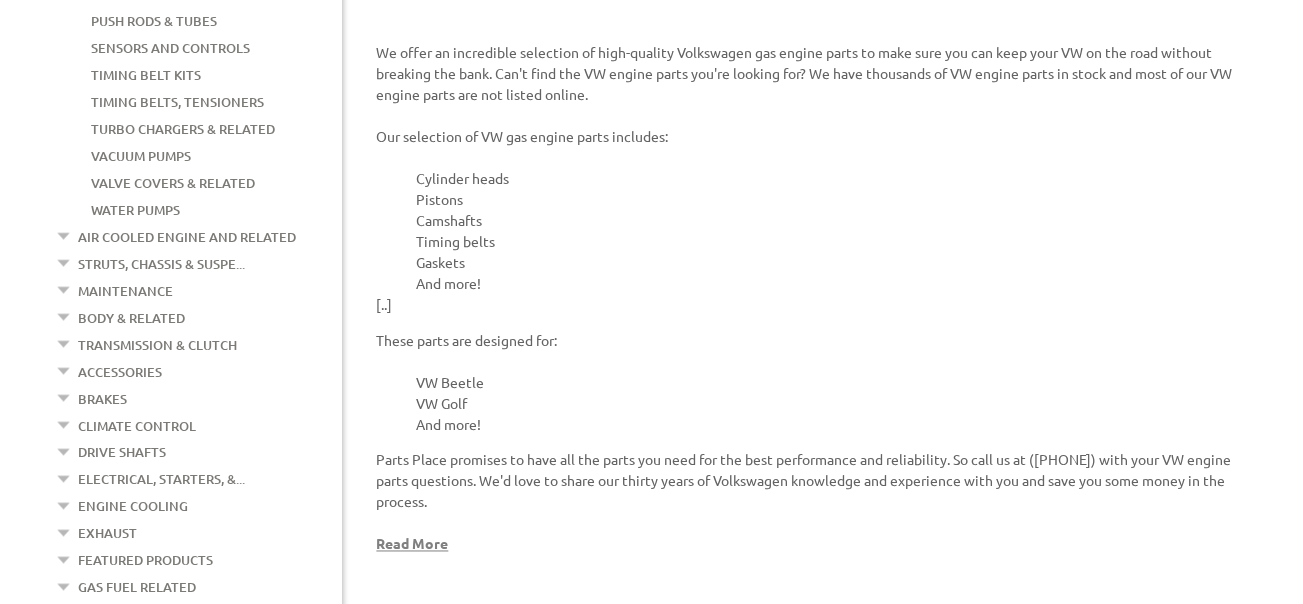 scroll, scrollTop: 1100, scrollLeft: 0, axis: vertical 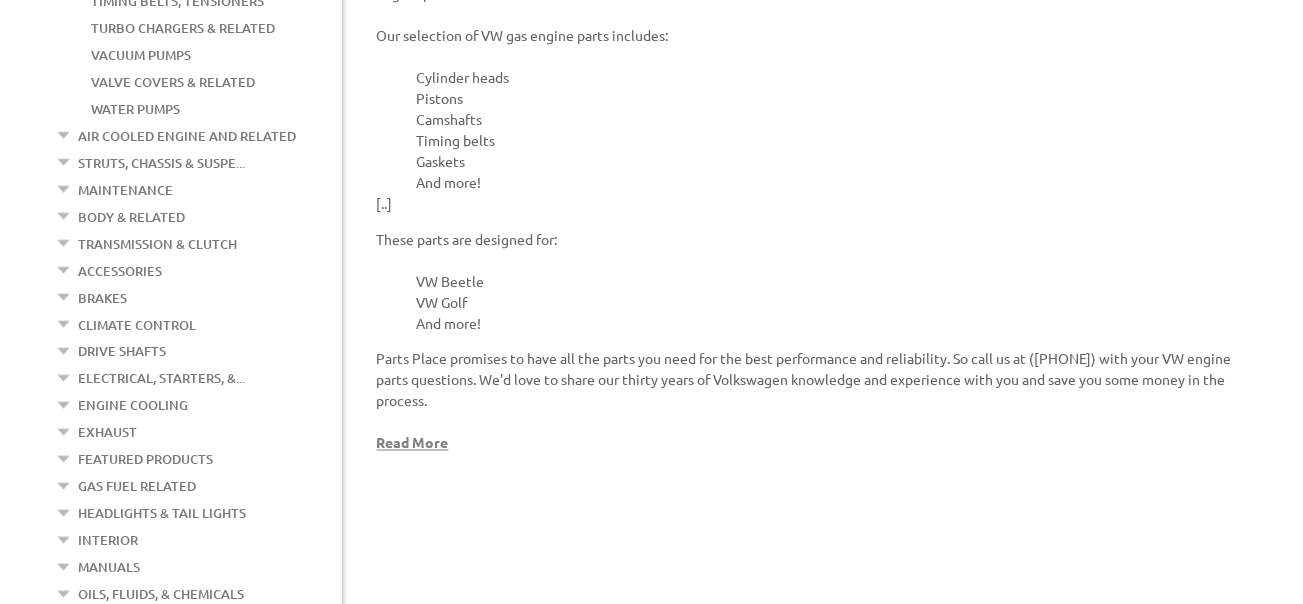 click on "Drive Shafts" at bounding box center (123, 352) 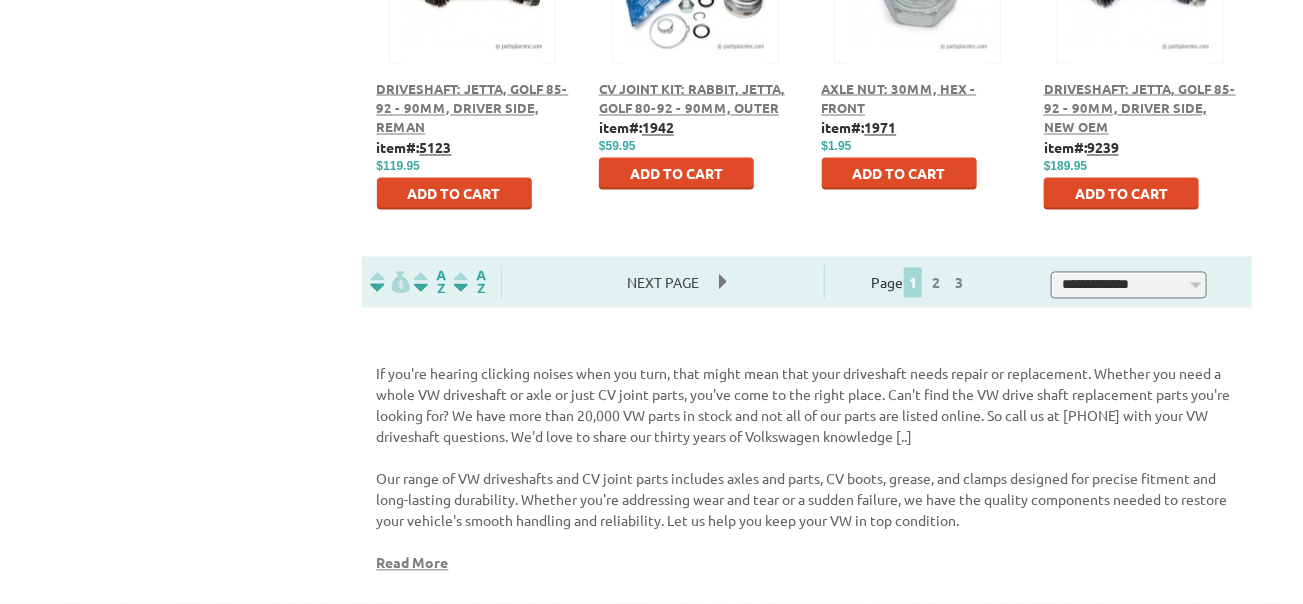 scroll, scrollTop: 1400, scrollLeft: 0, axis: vertical 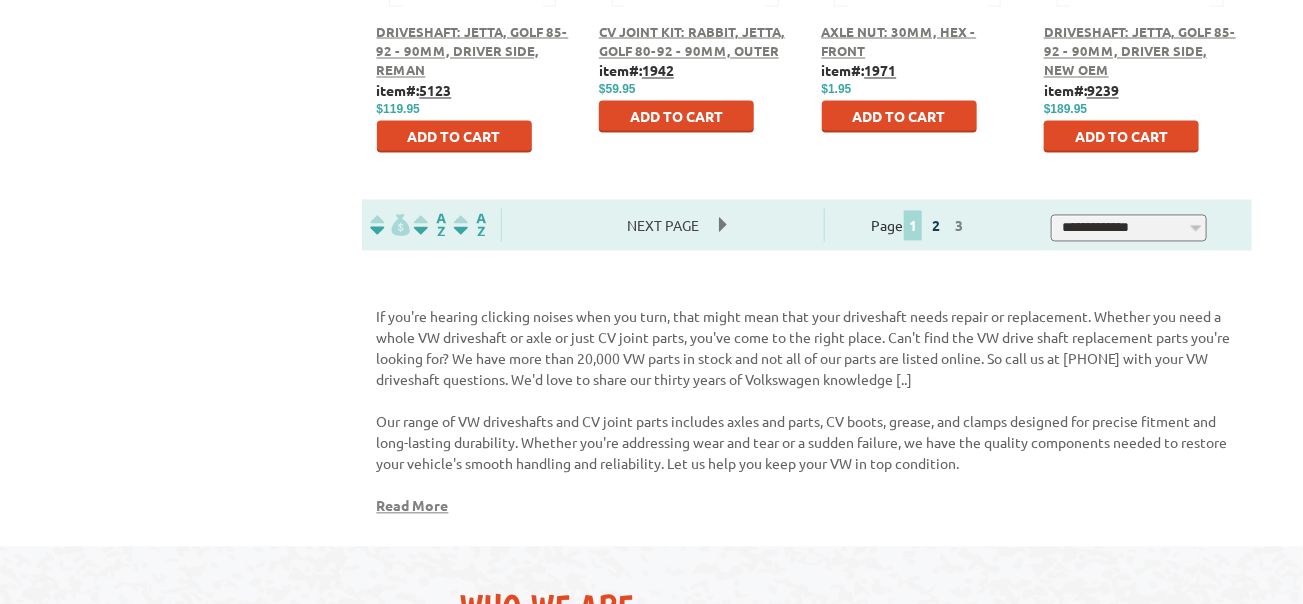 click on "2" at bounding box center [936, 226] 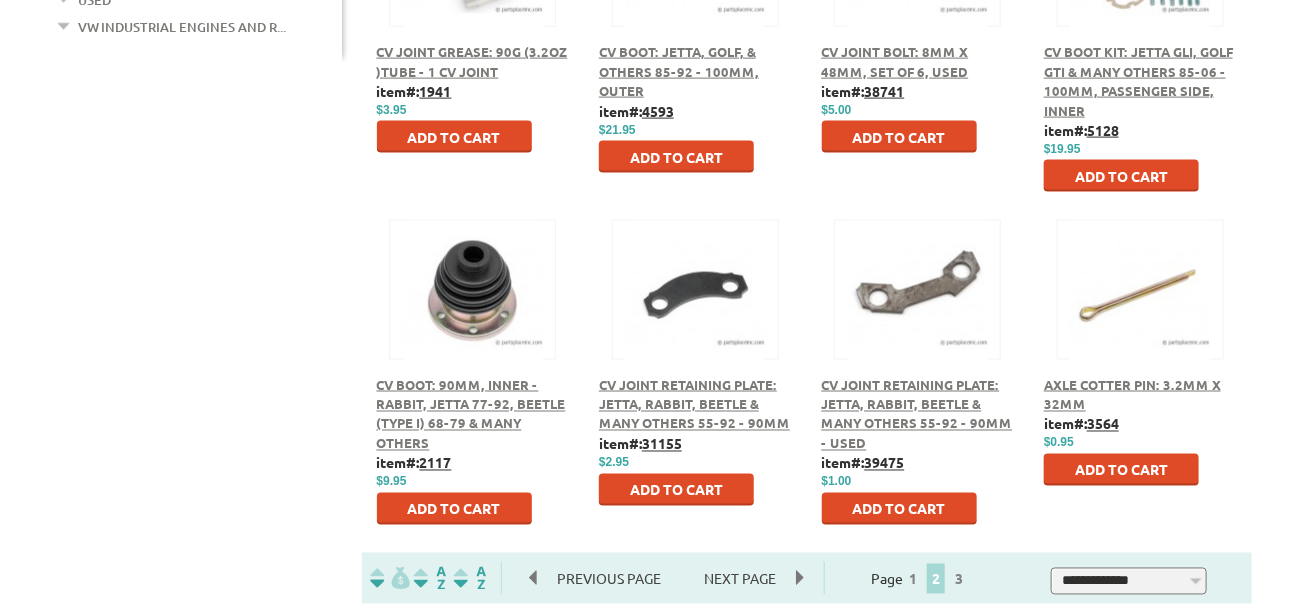 scroll, scrollTop: 1100, scrollLeft: 0, axis: vertical 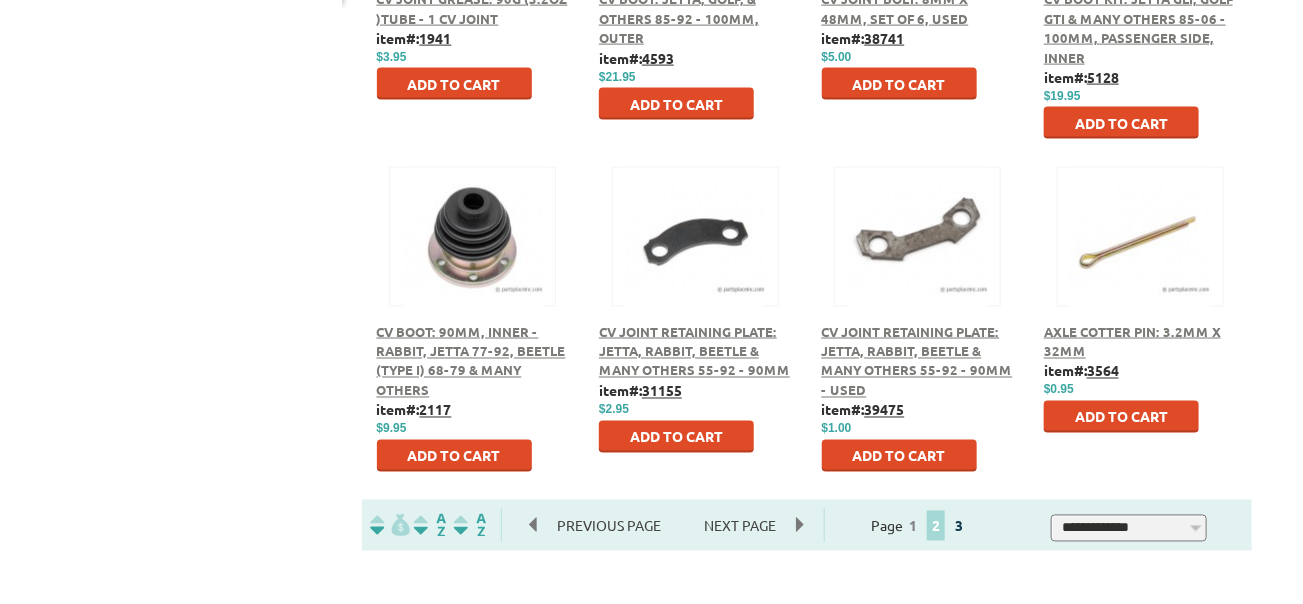 click on "3" at bounding box center (959, 526) 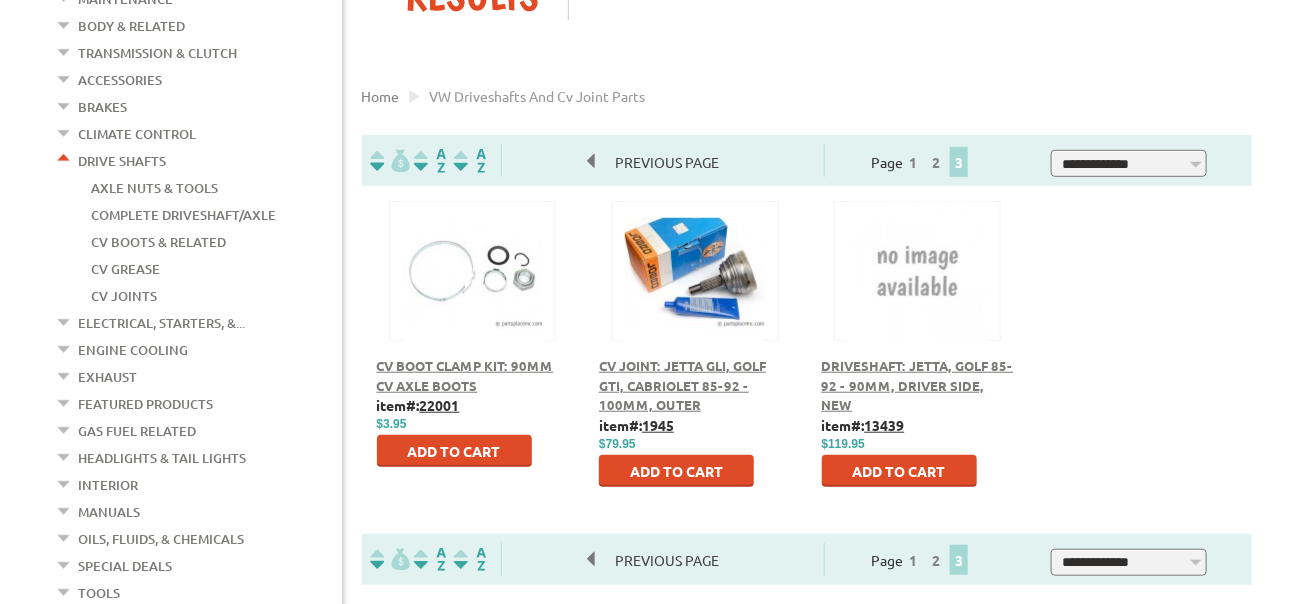 scroll, scrollTop: 499, scrollLeft: 0, axis: vertical 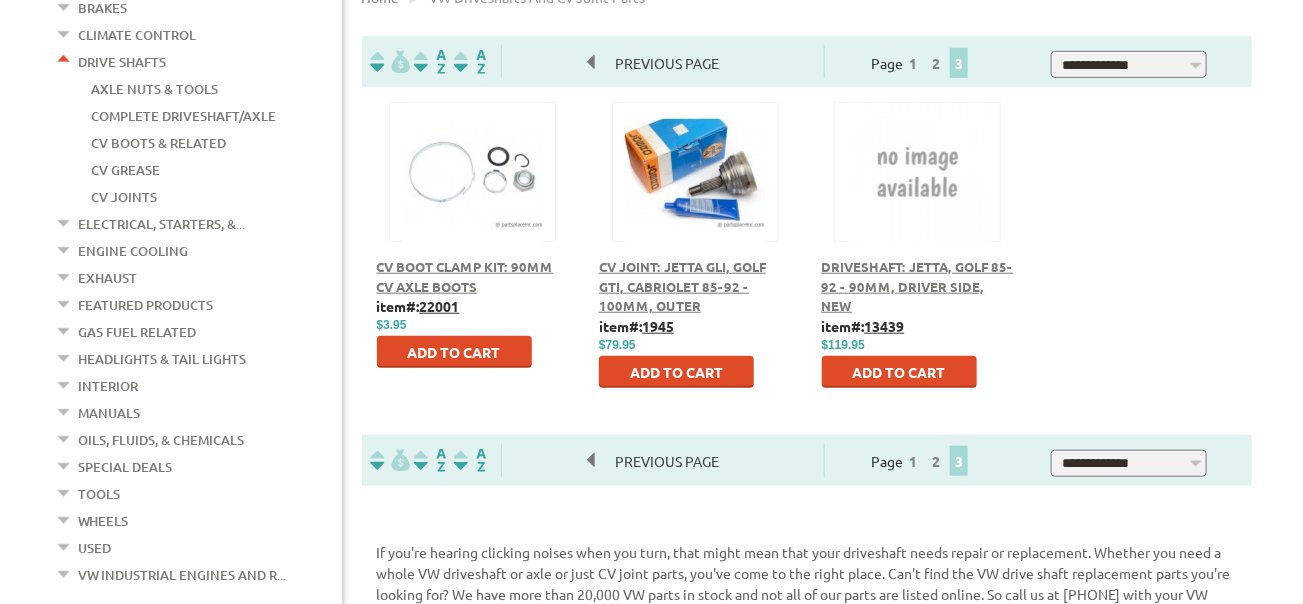 click on "Electrical, Starters, &..." at bounding box center [162, 224] 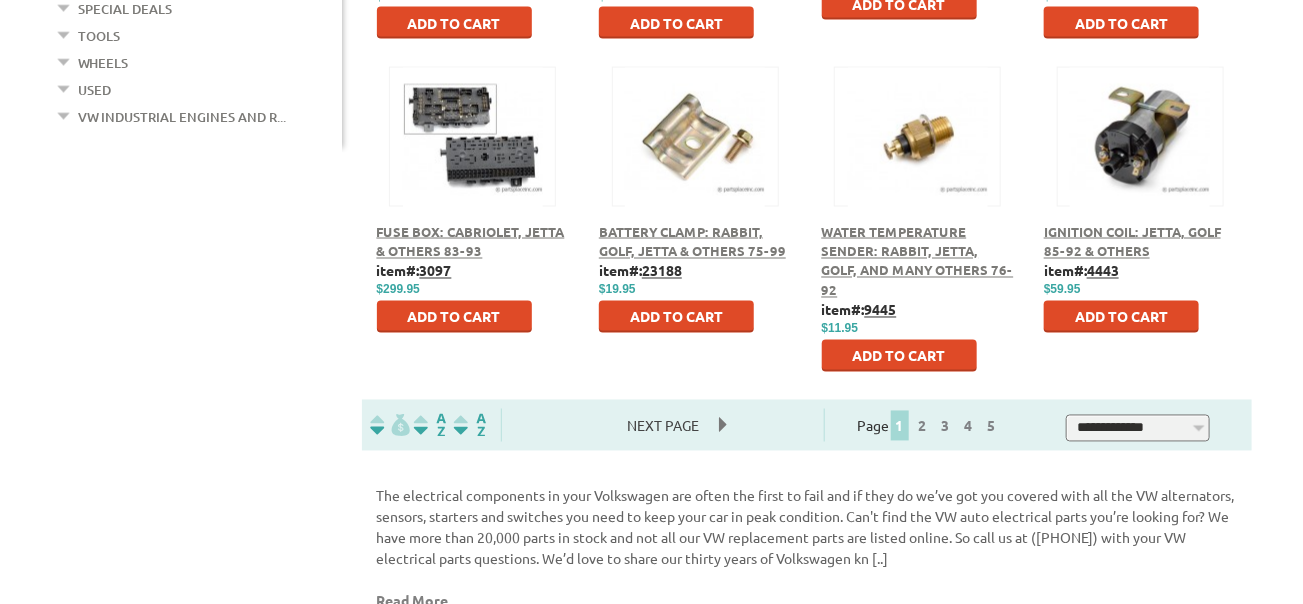 scroll, scrollTop: 1300, scrollLeft: 0, axis: vertical 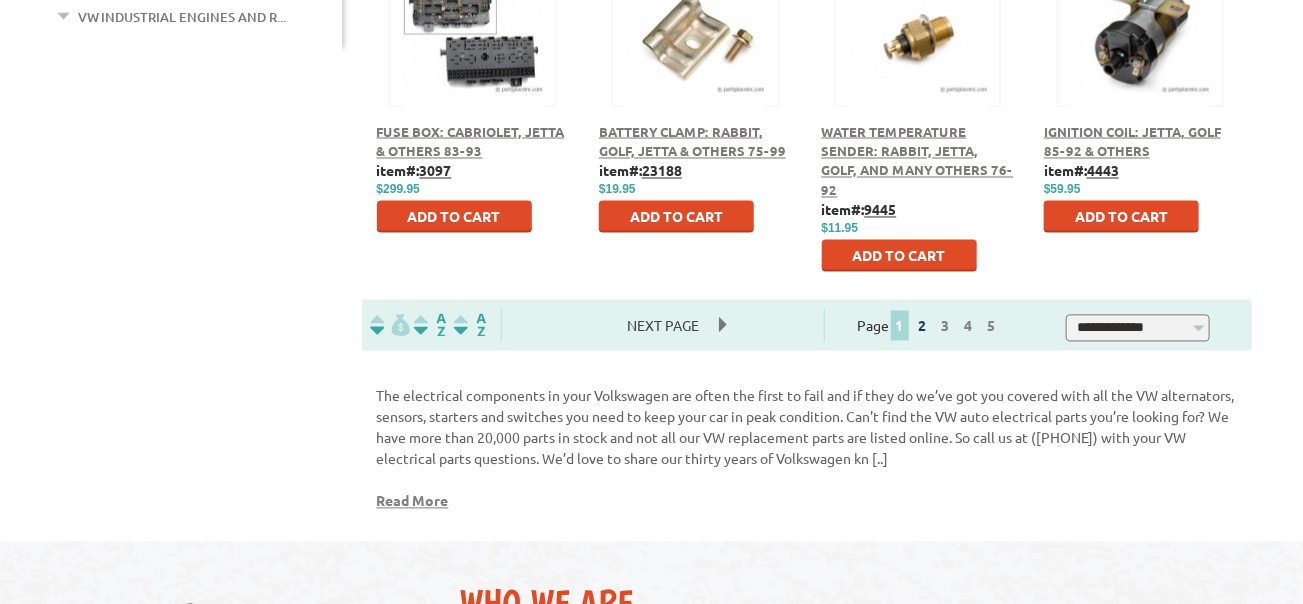 click on "2" at bounding box center (923, 326) 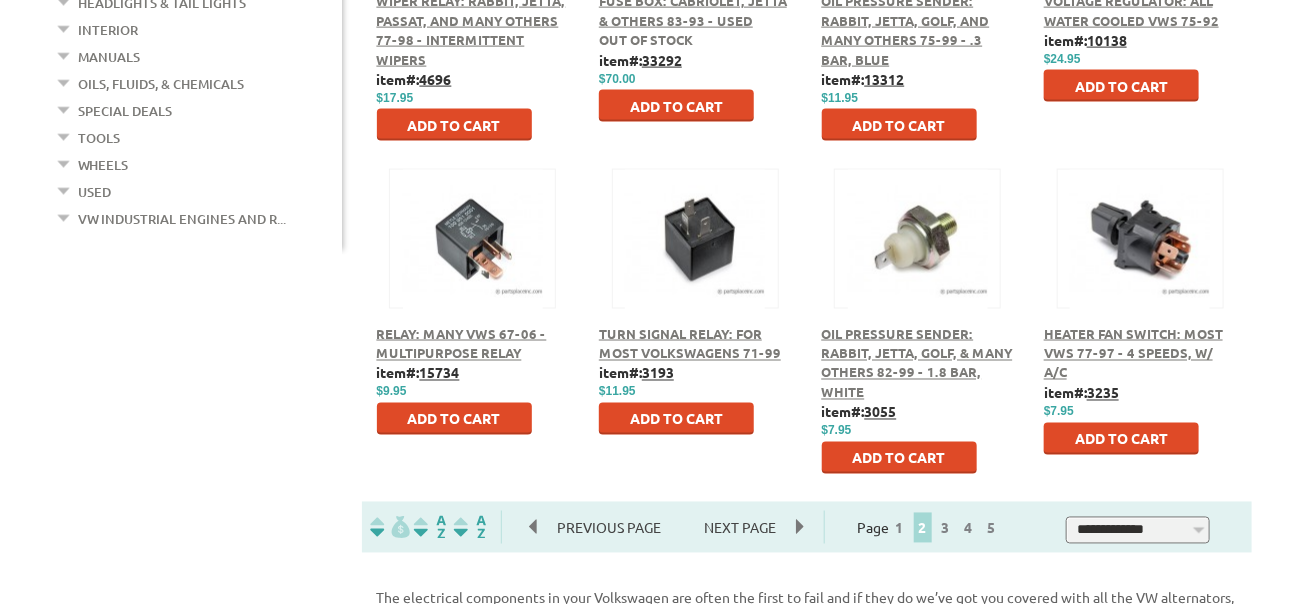 scroll, scrollTop: 1100, scrollLeft: 0, axis: vertical 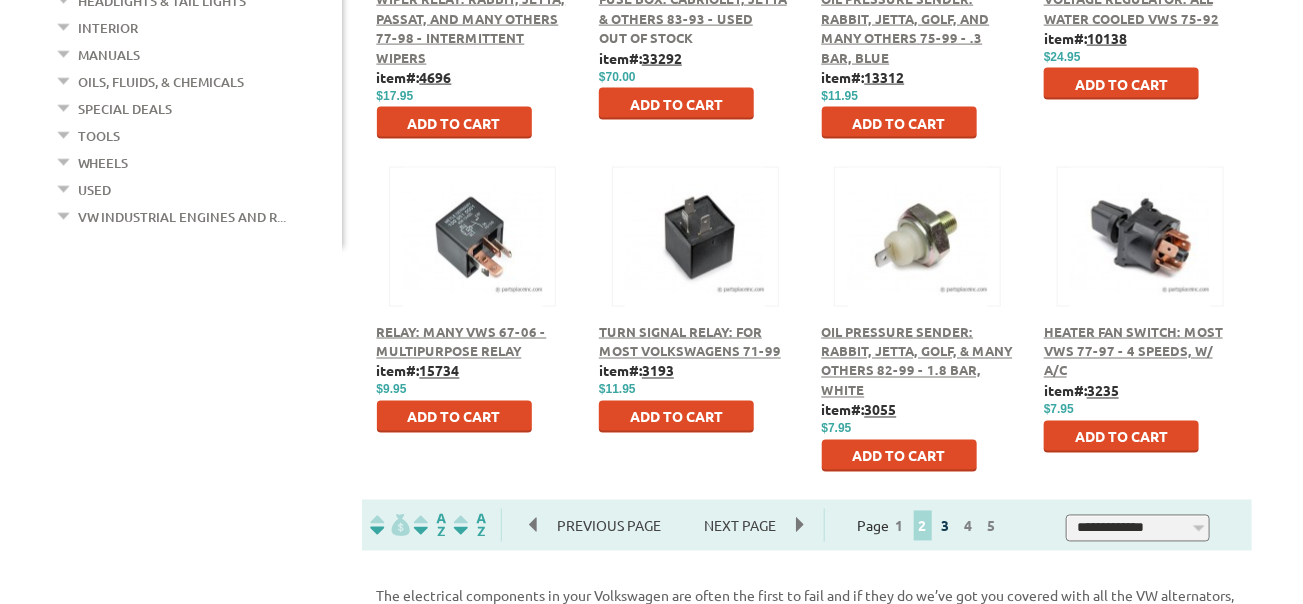 click on "3" at bounding box center [946, 526] 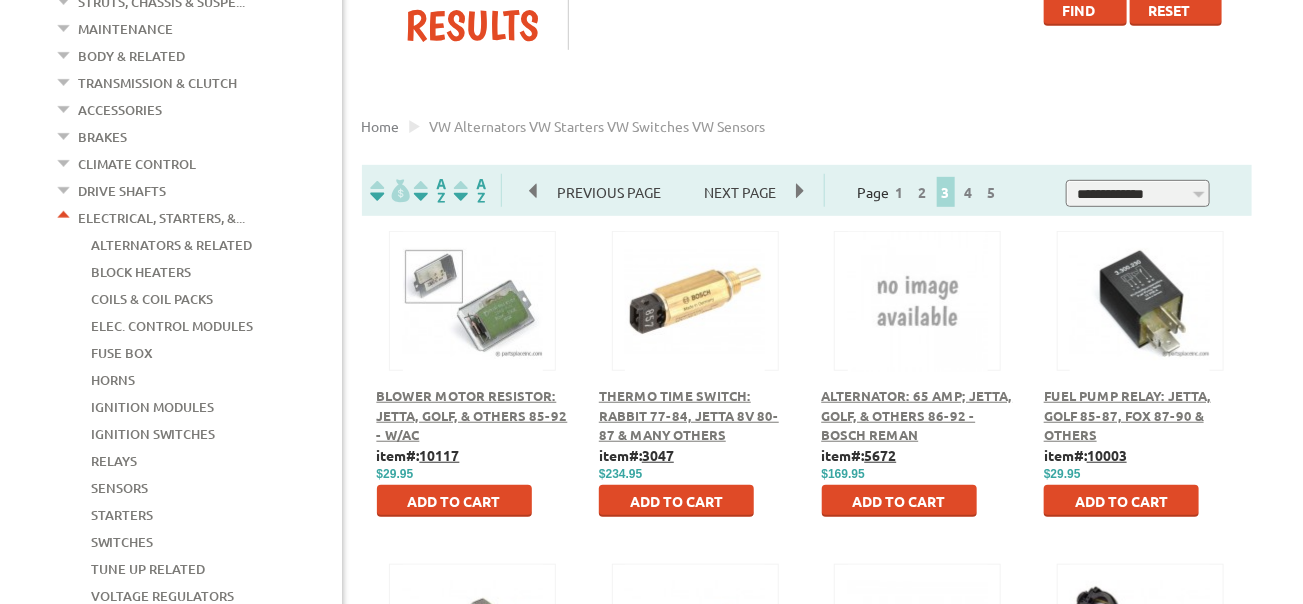 scroll, scrollTop: 400, scrollLeft: 0, axis: vertical 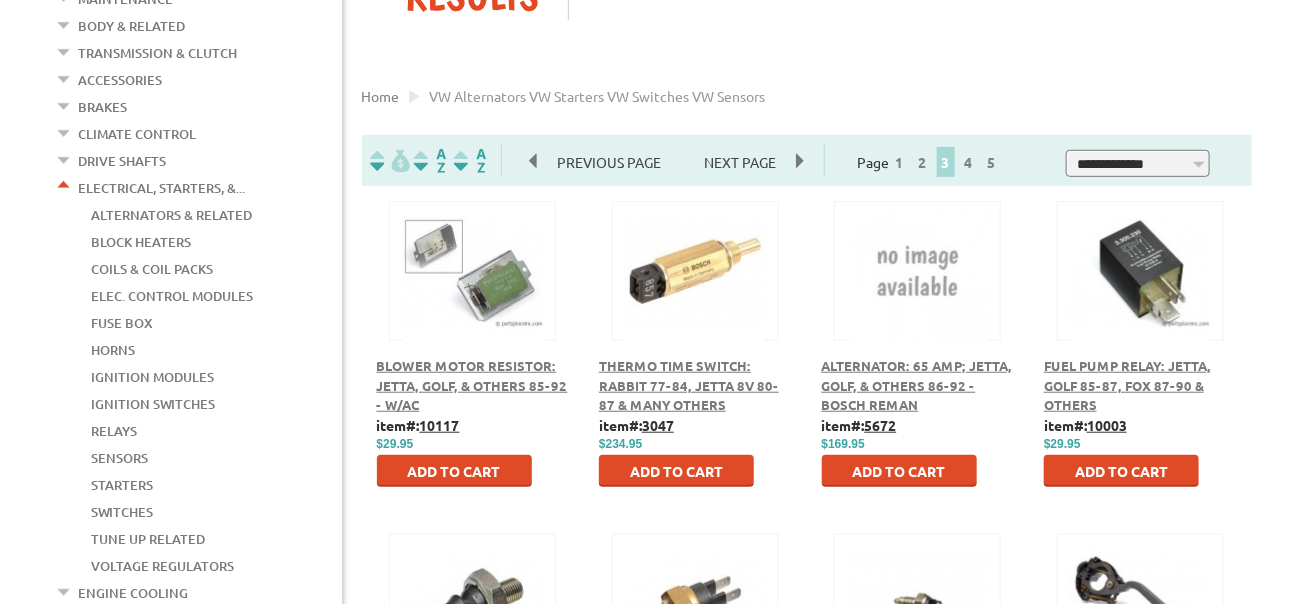 click on "Thermo Time Switch: Rabbit 77-84, Jetta 8V 80-87 & Many Others" at bounding box center (689, 385) 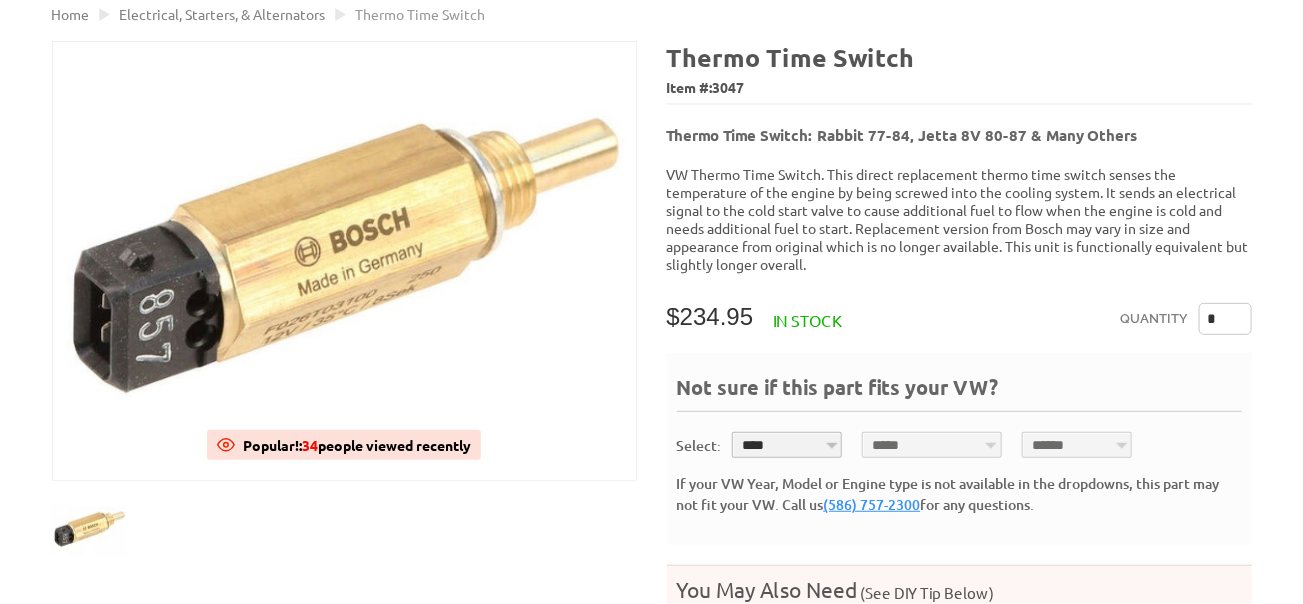 scroll, scrollTop: 300, scrollLeft: 0, axis: vertical 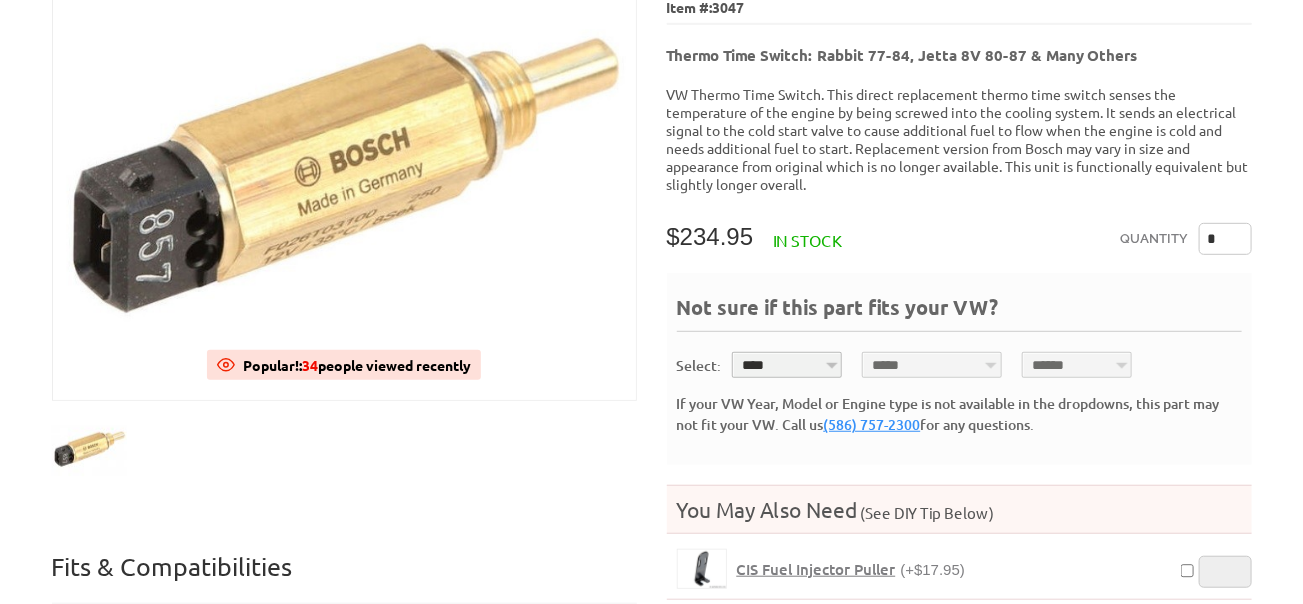 click on "**** **** **** **** **** **** **** **** **** **** **** **** **** **** **** **** **** **** **** ****" at bounding box center (787, 365) 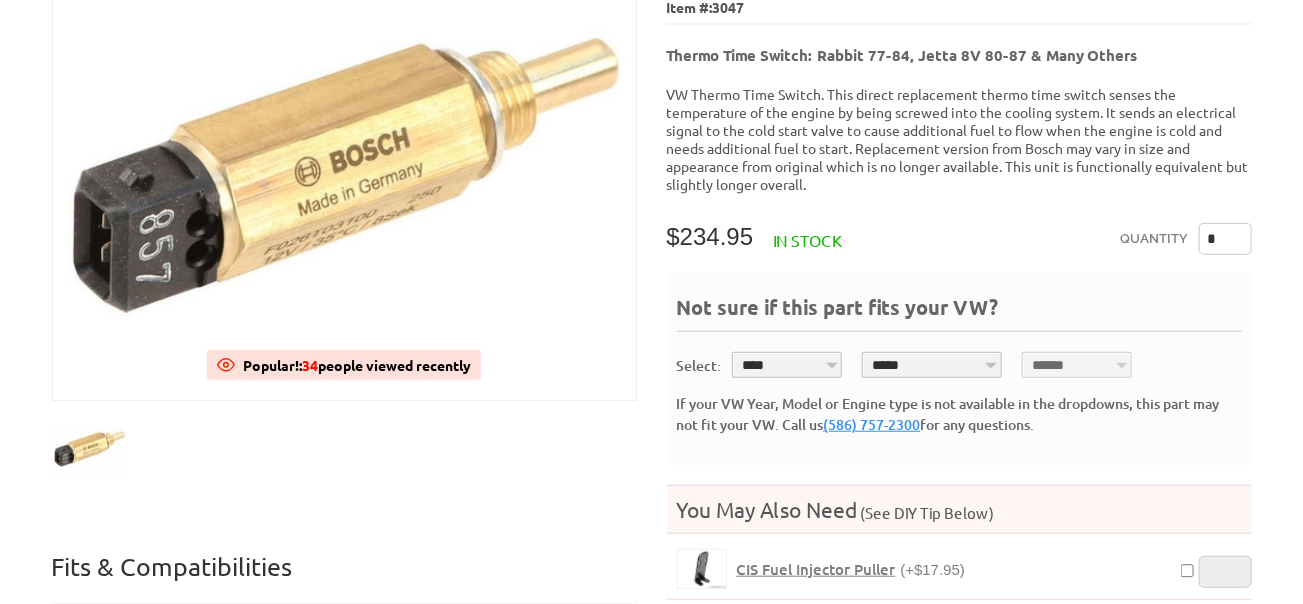 click on "***** ********* *** *** **** ***** ********" at bounding box center (932, 365) 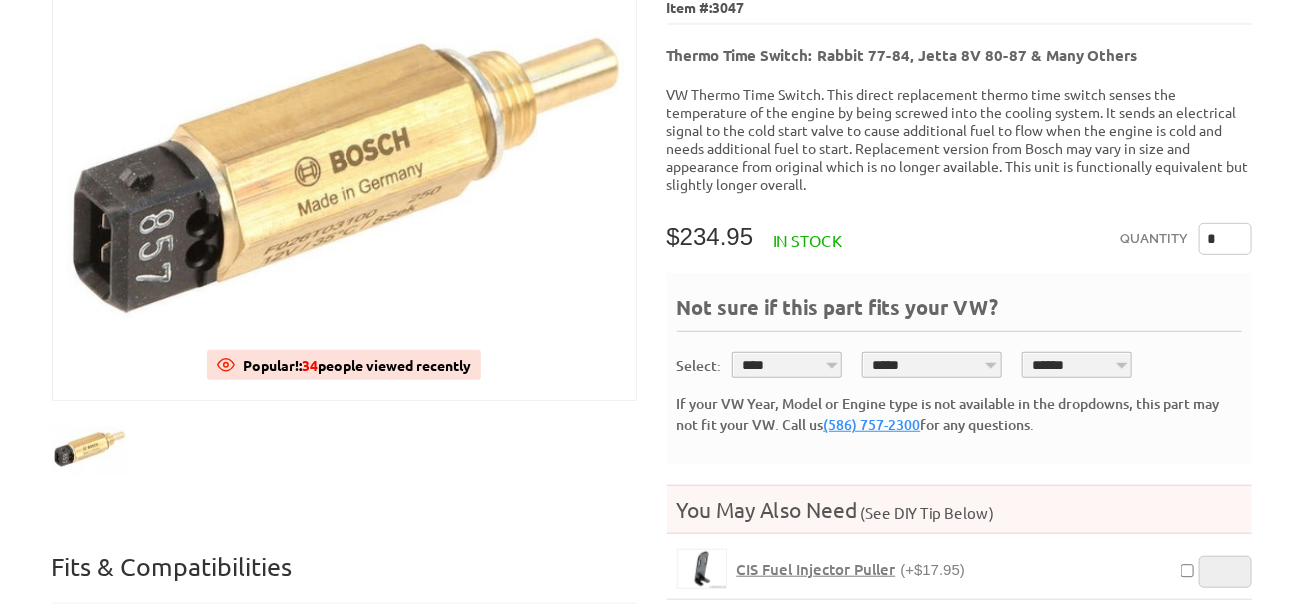 click on "****** *******" at bounding box center [1077, 365] 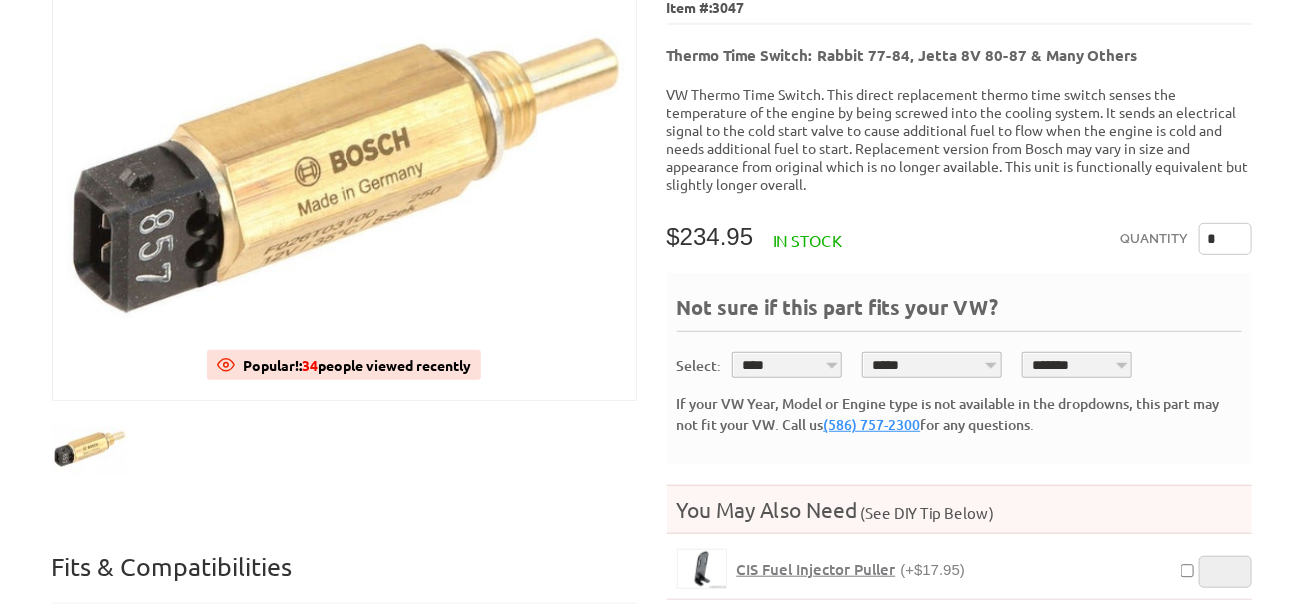 click on "****** *******" at bounding box center [1077, 365] 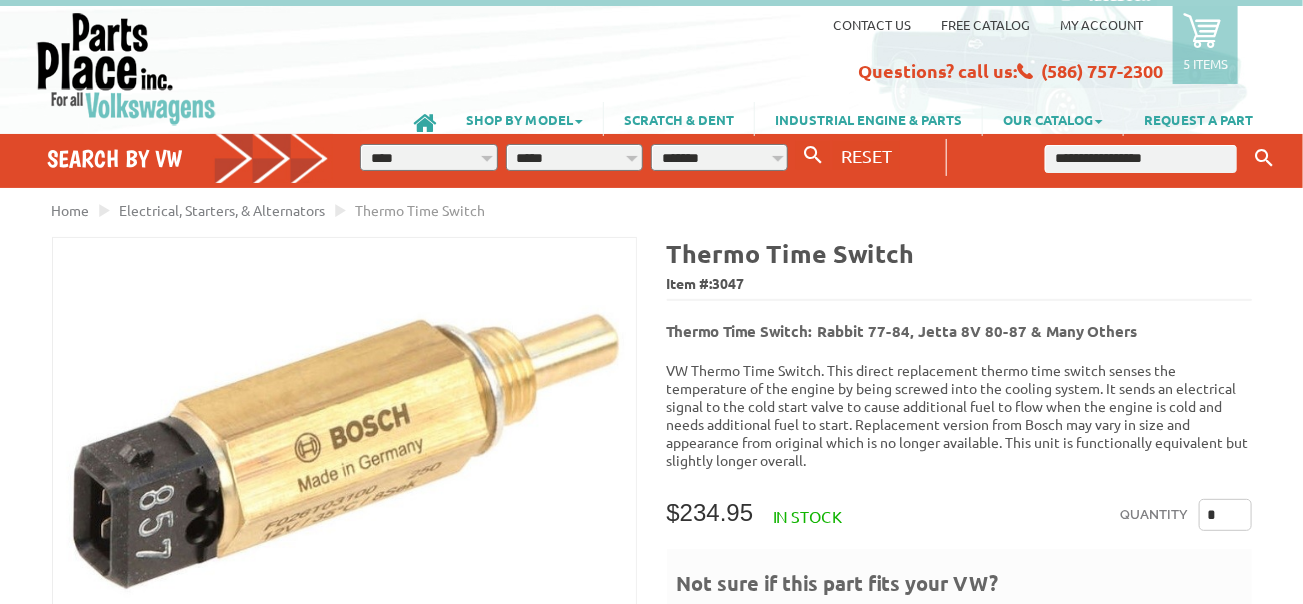 scroll, scrollTop: 0, scrollLeft: 0, axis: both 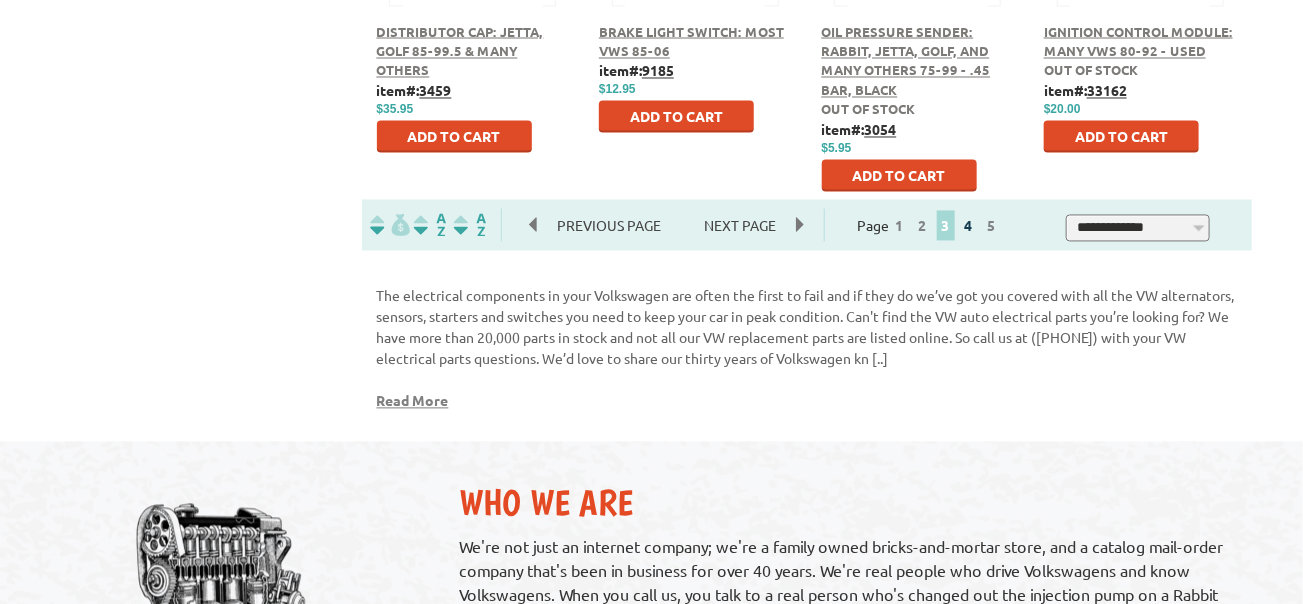 click on "4" at bounding box center [969, 226] 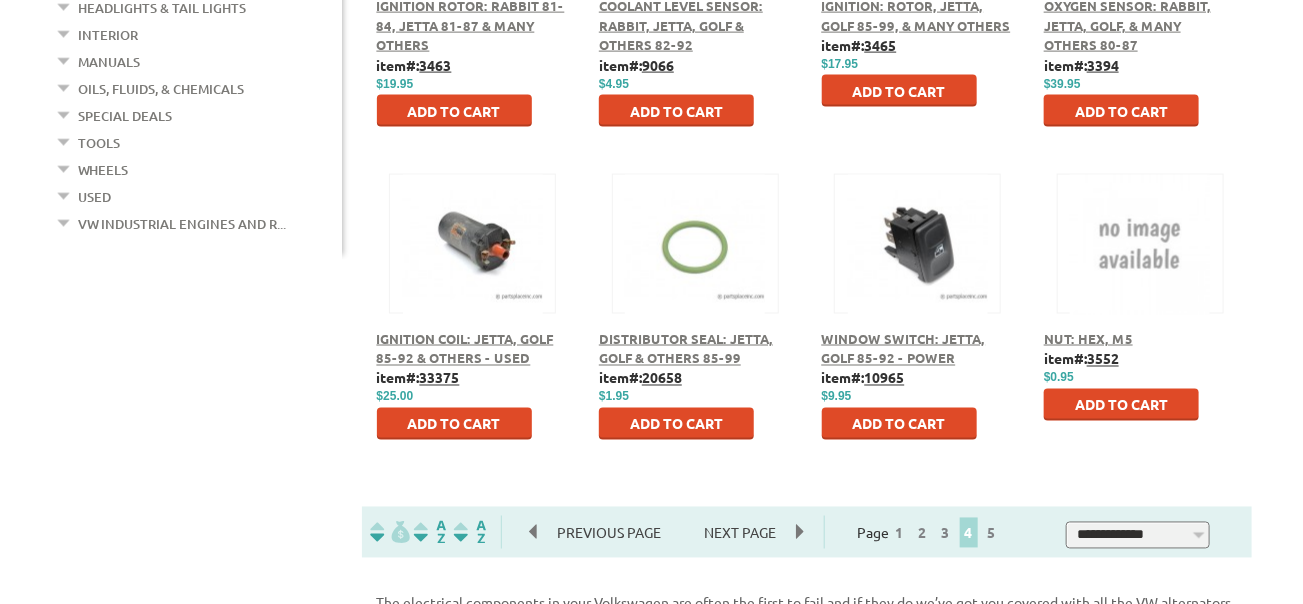 scroll, scrollTop: 1200, scrollLeft: 0, axis: vertical 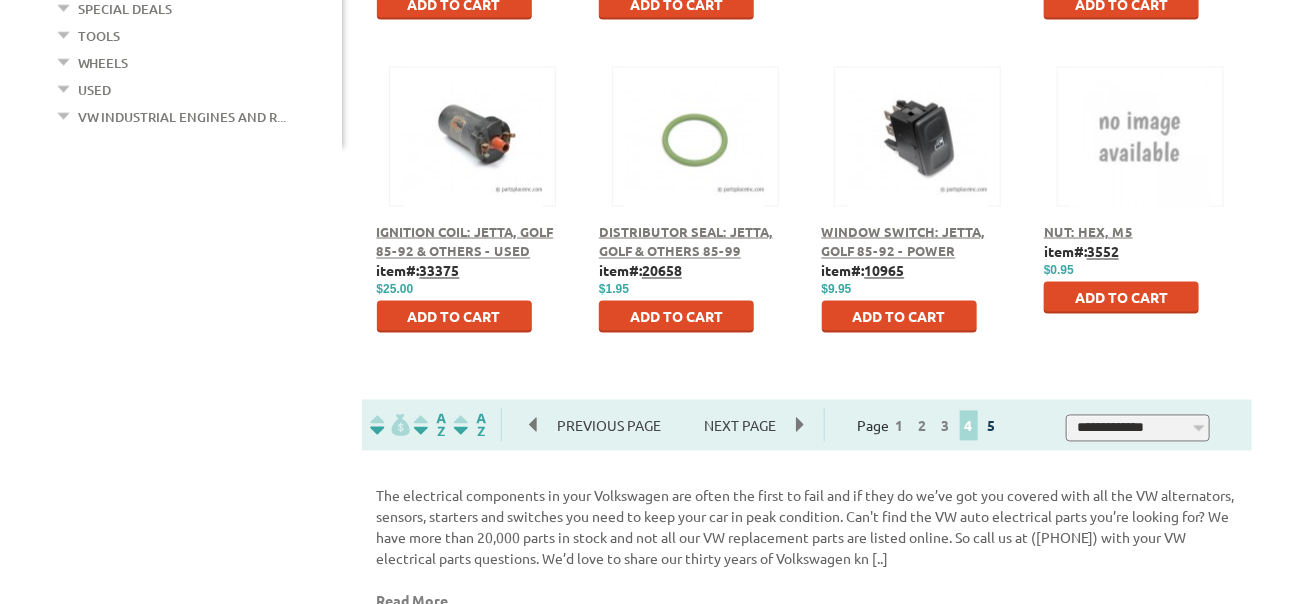 click on "5" at bounding box center [992, 426] 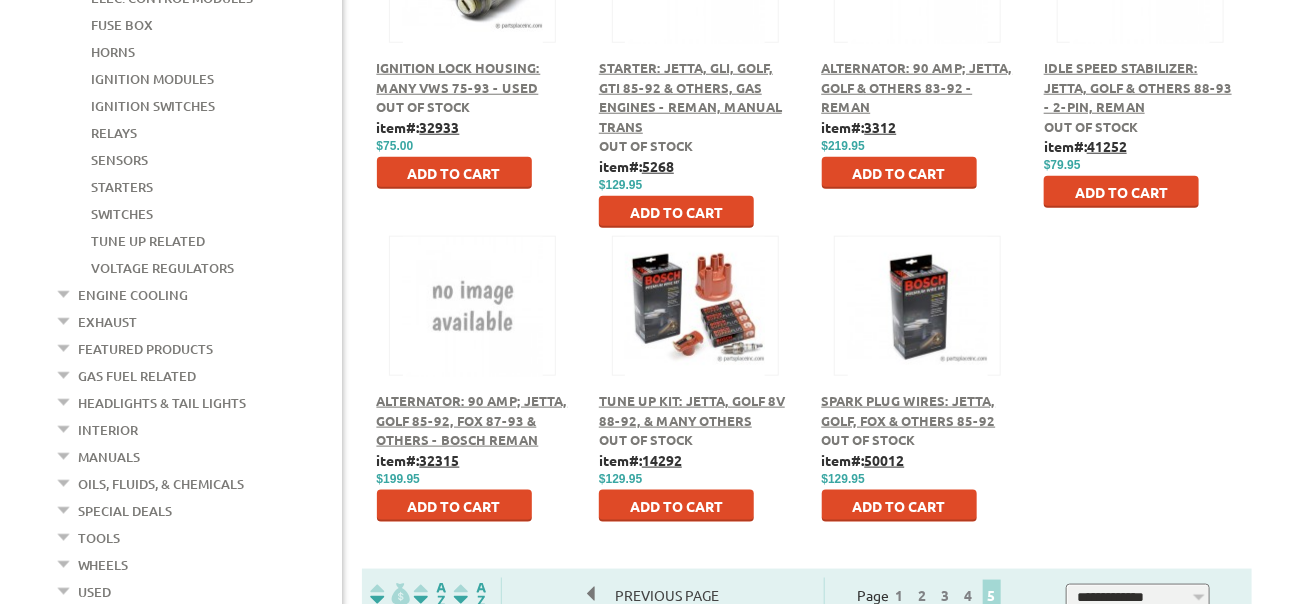 scroll, scrollTop: 800, scrollLeft: 0, axis: vertical 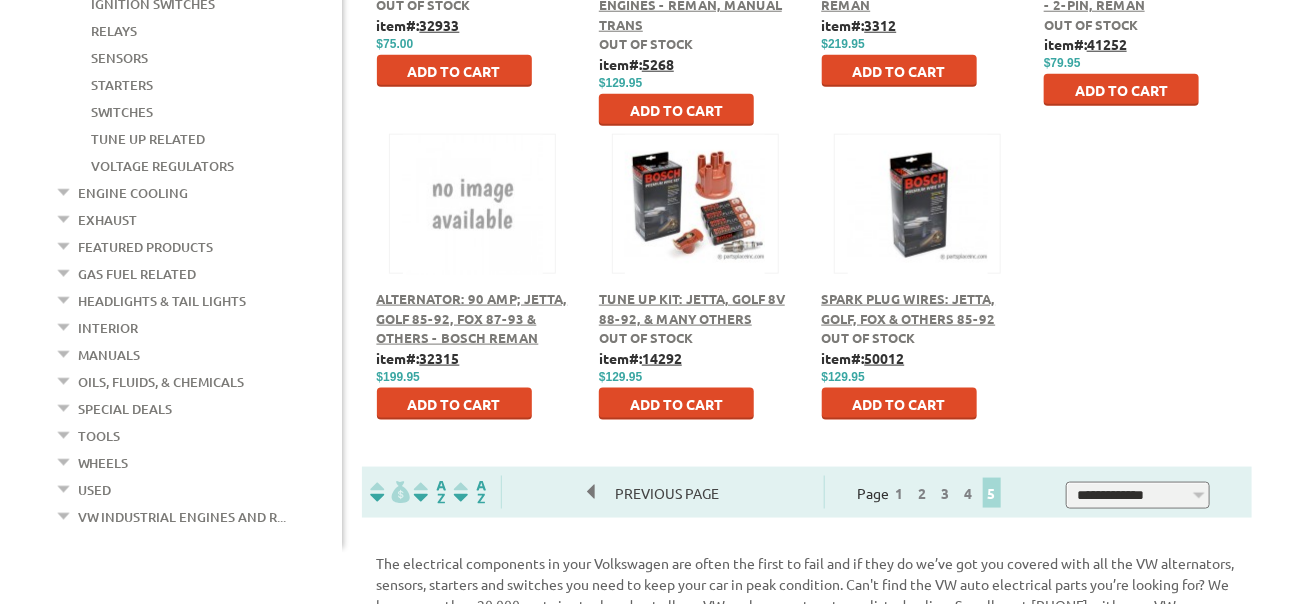 click on "Exhaust" at bounding box center (108, 220) 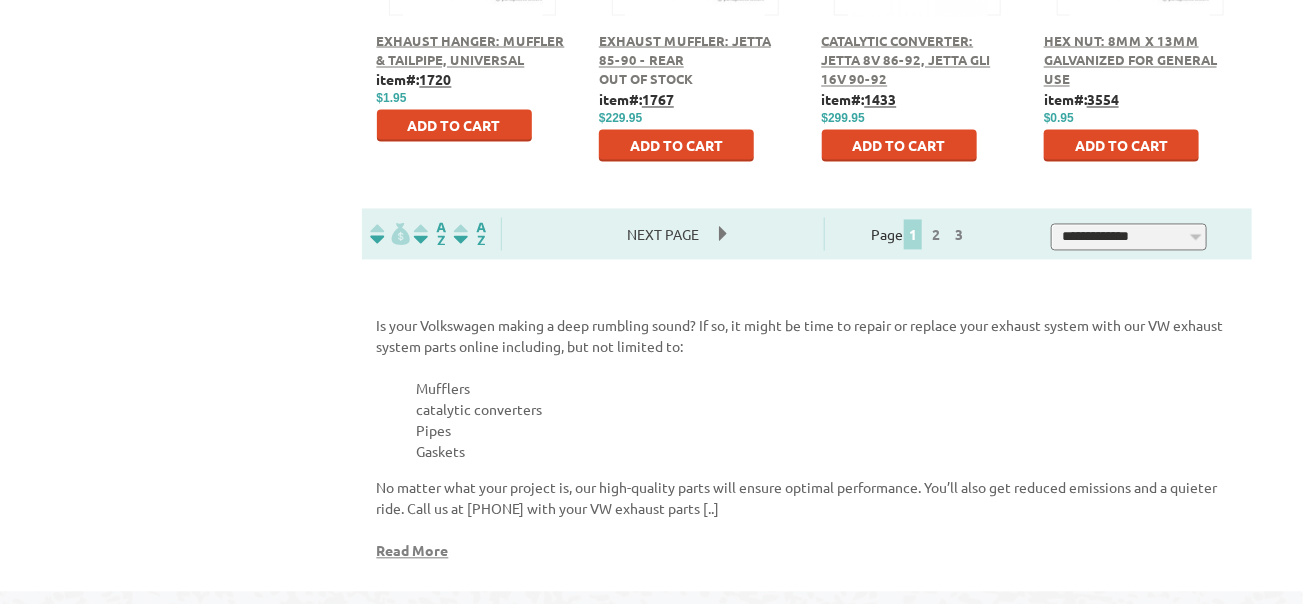 scroll, scrollTop: 1400, scrollLeft: 0, axis: vertical 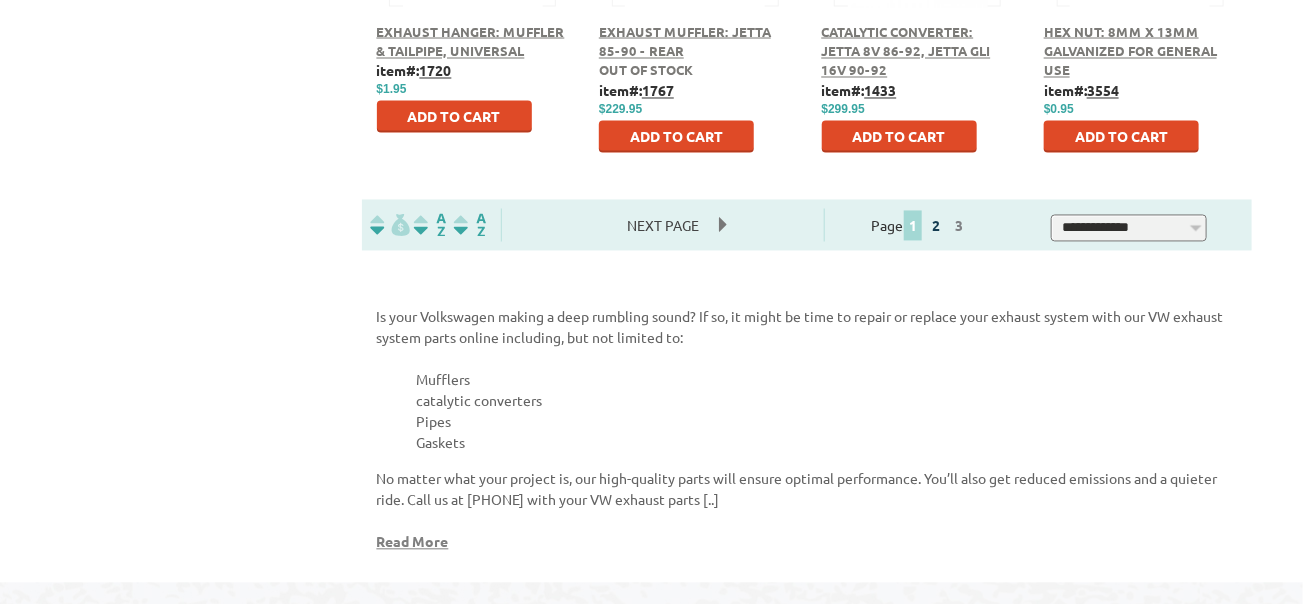 click on "2" at bounding box center [936, 226] 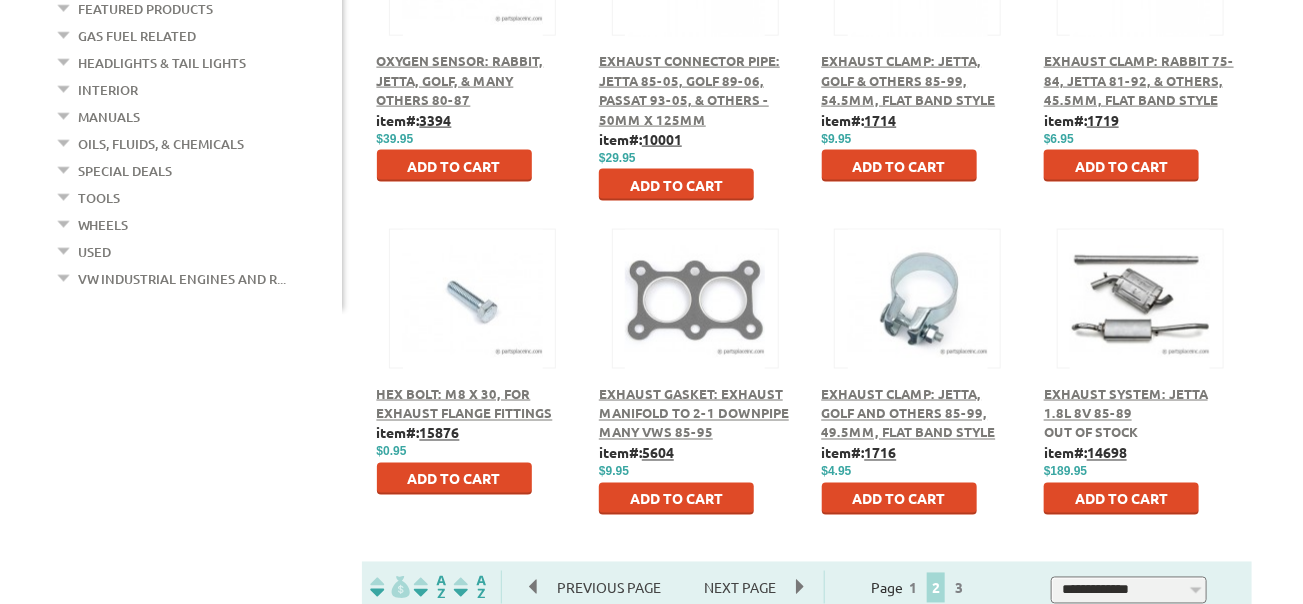 scroll, scrollTop: 1100, scrollLeft: 0, axis: vertical 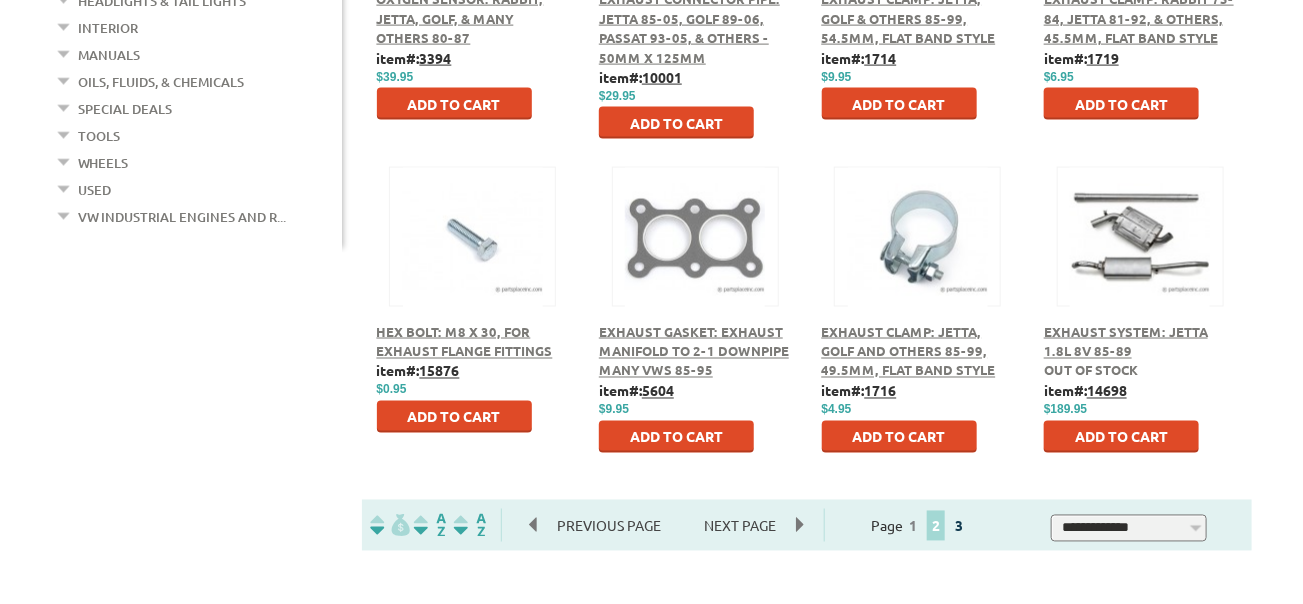 click on "3" at bounding box center (959, 526) 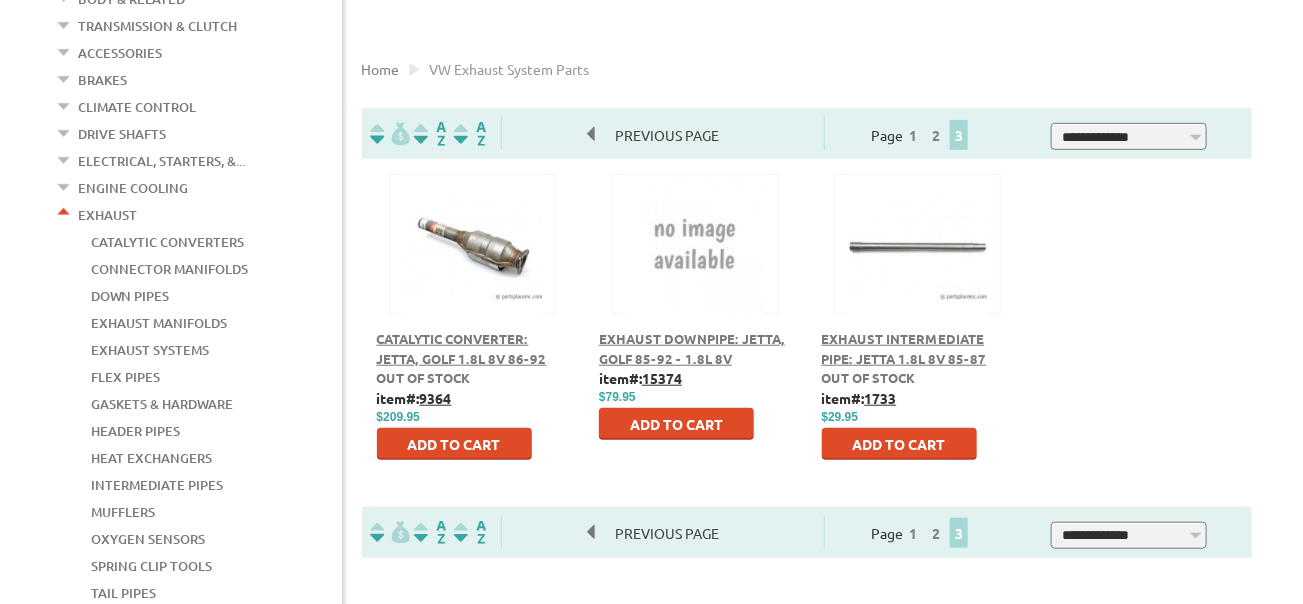 scroll, scrollTop: 499, scrollLeft: 0, axis: vertical 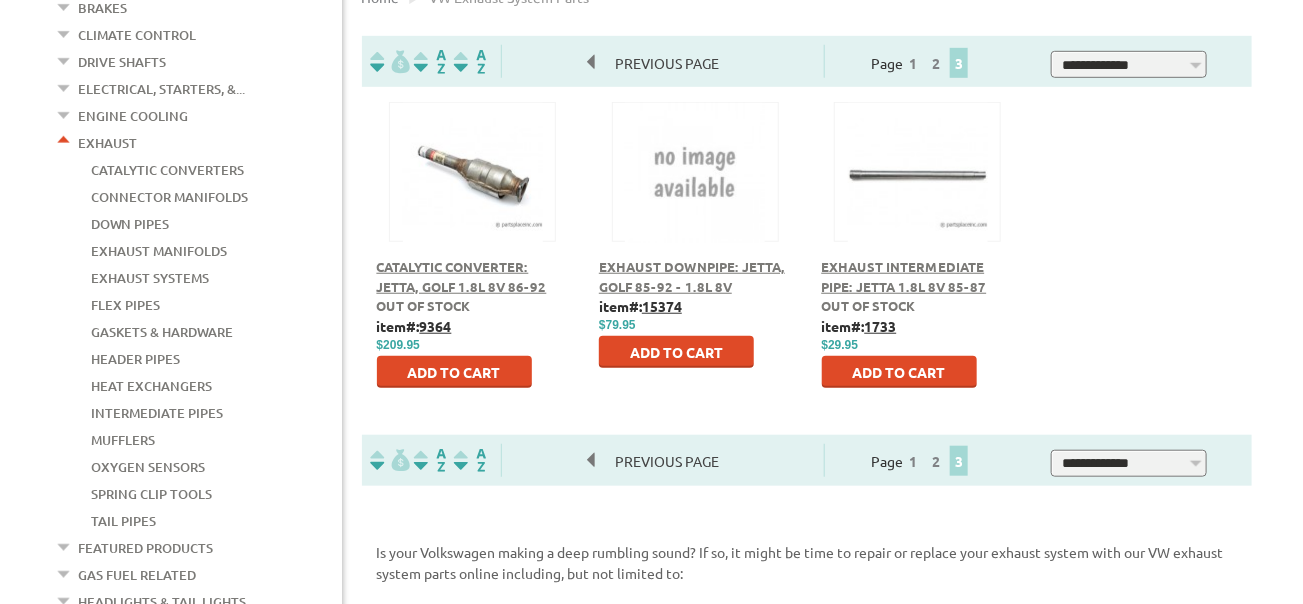 click on "Mufflers" at bounding box center [124, 440] 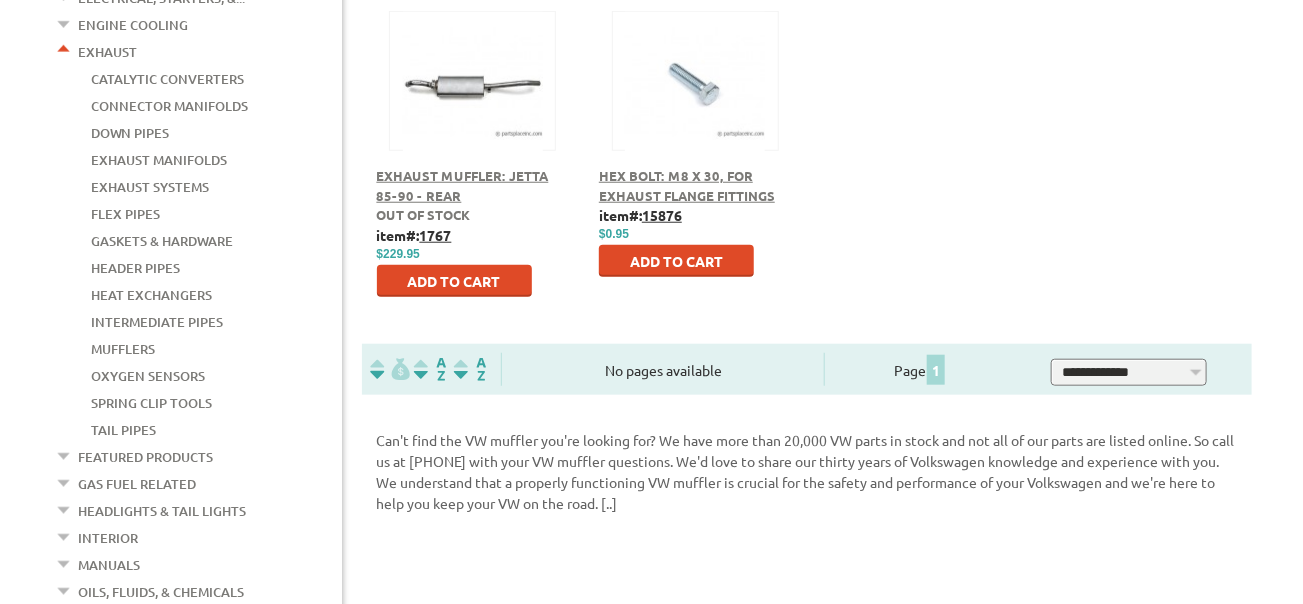 scroll, scrollTop: 600, scrollLeft: 0, axis: vertical 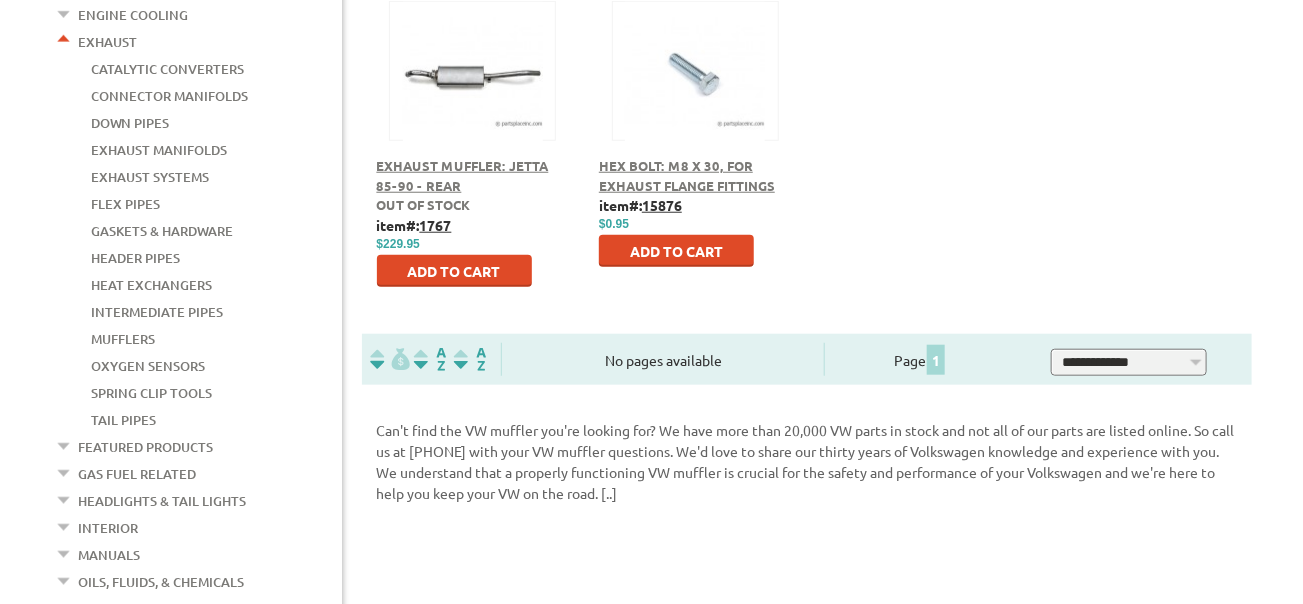 click on "Gas Fuel Related" at bounding box center (138, 474) 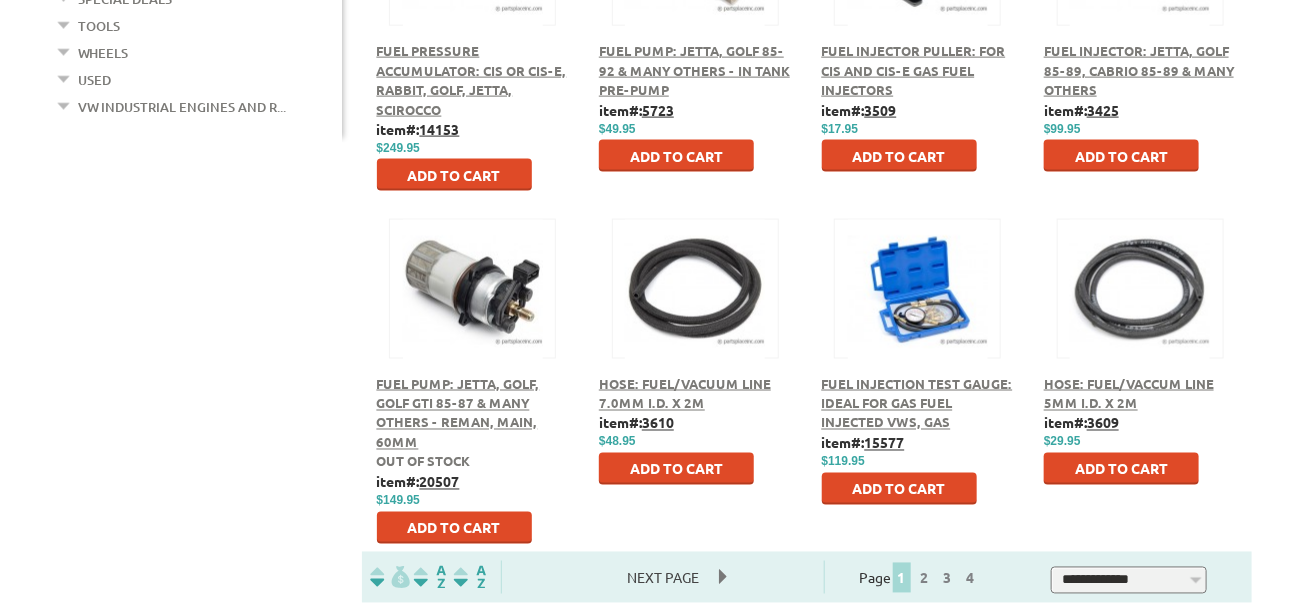 scroll, scrollTop: 1100, scrollLeft: 0, axis: vertical 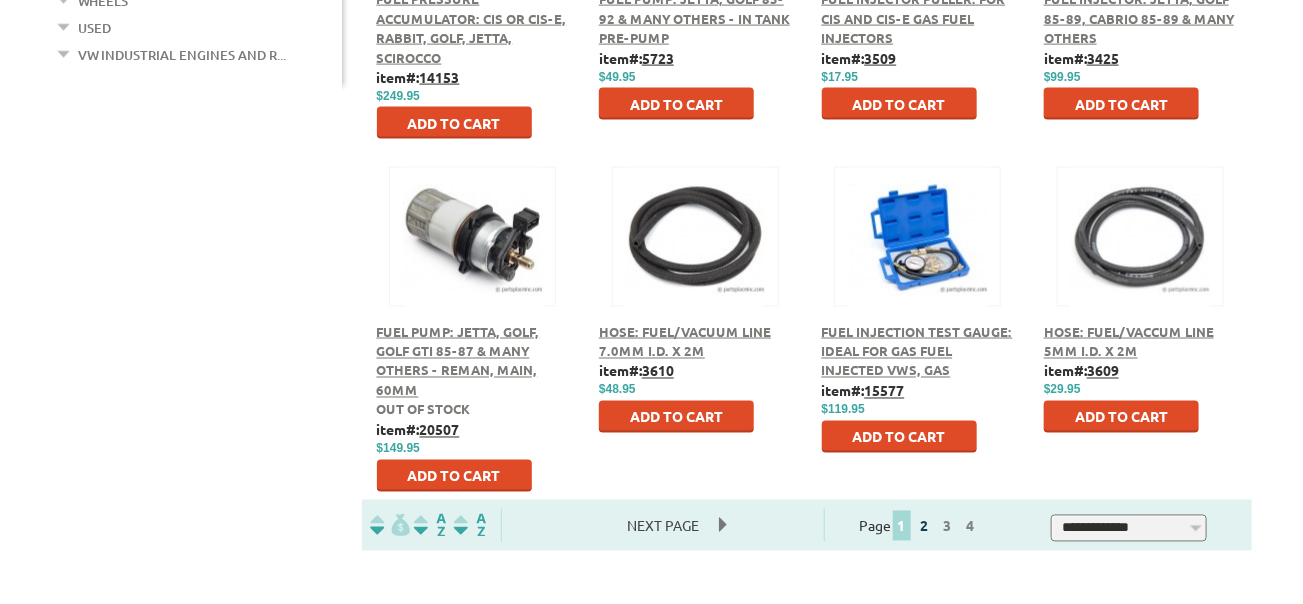 click on "2" at bounding box center [925, 526] 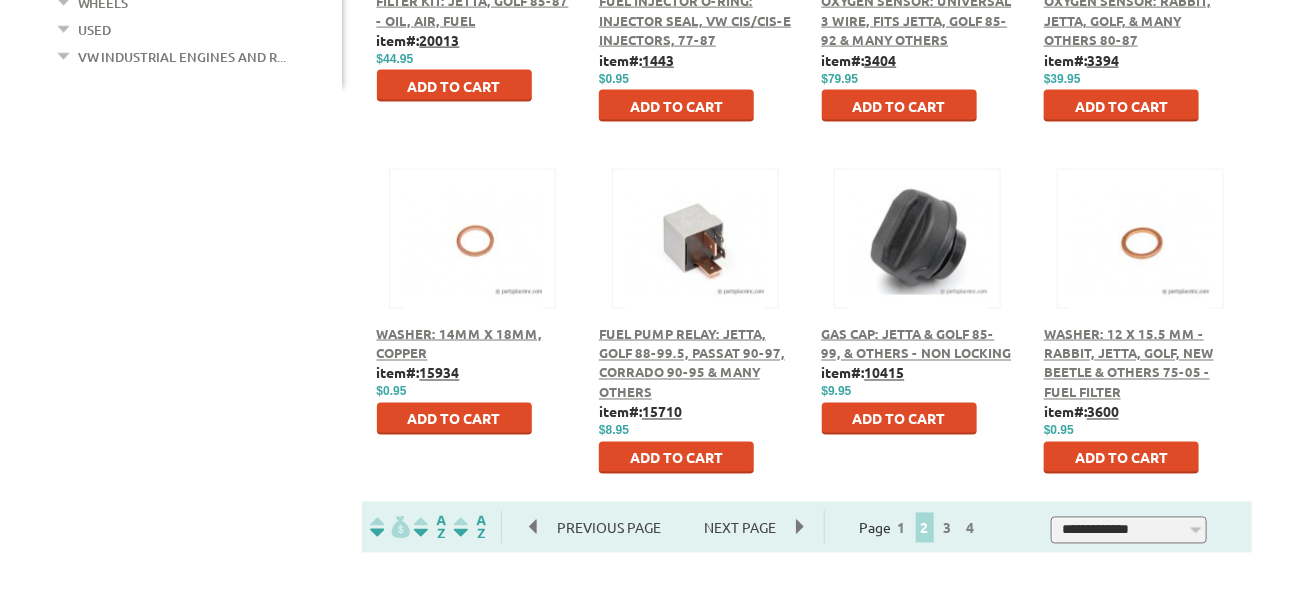 scroll, scrollTop: 1100, scrollLeft: 0, axis: vertical 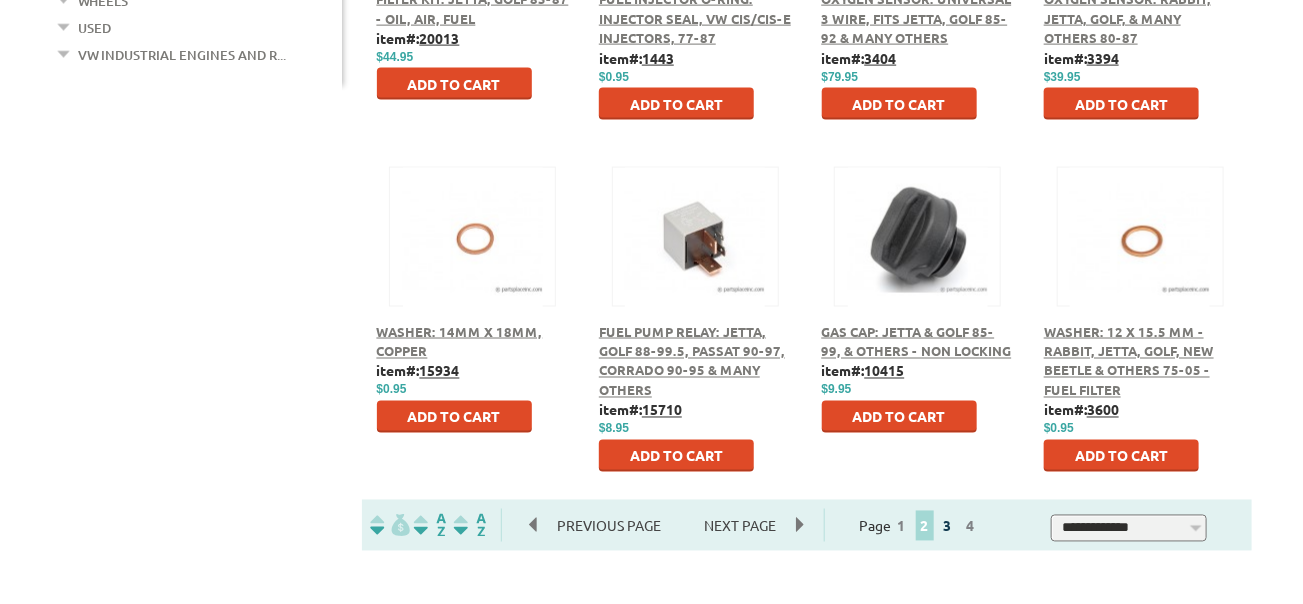 click on "3" at bounding box center (948, 526) 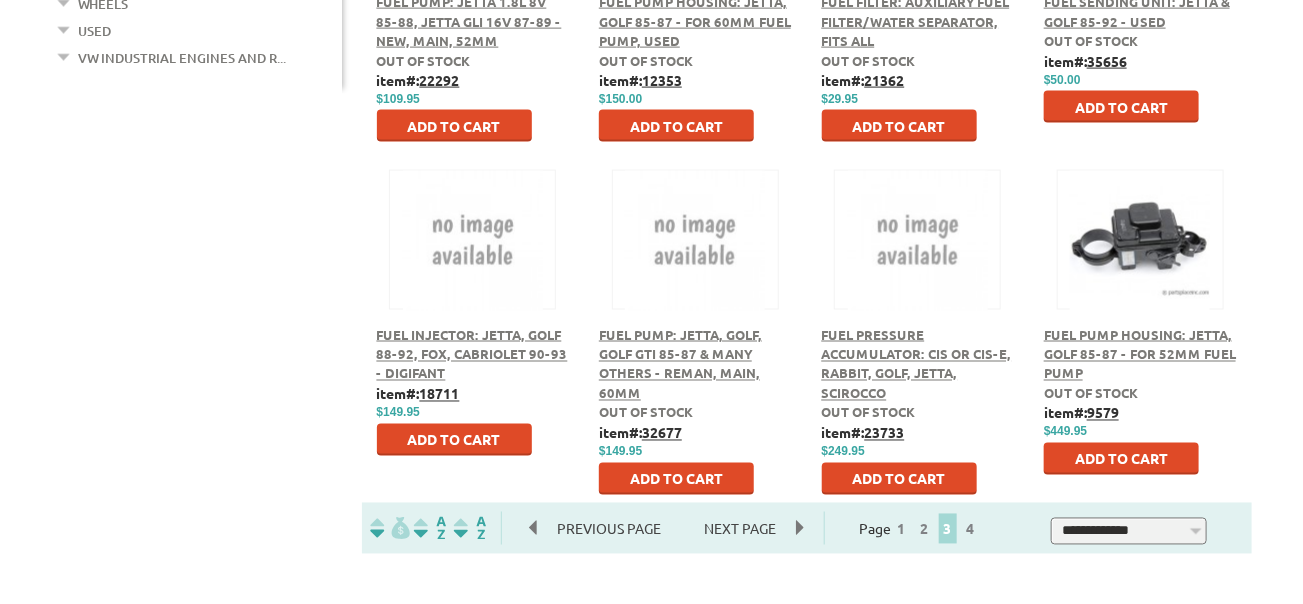 scroll, scrollTop: 1100, scrollLeft: 0, axis: vertical 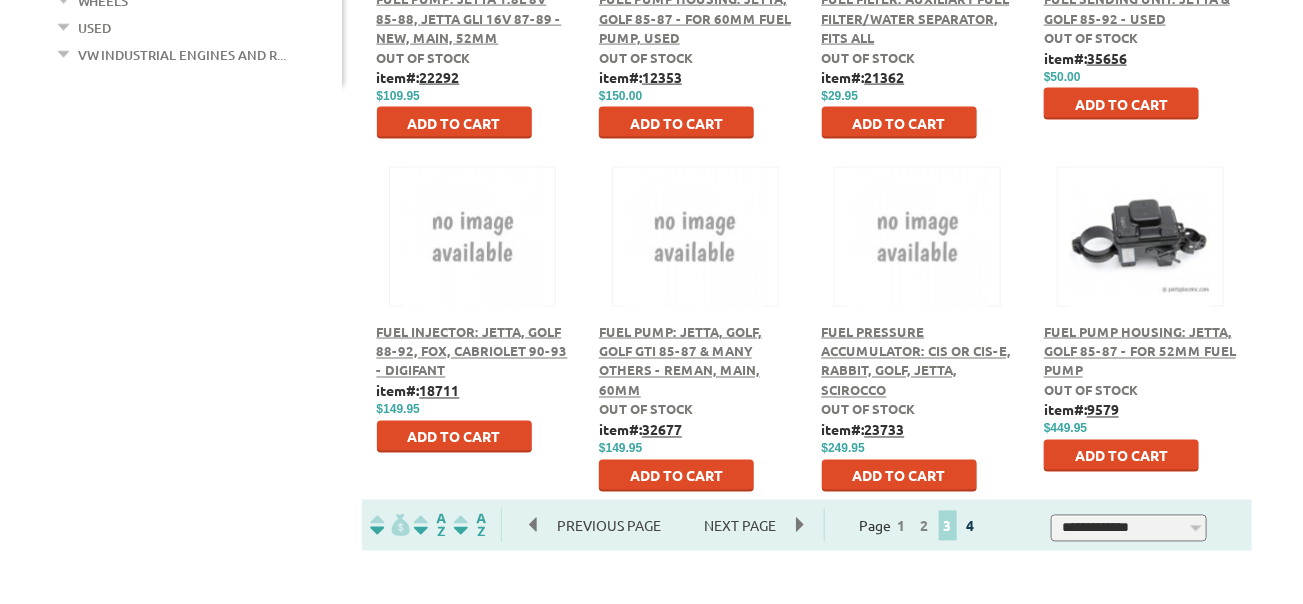 click on "4" at bounding box center (971, 526) 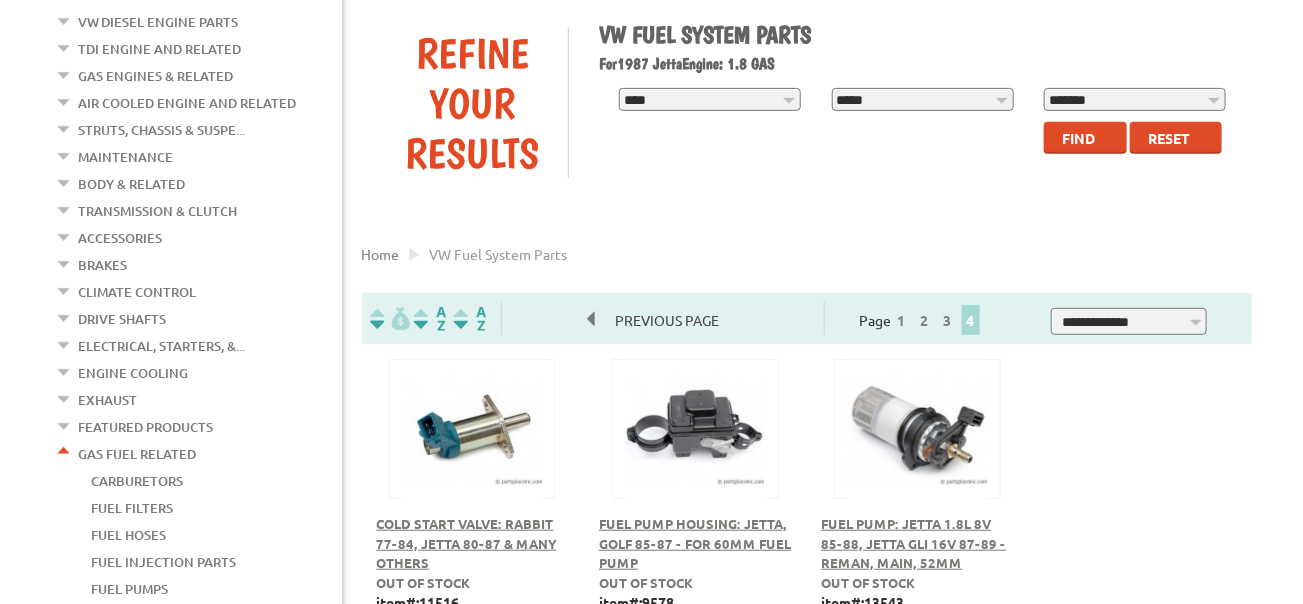 scroll, scrollTop: 200, scrollLeft: 0, axis: vertical 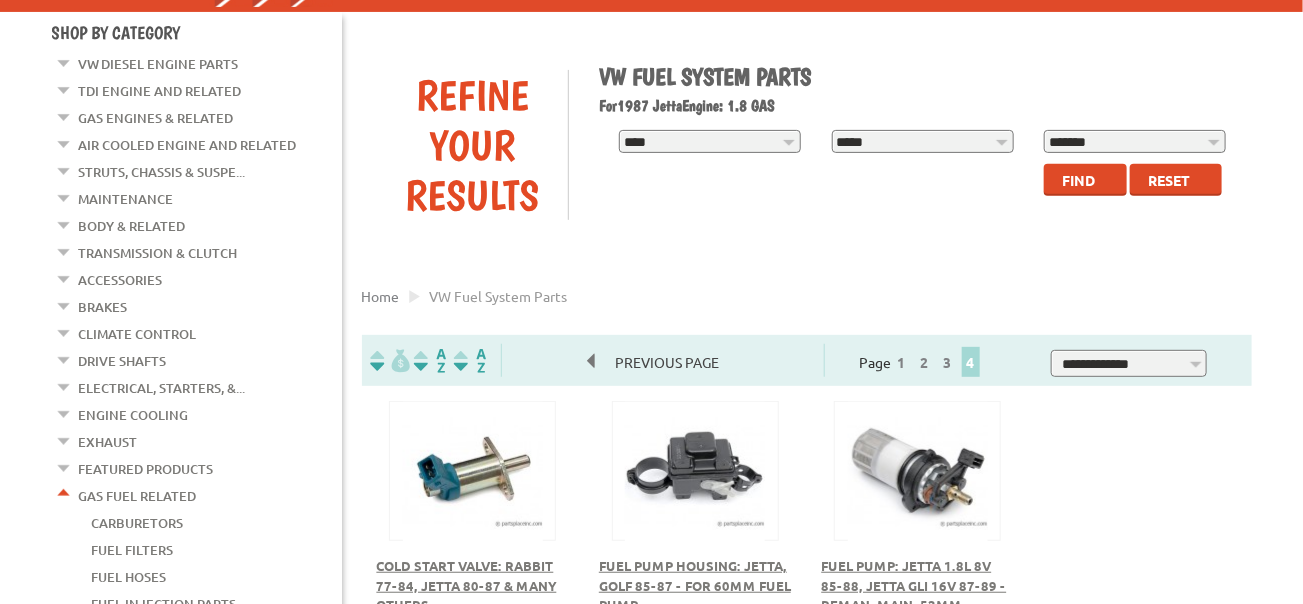 click on "Transmission & Clutch" at bounding box center (158, 253) 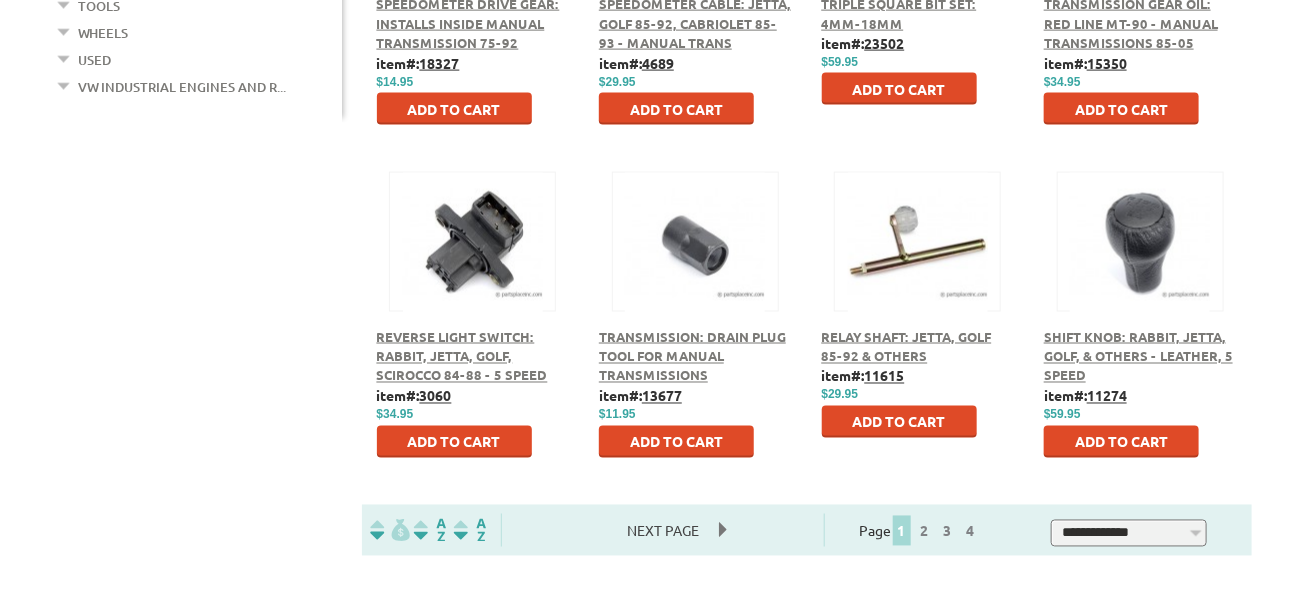 scroll, scrollTop: 1200, scrollLeft: 0, axis: vertical 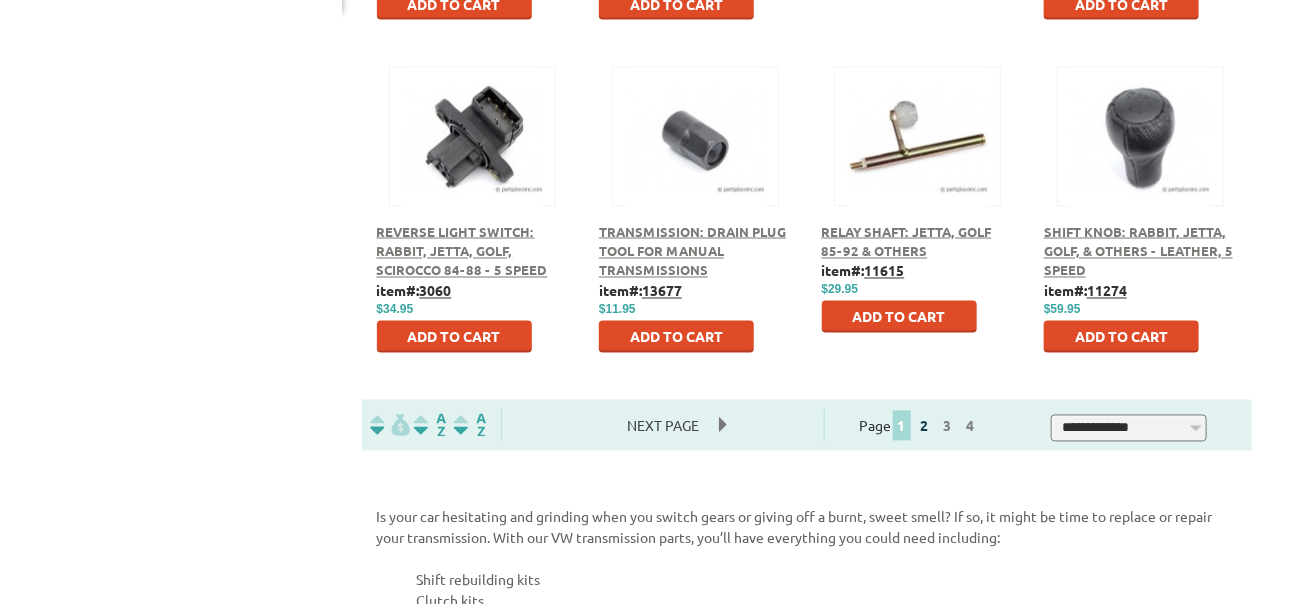 click on "2" at bounding box center (925, 426) 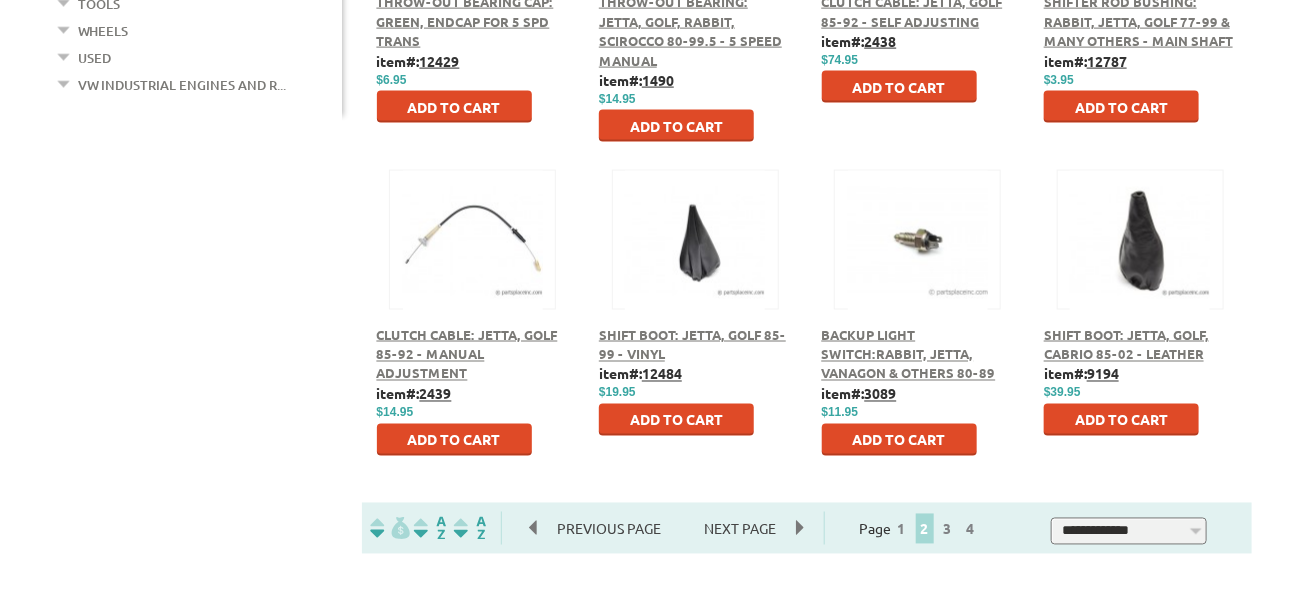 scroll, scrollTop: 1100, scrollLeft: 0, axis: vertical 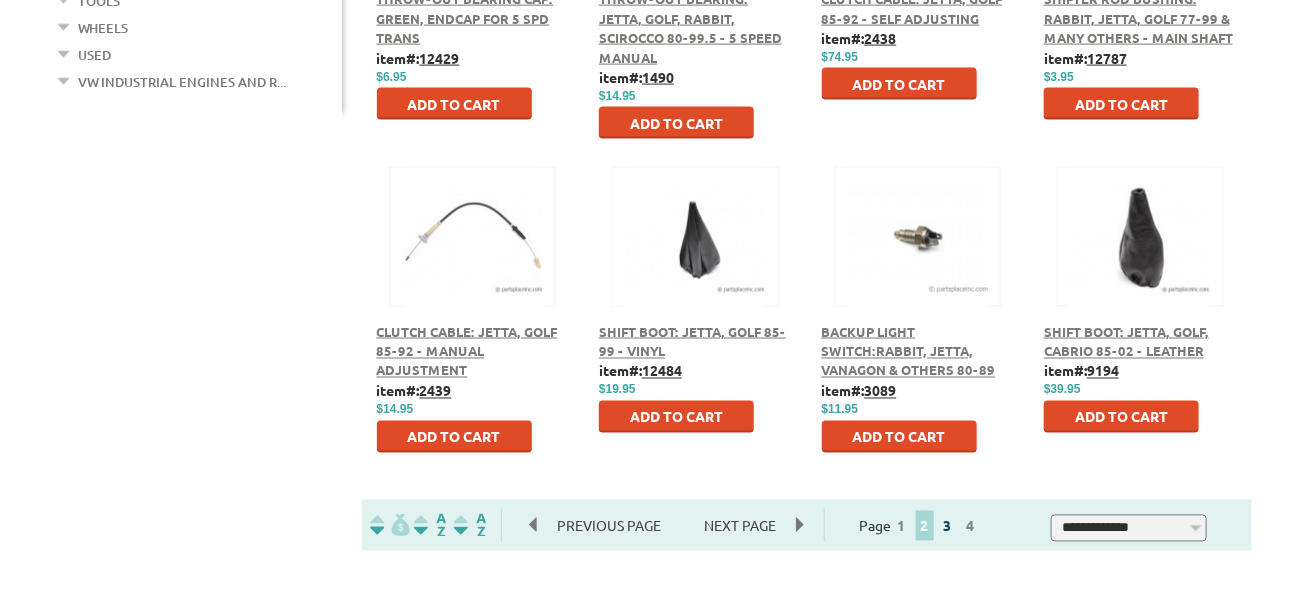 click on "3" at bounding box center (948, 526) 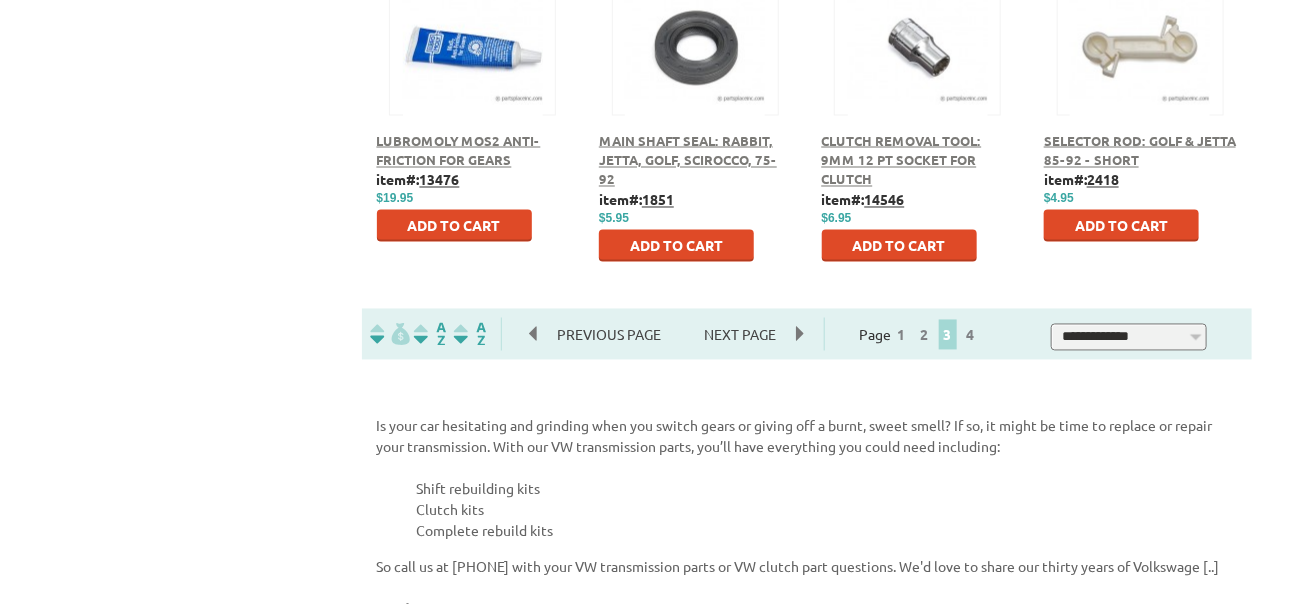 scroll, scrollTop: 1300, scrollLeft: 0, axis: vertical 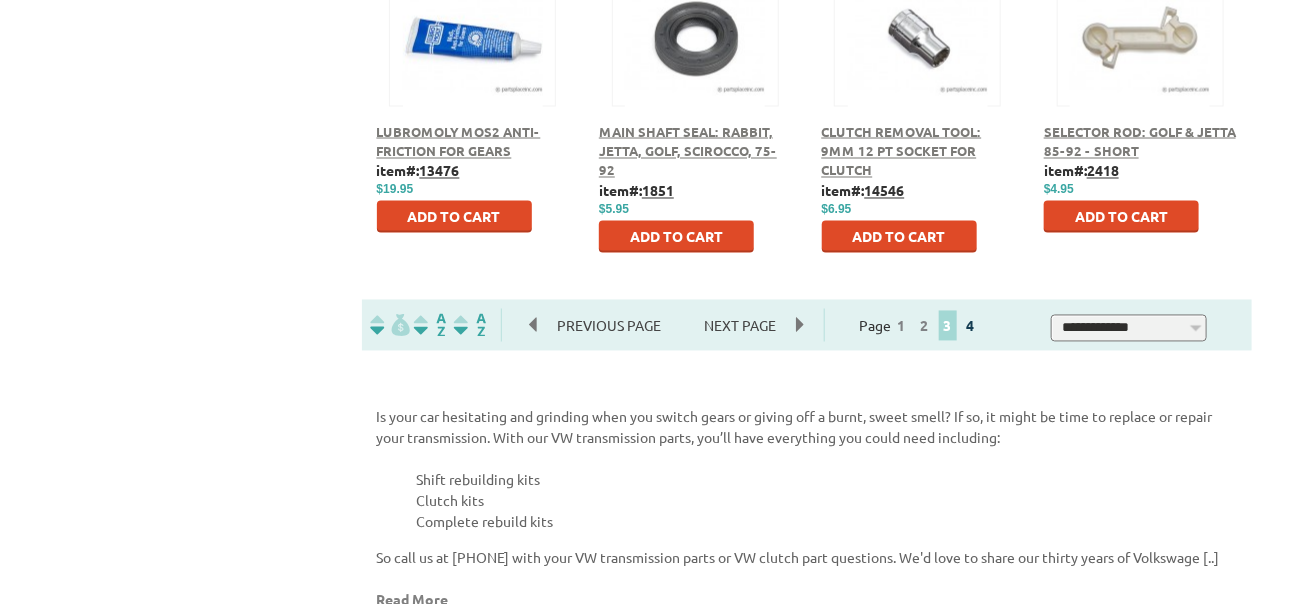 click on "4" at bounding box center (971, 326) 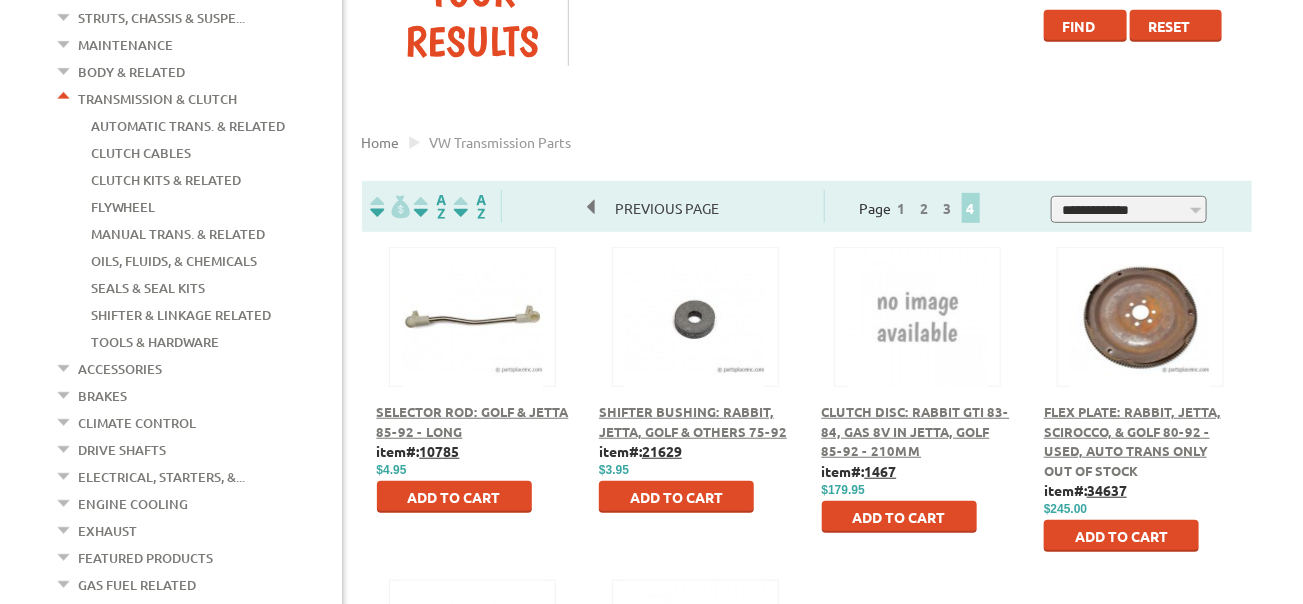 scroll, scrollTop: 300, scrollLeft: 0, axis: vertical 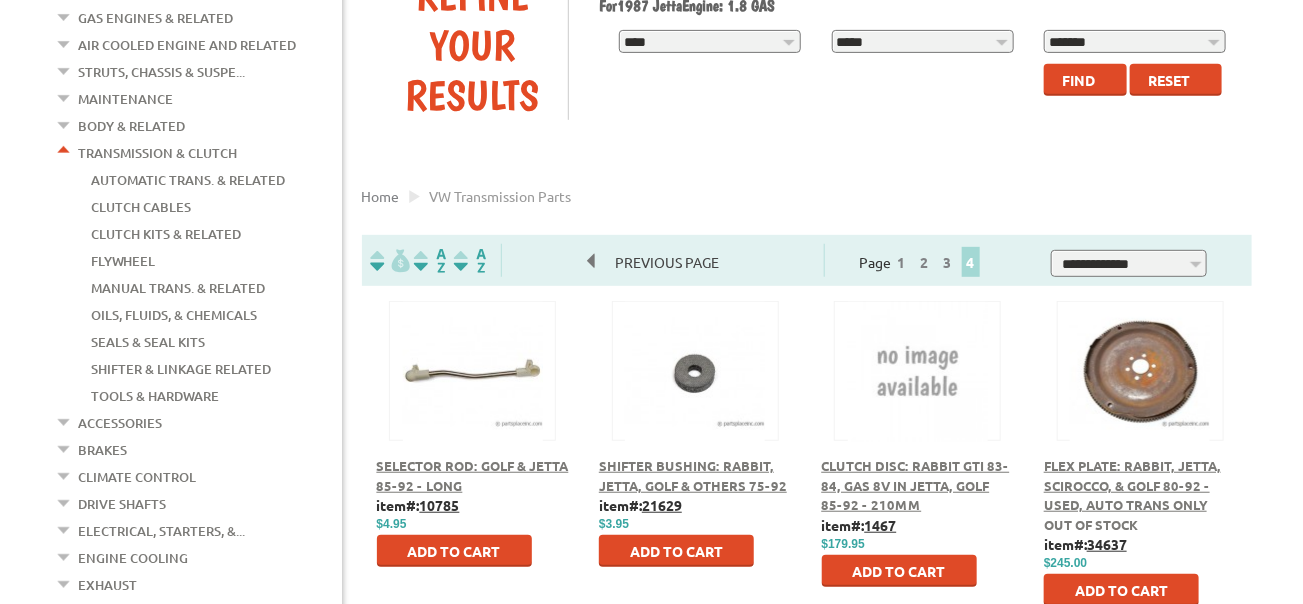 click on "Automatic Trans. & Related" at bounding box center [189, 180] 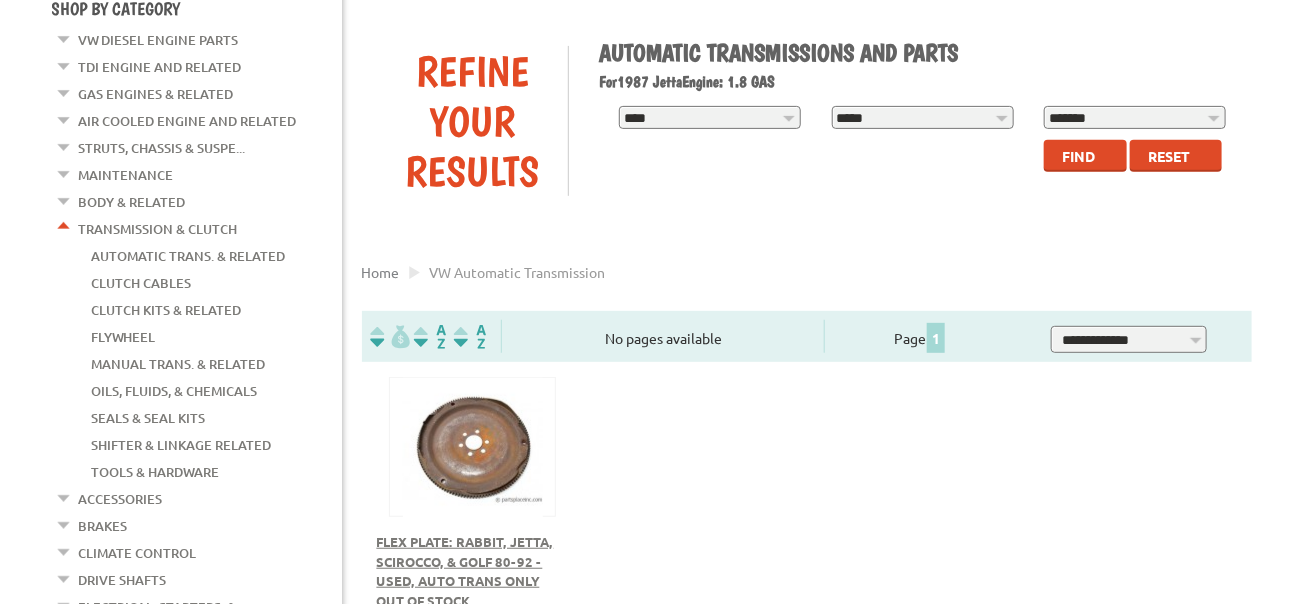 scroll, scrollTop: 200, scrollLeft: 0, axis: vertical 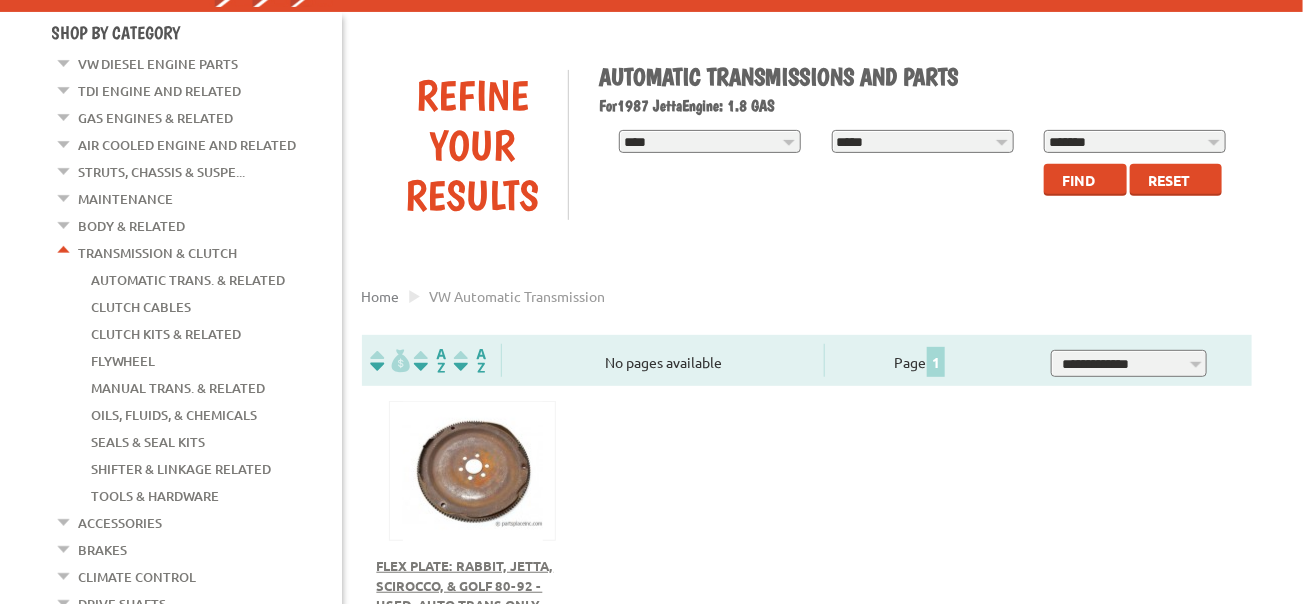 click on "Maintenance" at bounding box center [126, 199] 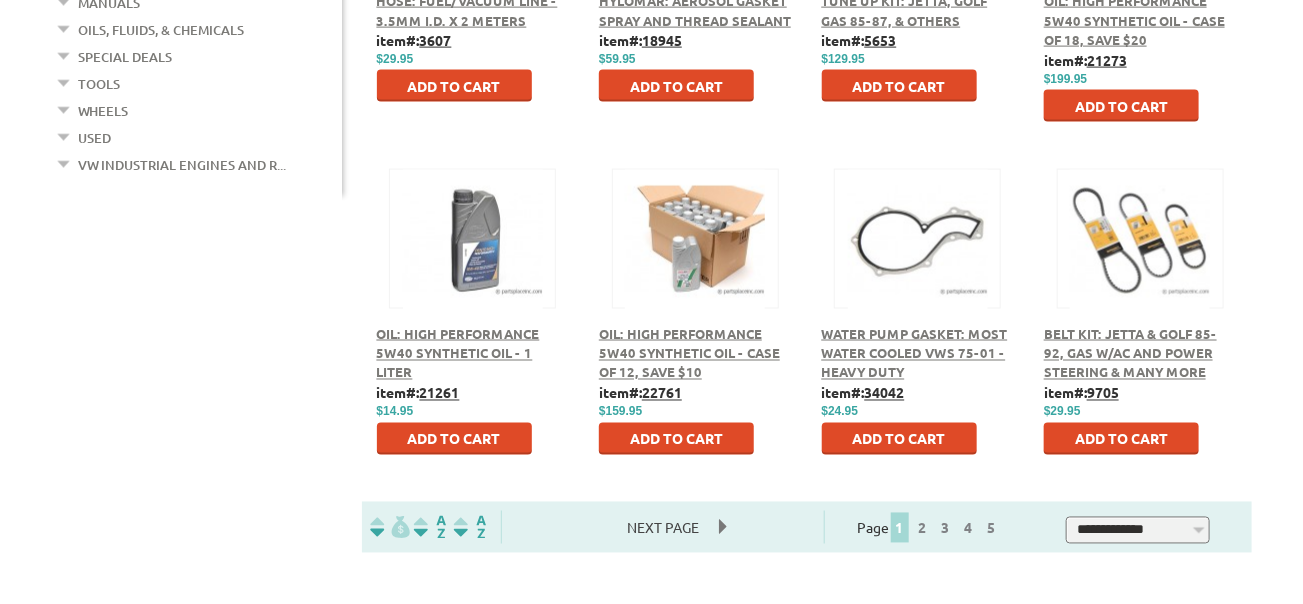scroll, scrollTop: 1100, scrollLeft: 0, axis: vertical 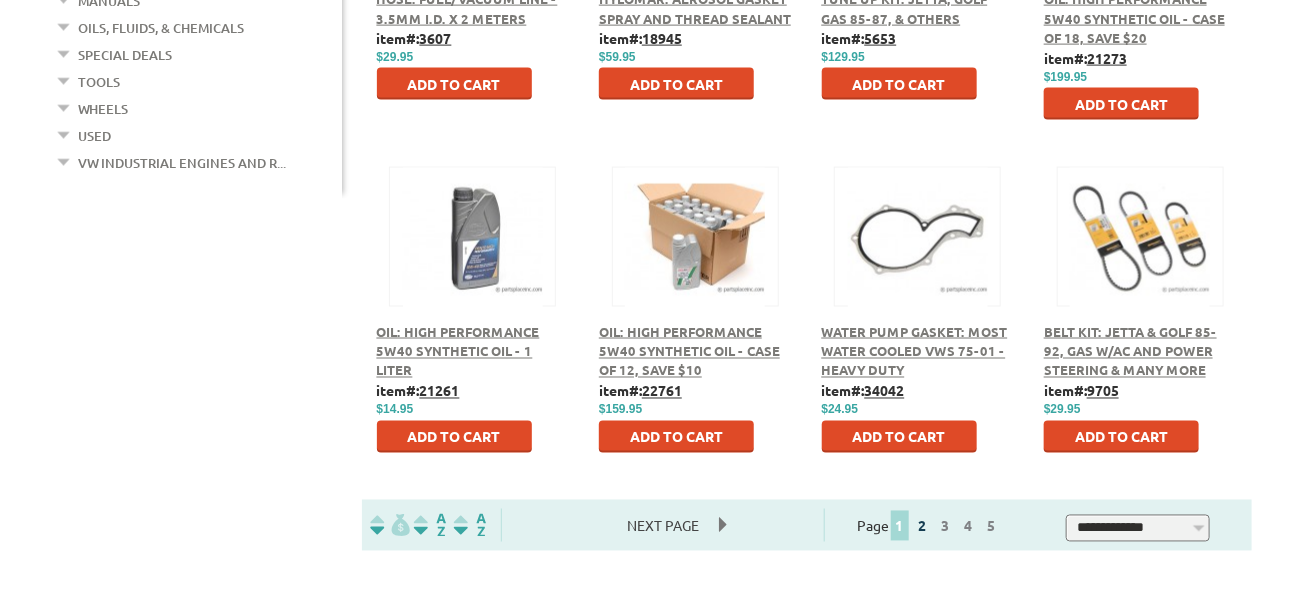 click on "2" at bounding box center [923, 526] 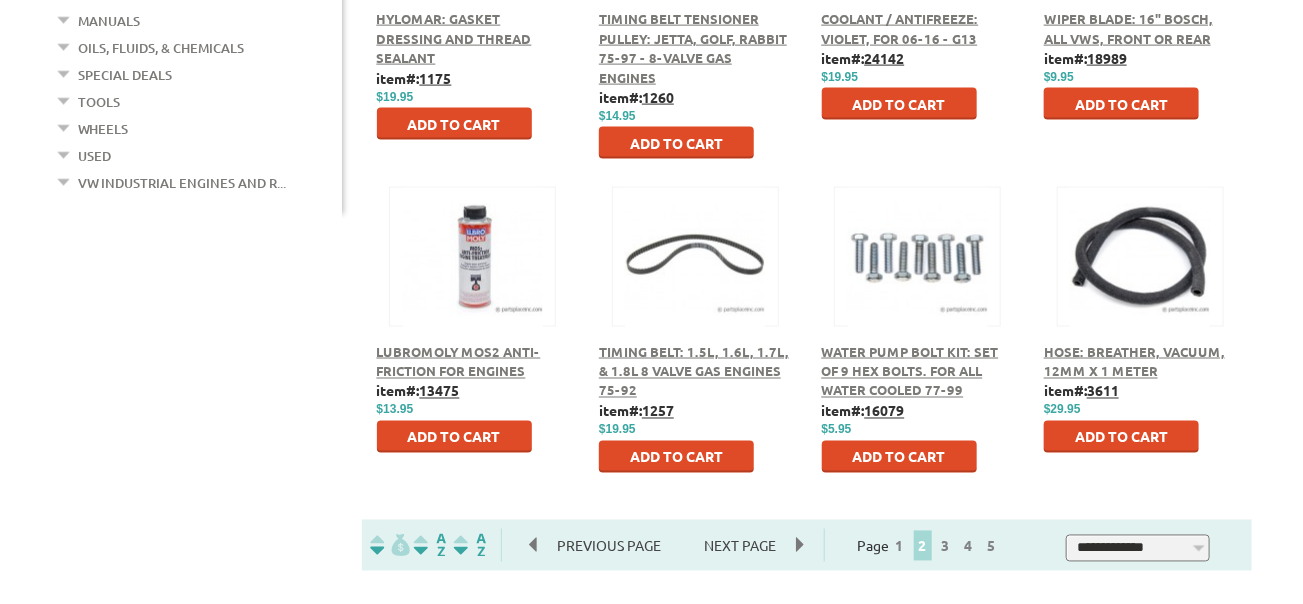 scroll, scrollTop: 1100, scrollLeft: 0, axis: vertical 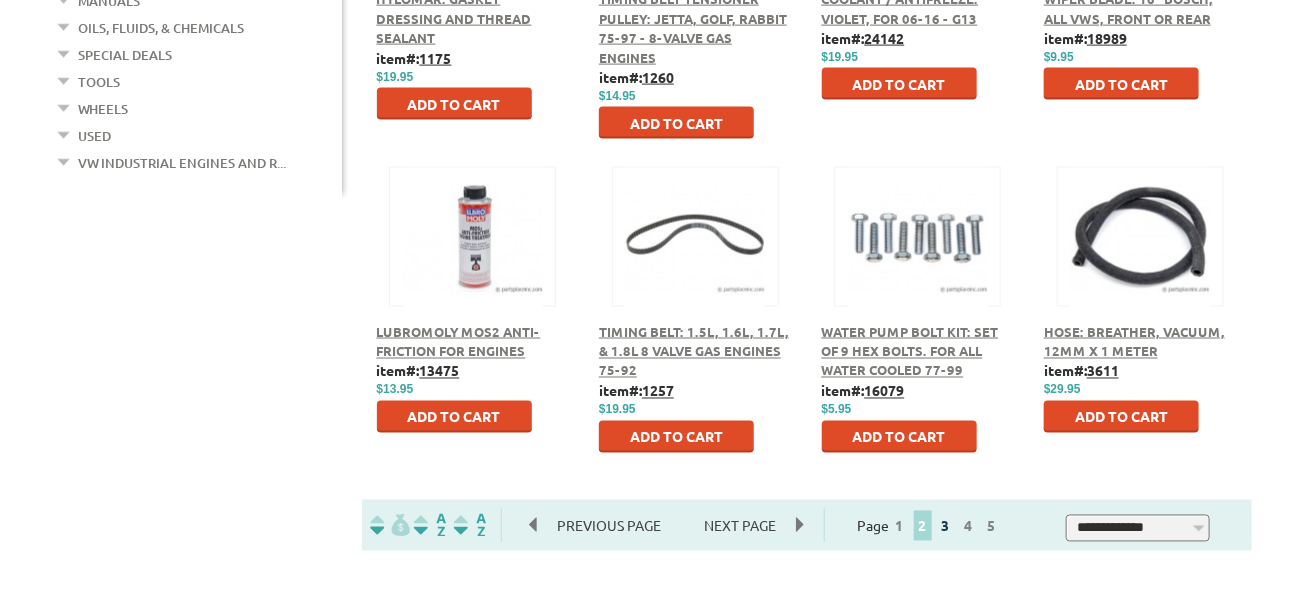 click on "3" at bounding box center [946, 526] 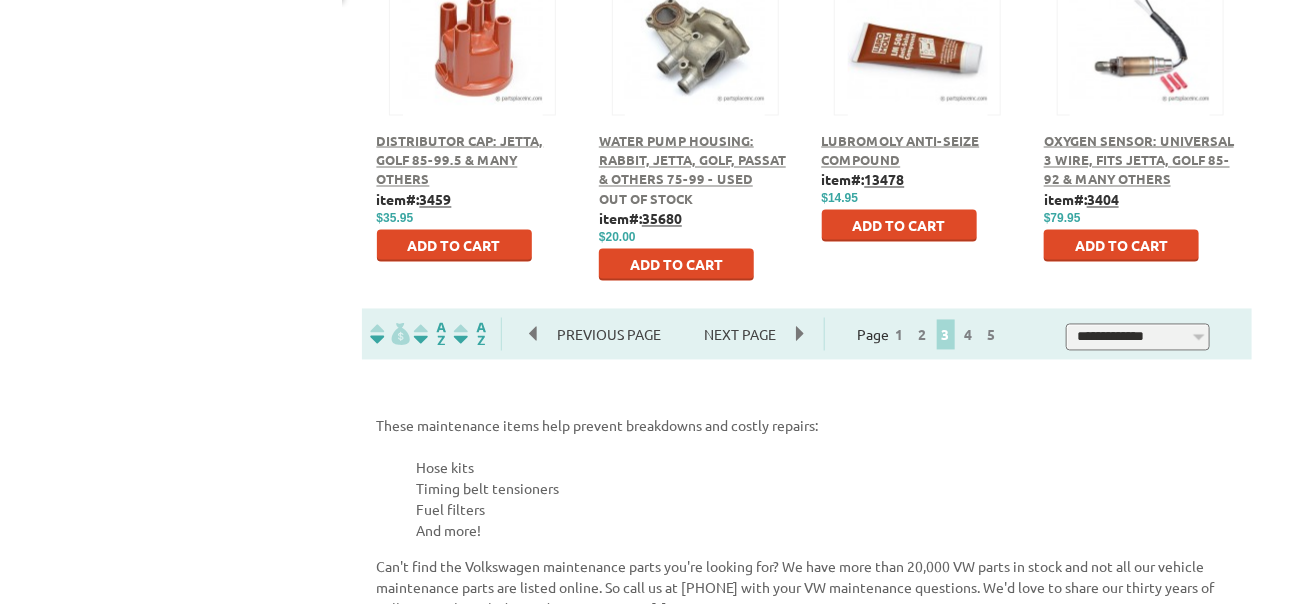scroll, scrollTop: 1300, scrollLeft: 0, axis: vertical 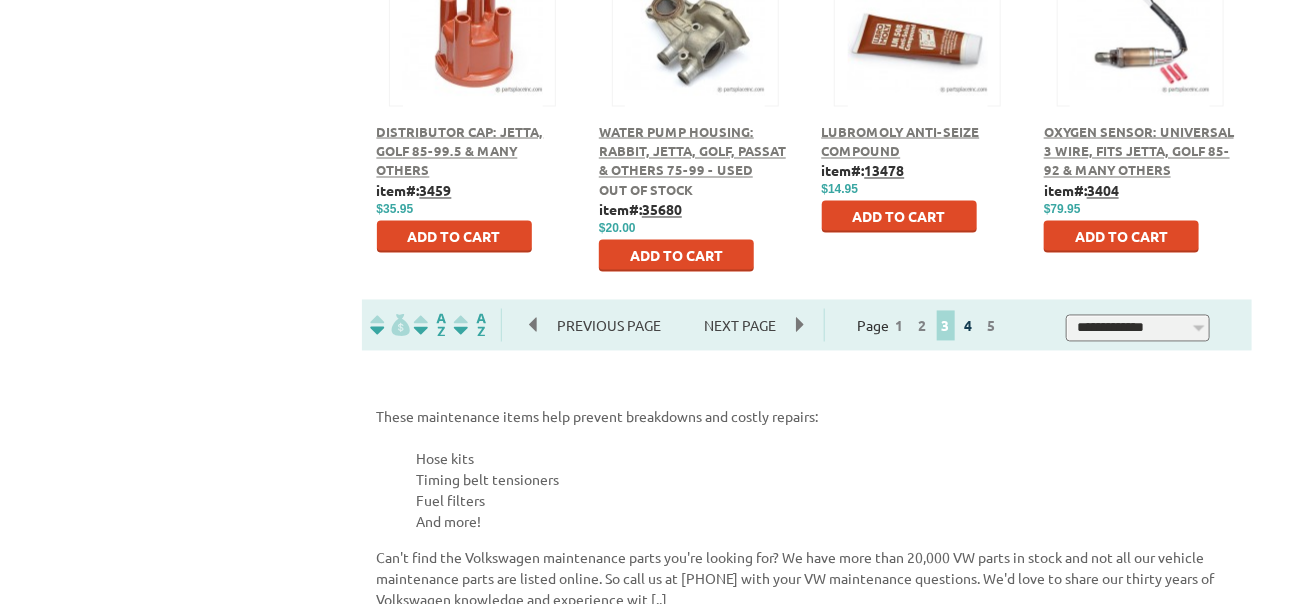 click on "4" at bounding box center [969, 326] 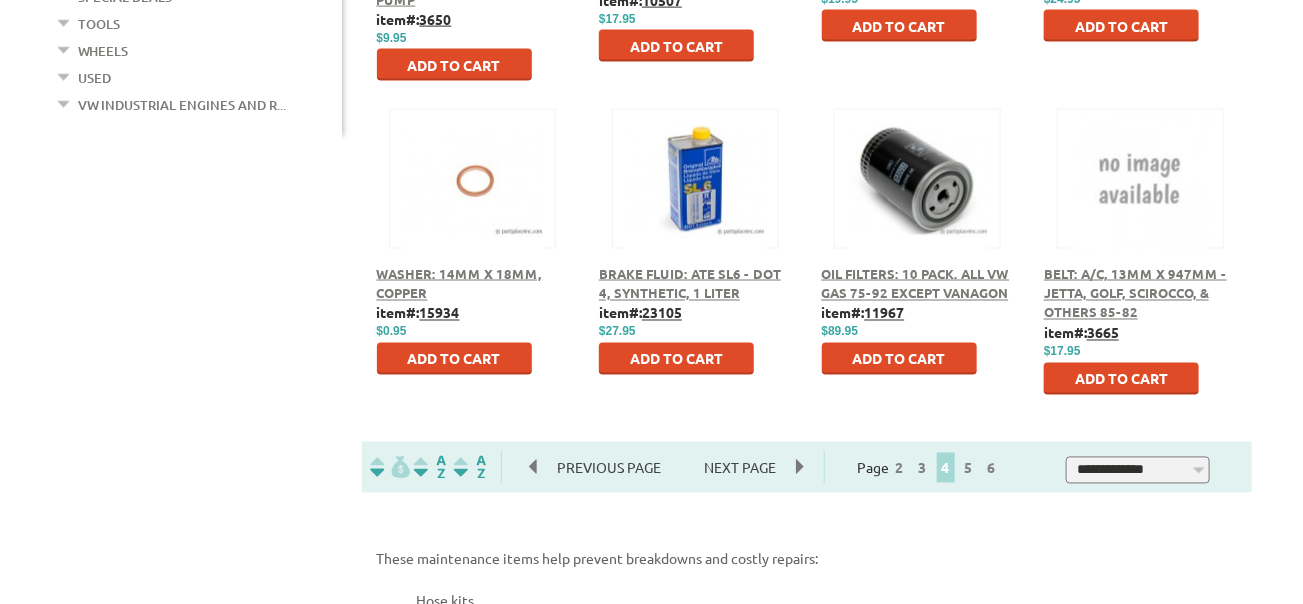 scroll, scrollTop: 1200, scrollLeft: 0, axis: vertical 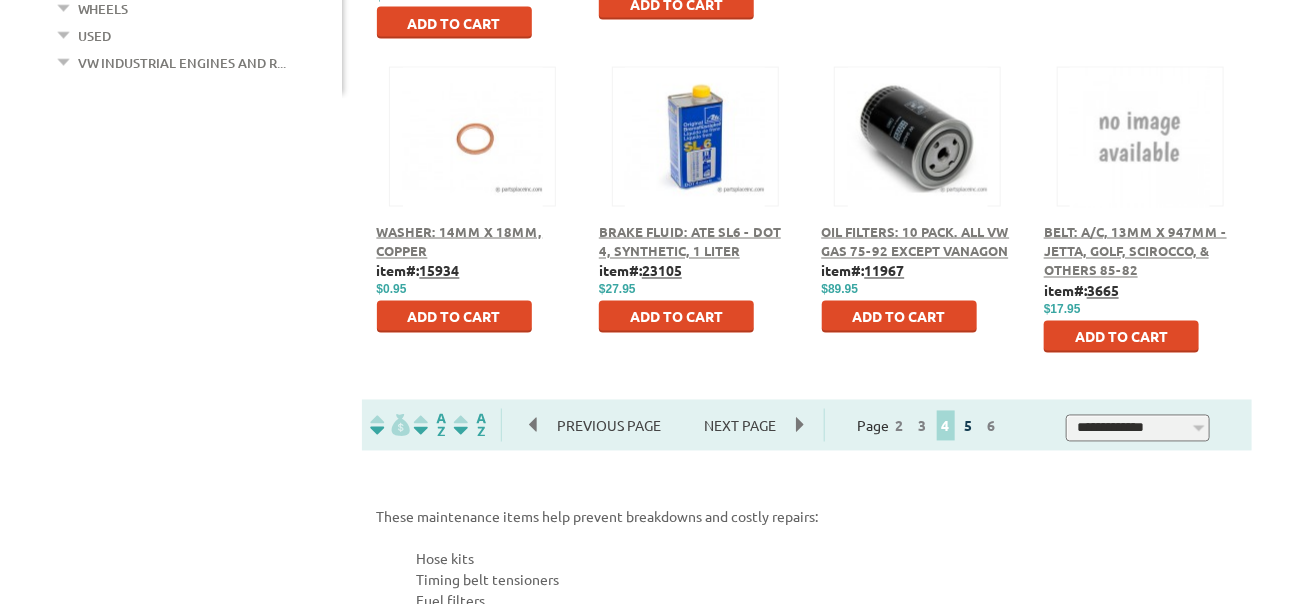 click on "5" at bounding box center (969, 426) 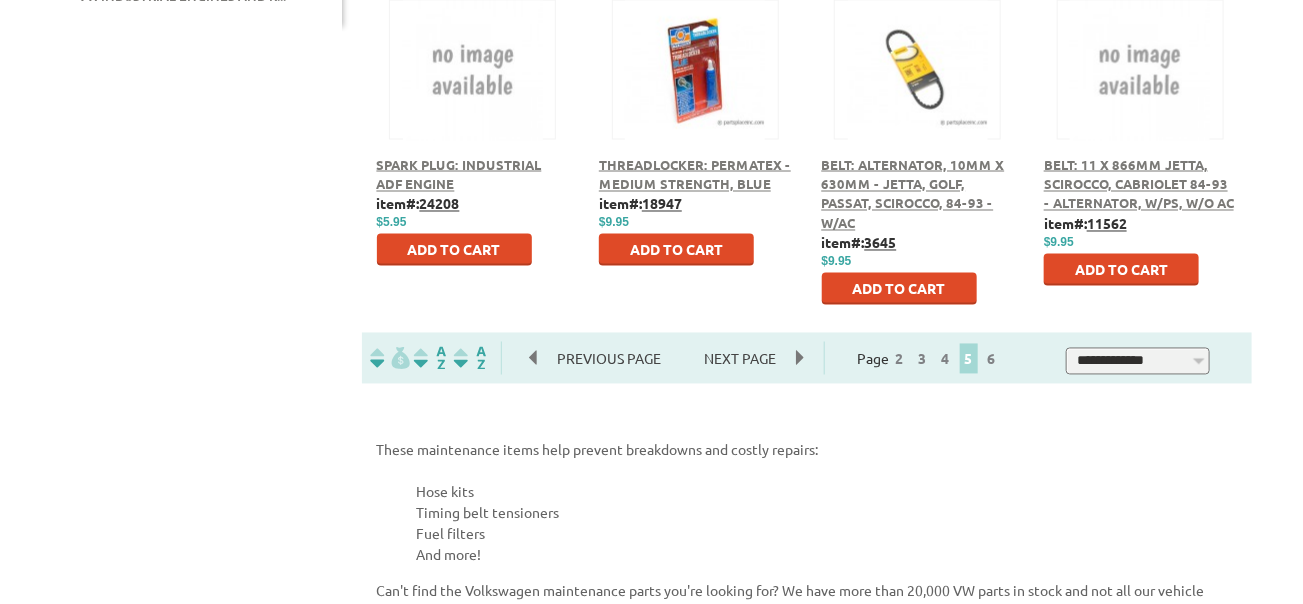 scroll, scrollTop: 1300, scrollLeft: 0, axis: vertical 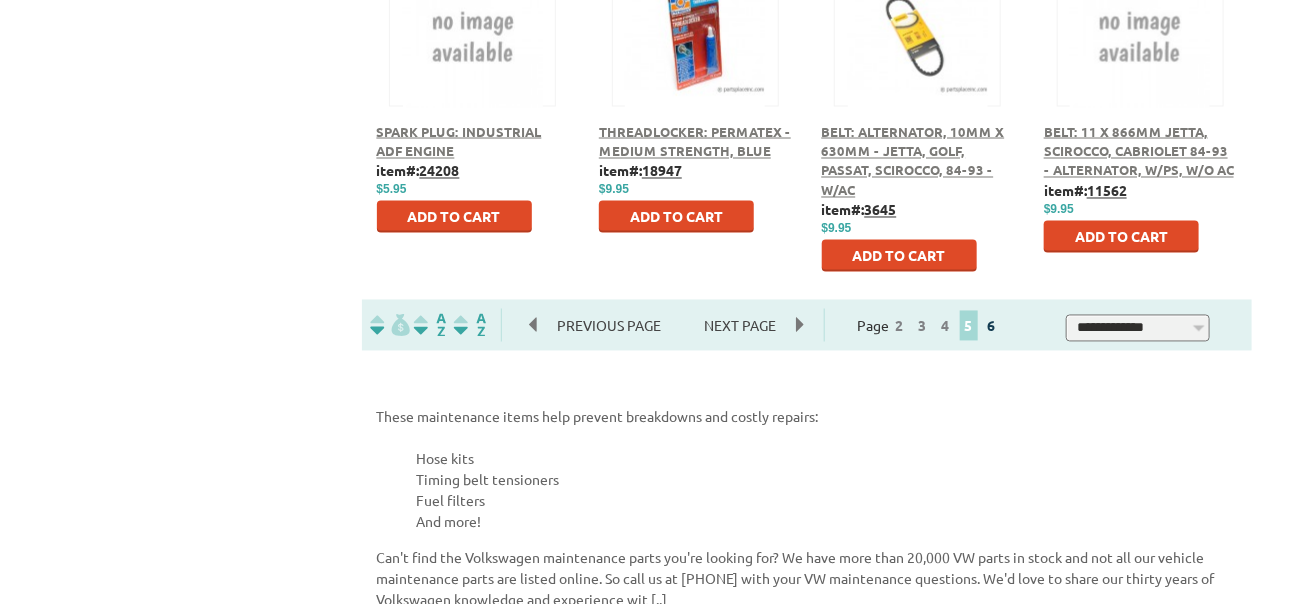 click on "6" at bounding box center [992, 326] 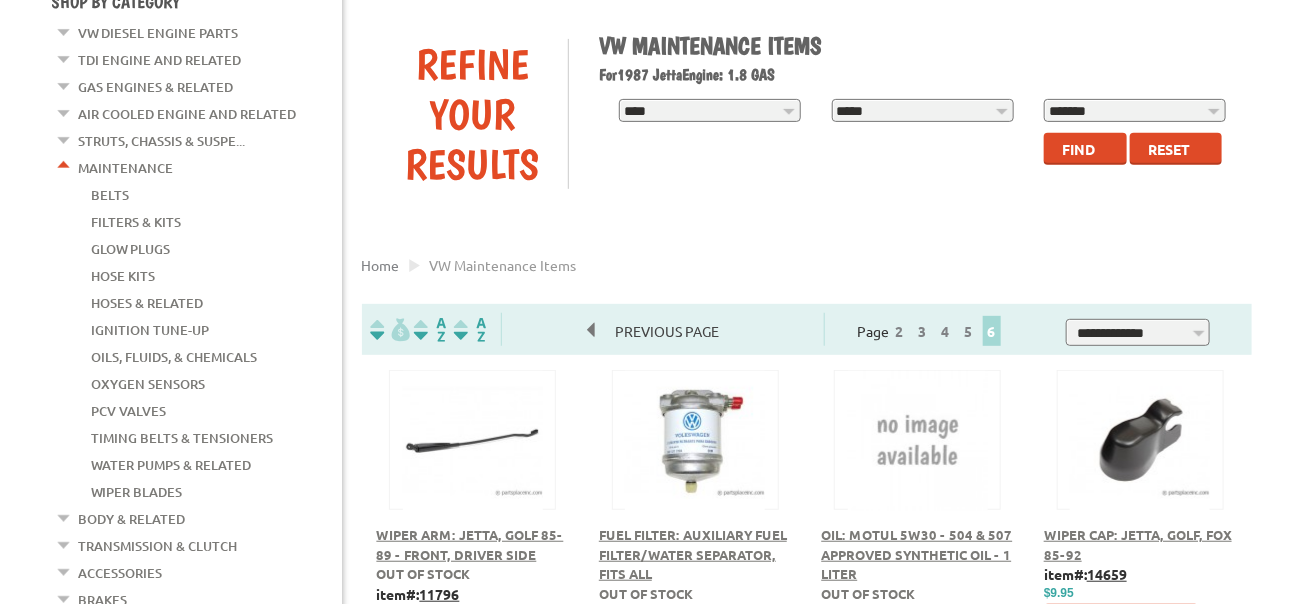 scroll, scrollTop: 200, scrollLeft: 0, axis: vertical 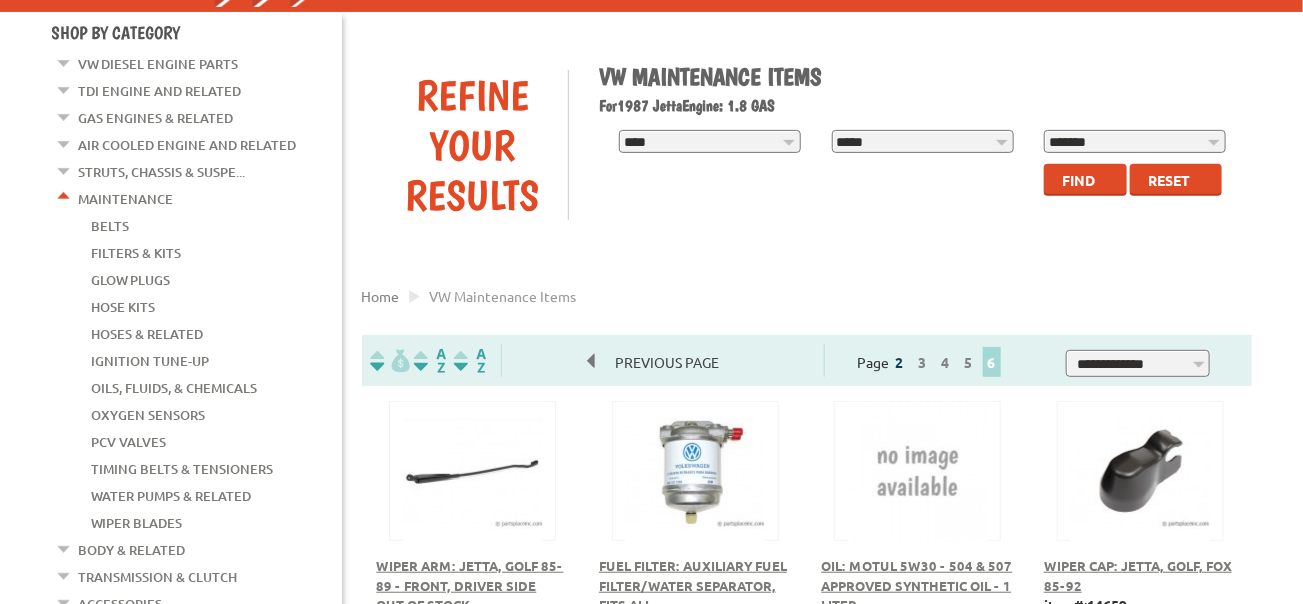 click on "2" at bounding box center (900, 362) 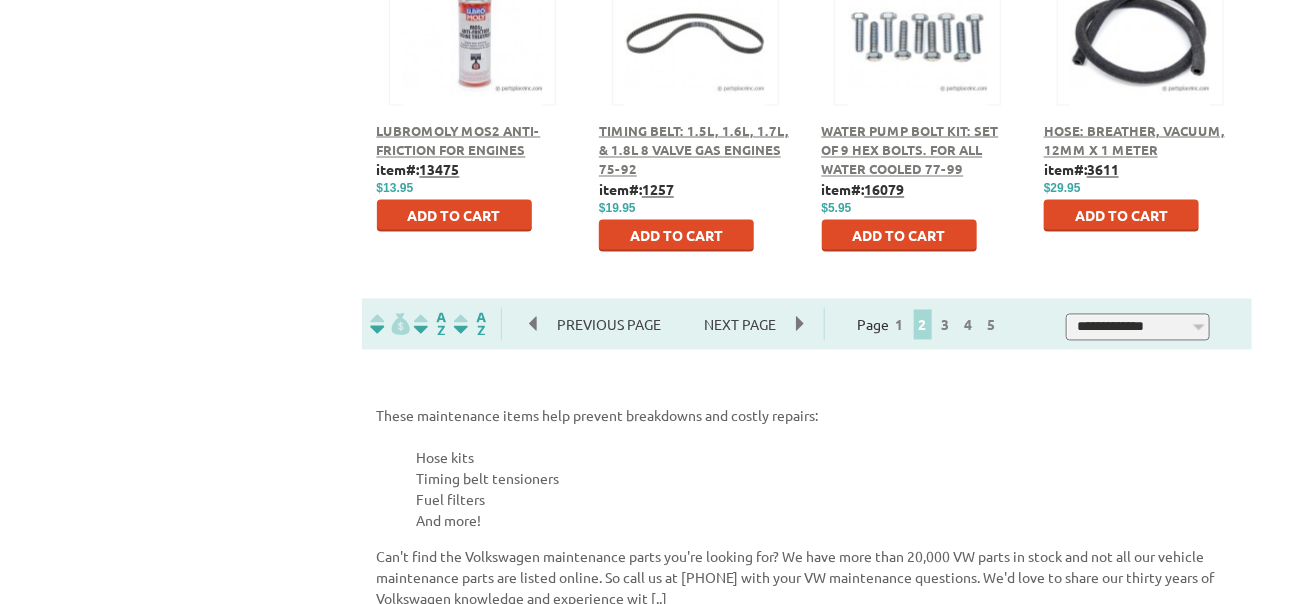 scroll, scrollTop: 1300, scrollLeft: 0, axis: vertical 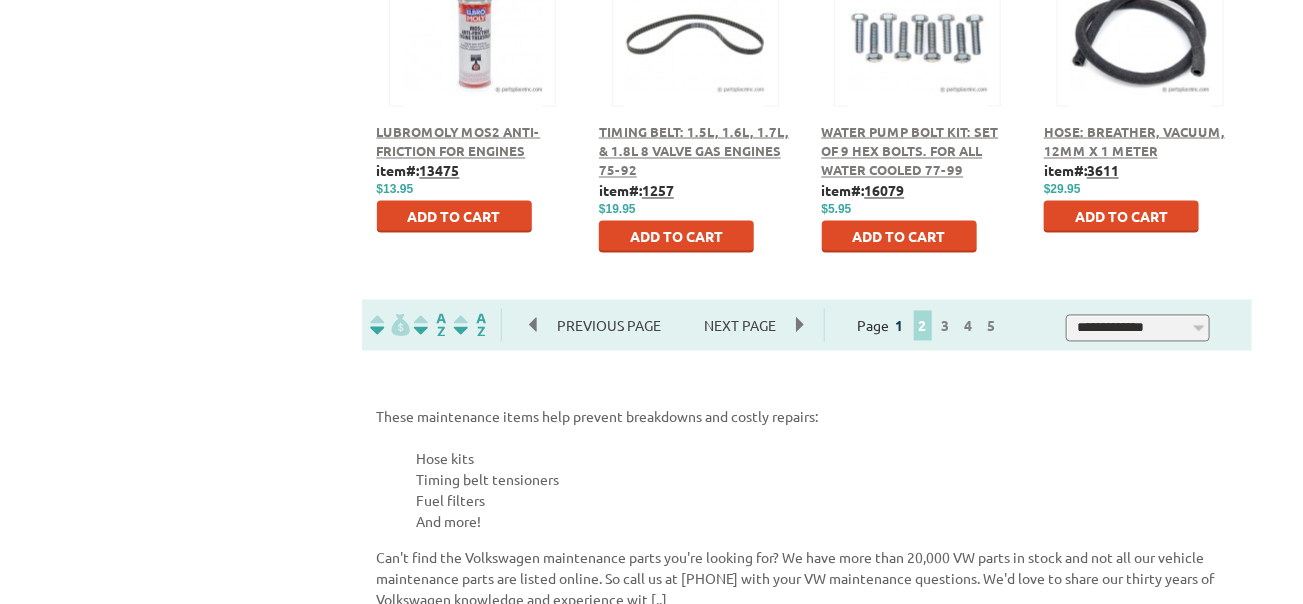 click on "1" at bounding box center [900, 326] 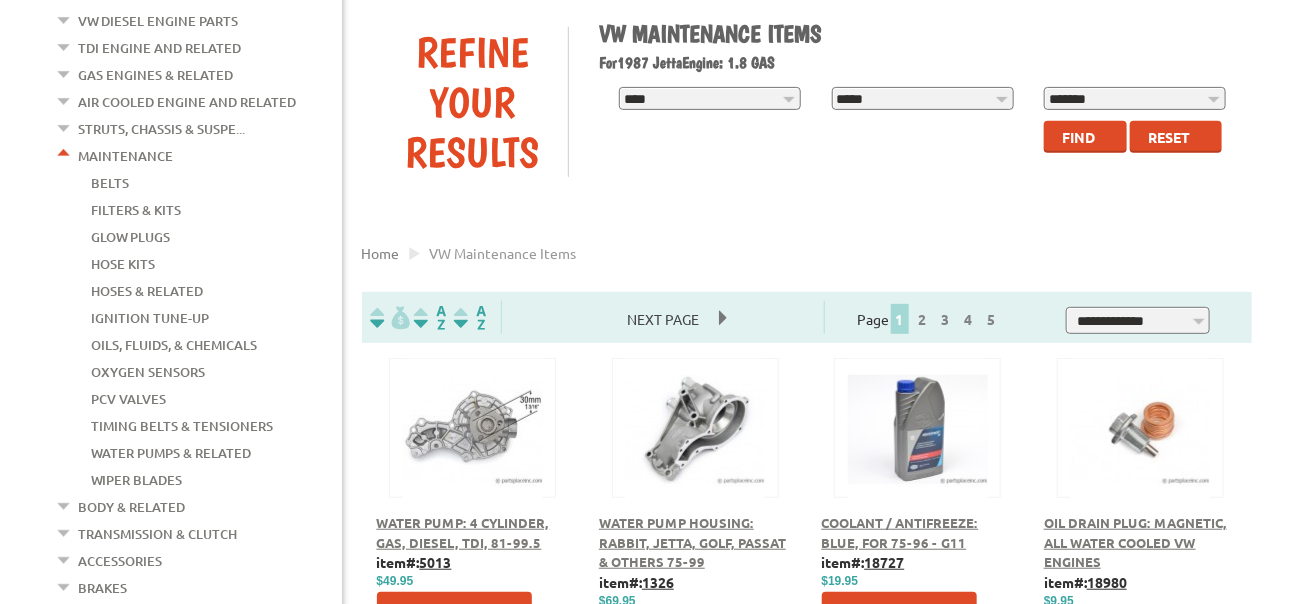 scroll, scrollTop: 200, scrollLeft: 0, axis: vertical 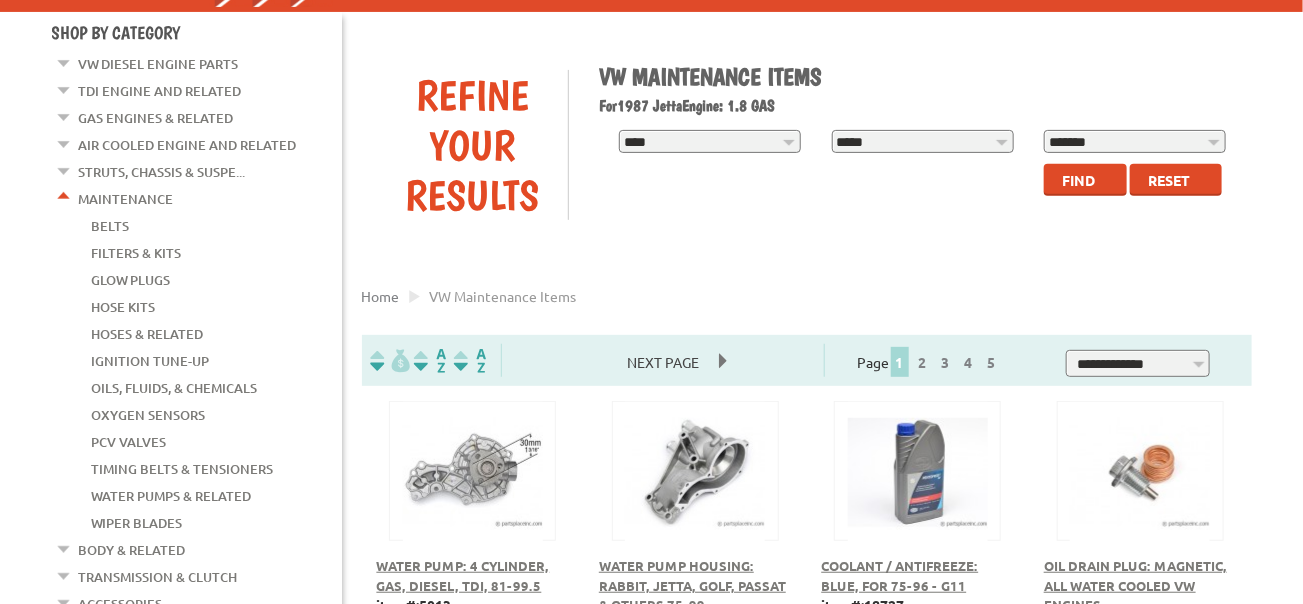 click on "Find" at bounding box center (1079, 180) 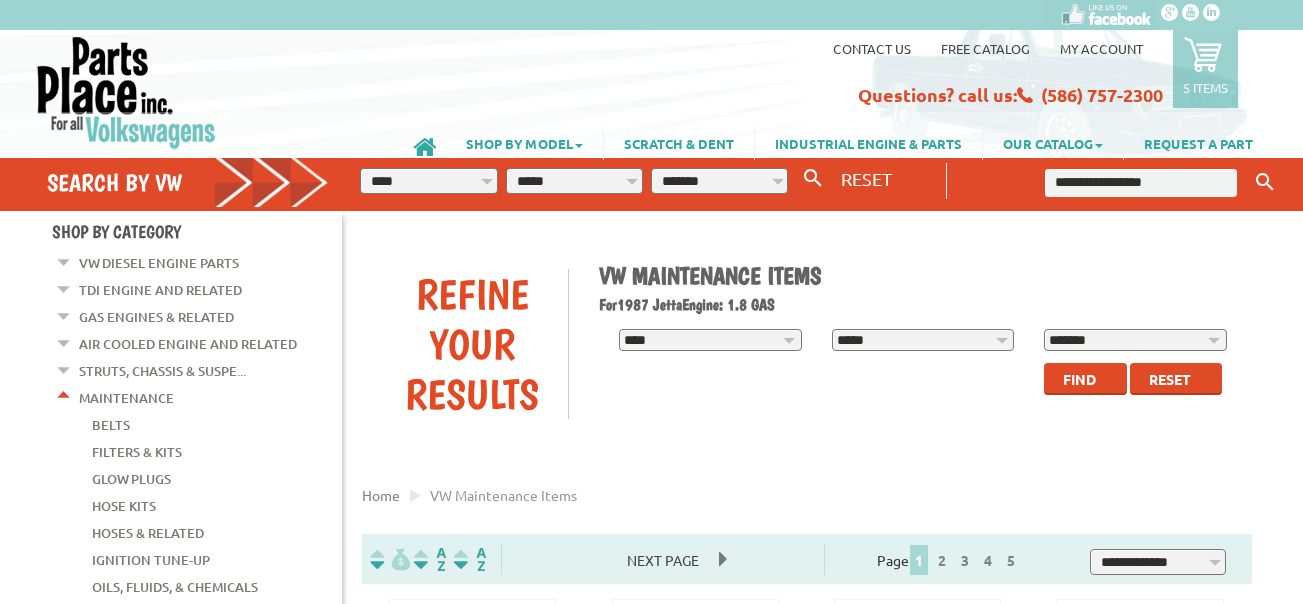 scroll, scrollTop: 0, scrollLeft: 0, axis: both 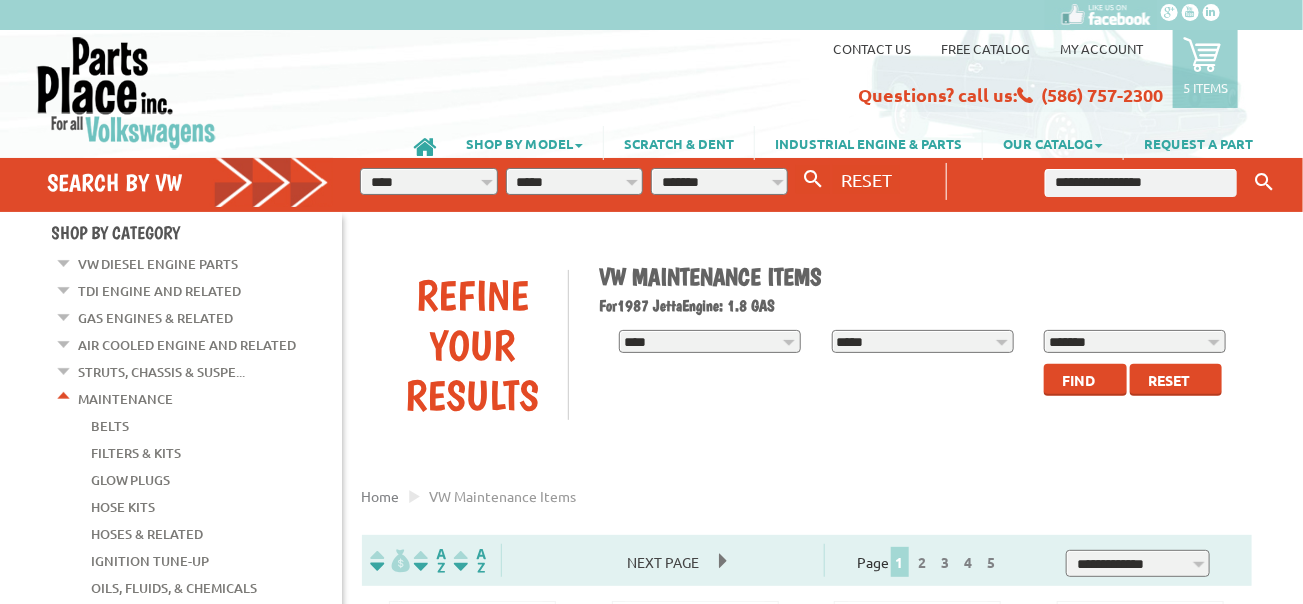 click at bounding box center [1141, 183] 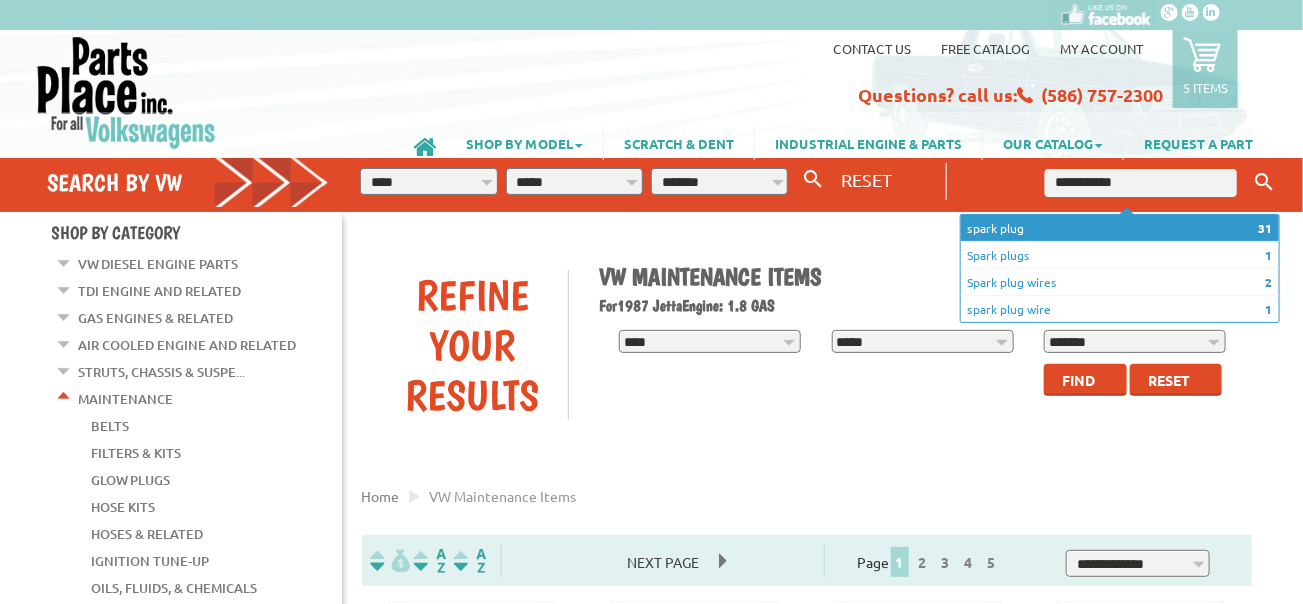 click on "31 spark plug" at bounding box center (1120, 228) 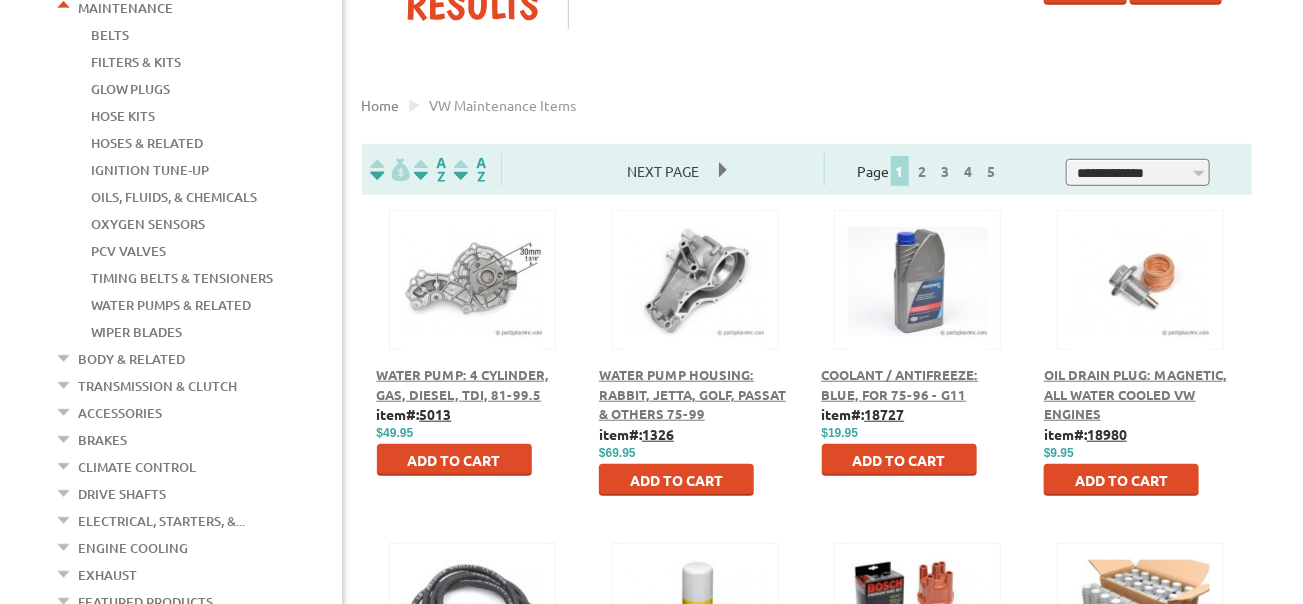 scroll, scrollTop: 400, scrollLeft: 0, axis: vertical 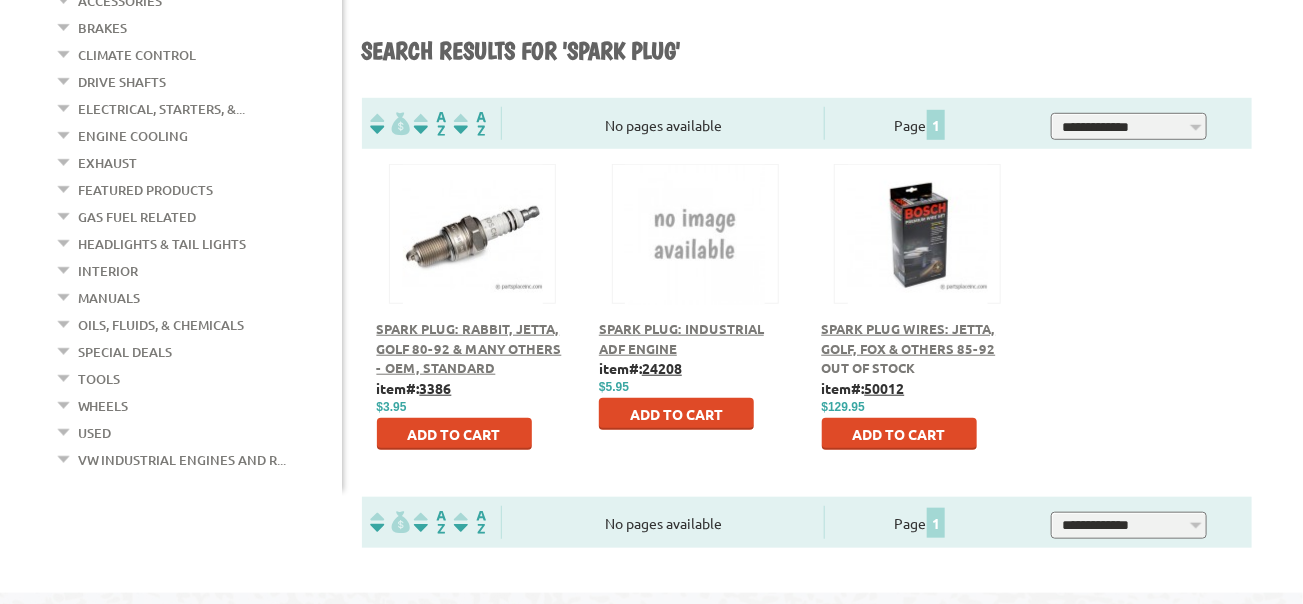 click at bounding box center [695, 231] 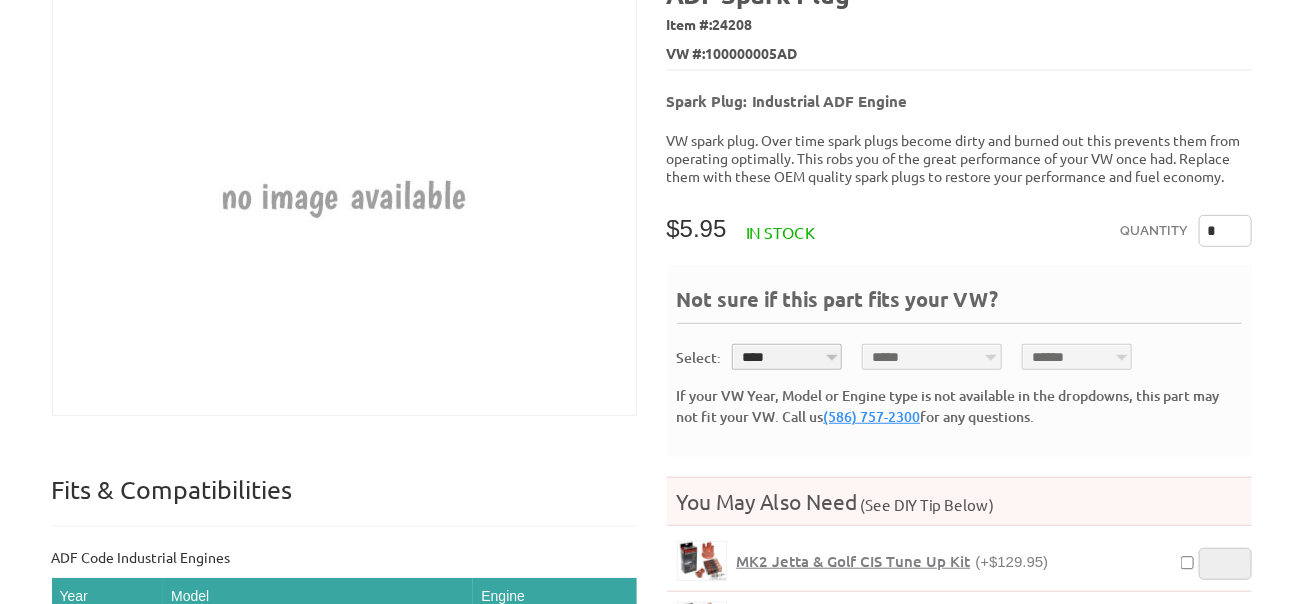 scroll, scrollTop: 300, scrollLeft: 0, axis: vertical 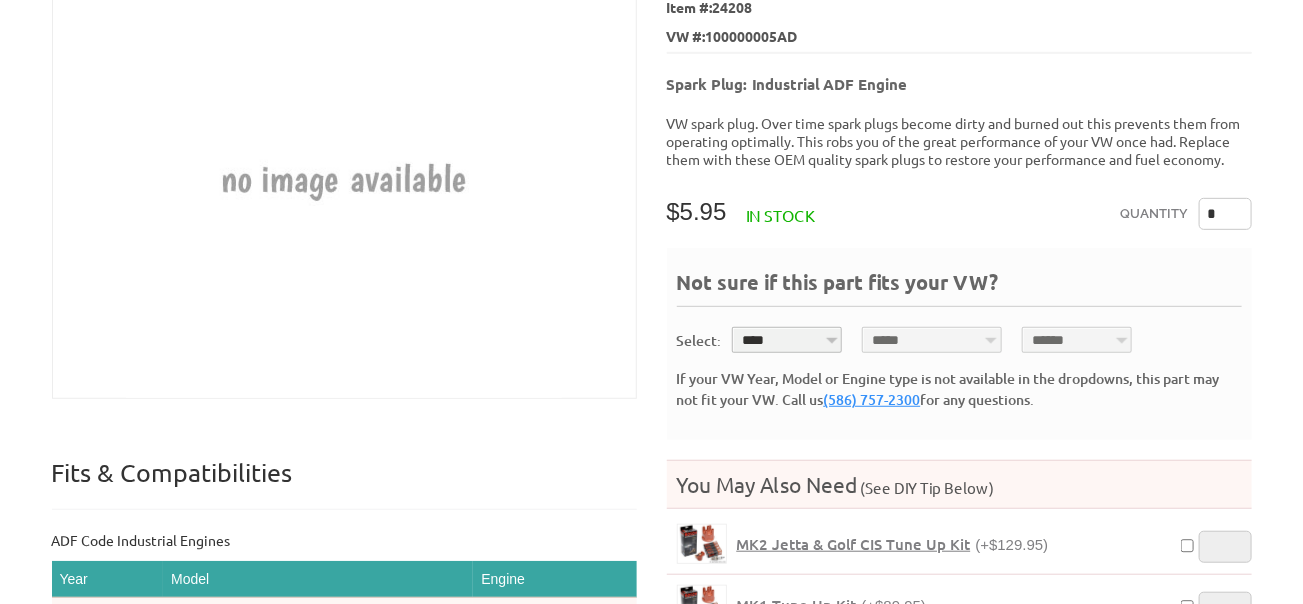 click on "**** **** **** **** **** **** **** **** **** **** **** ****" at bounding box center [787, 340] 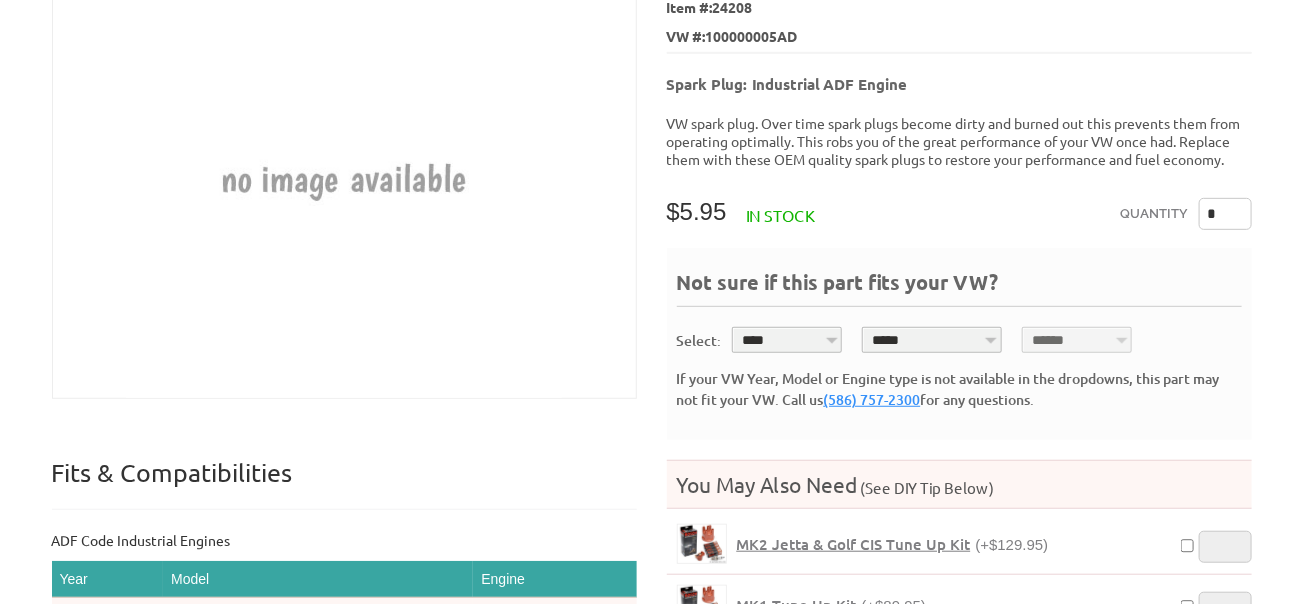 click on "***** ********* *** *** **** ***** ********" at bounding box center (932, 340) 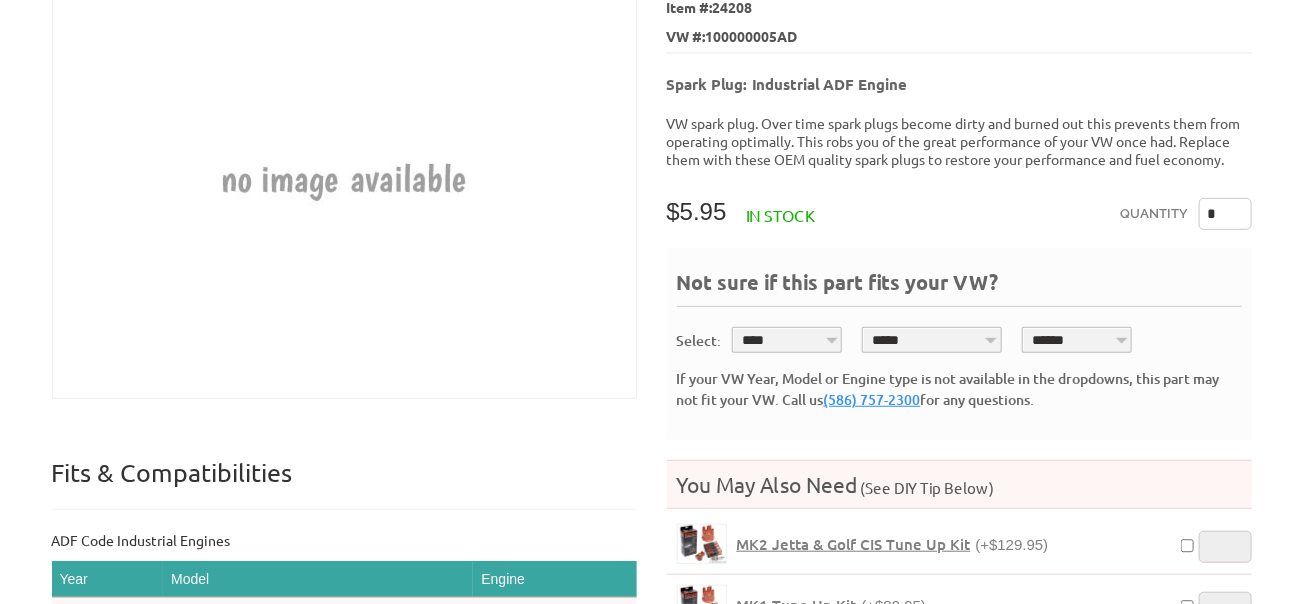 click on "****** *******" at bounding box center [1077, 340] 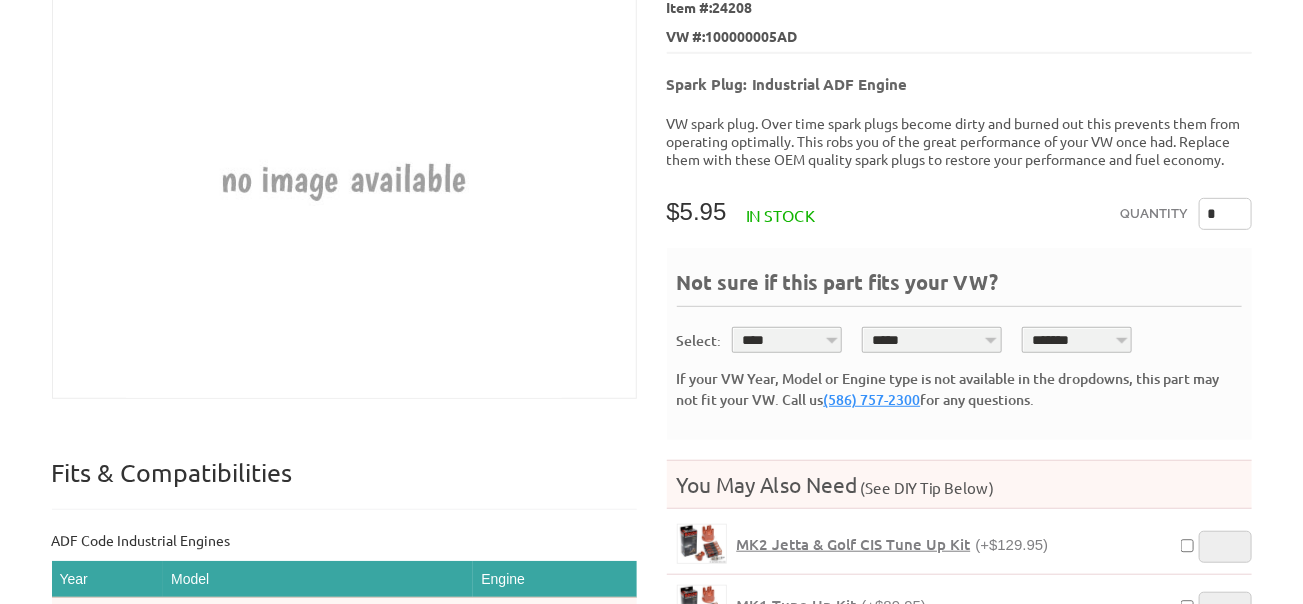 click on "****** *******" at bounding box center (1077, 340) 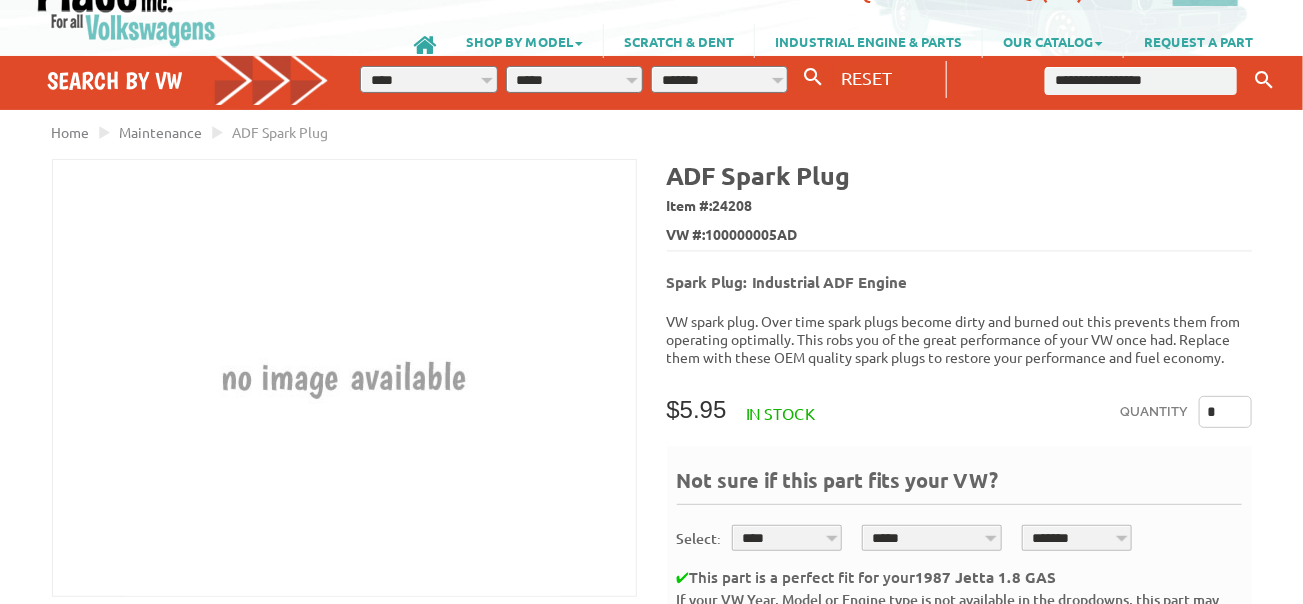 scroll, scrollTop: 100, scrollLeft: 0, axis: vertical 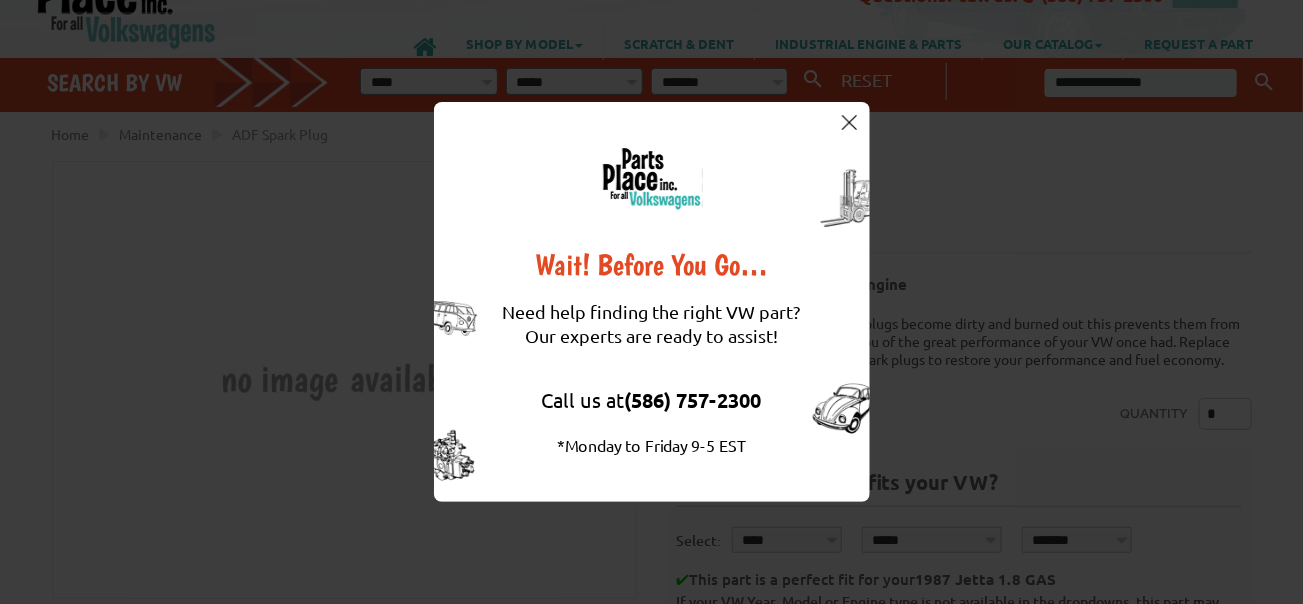click at bounding box center (849, 122) 